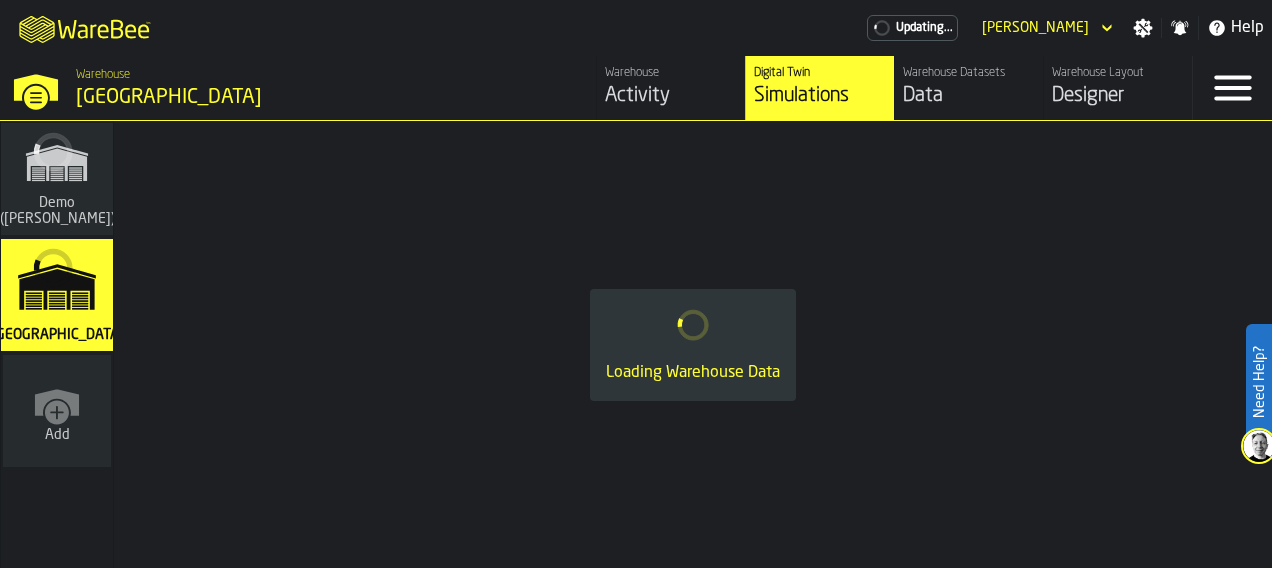 scroll, scrollTop: 0, scrollLeft: 0, axis: both 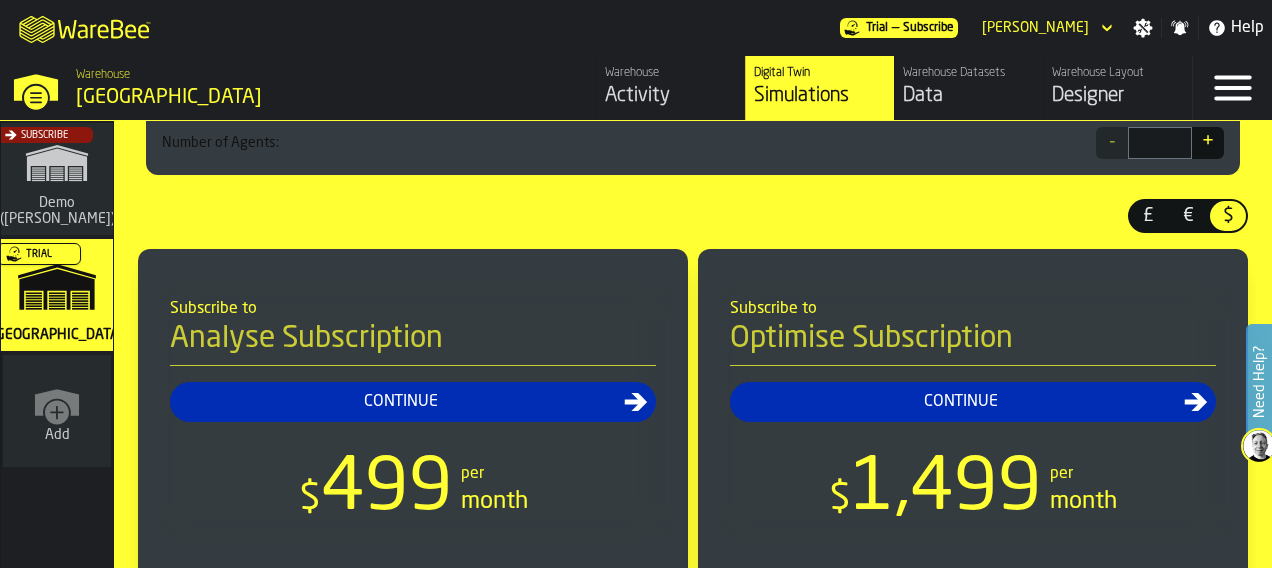 click on "Designer" at bounding box center (1118, 96) 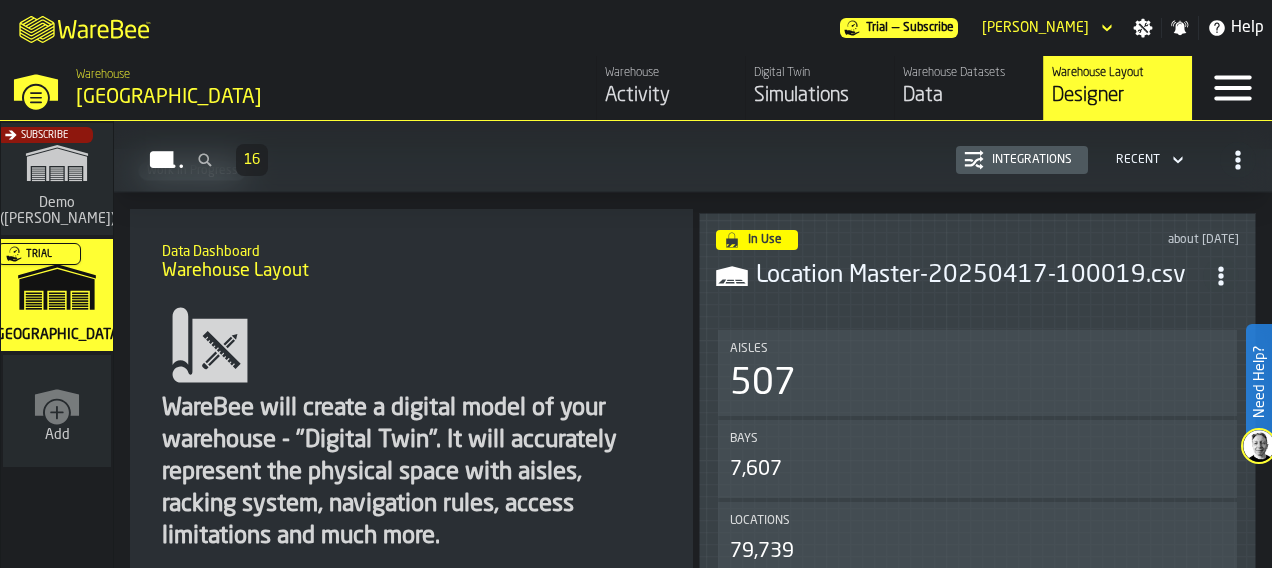 scroll, scrollTop: 196, scrollLeft: 0, axis: vertical 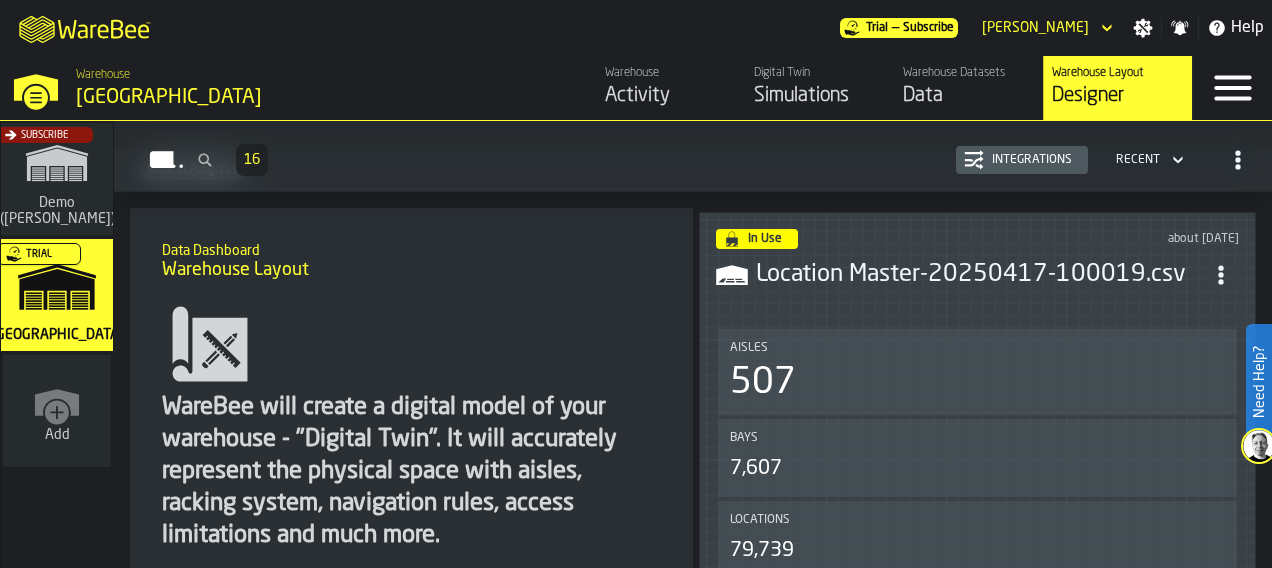 click on "Digital Twin" at bounding box center [820, 73] 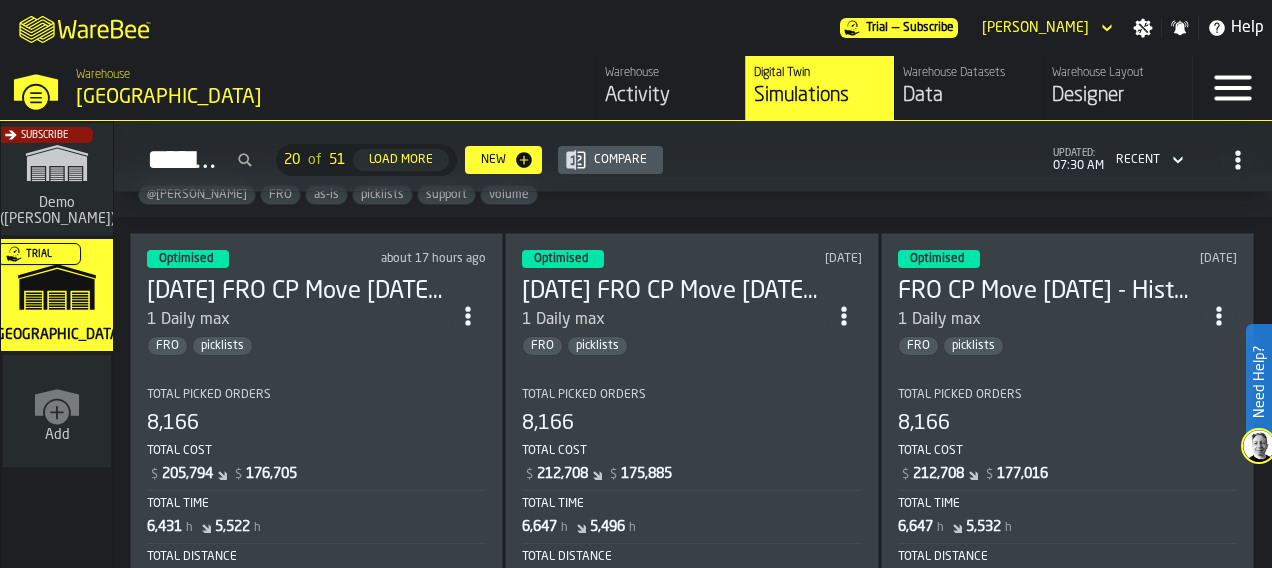 scroll, scrollTop: 2326, scrollLeft: 0, axis: vertical 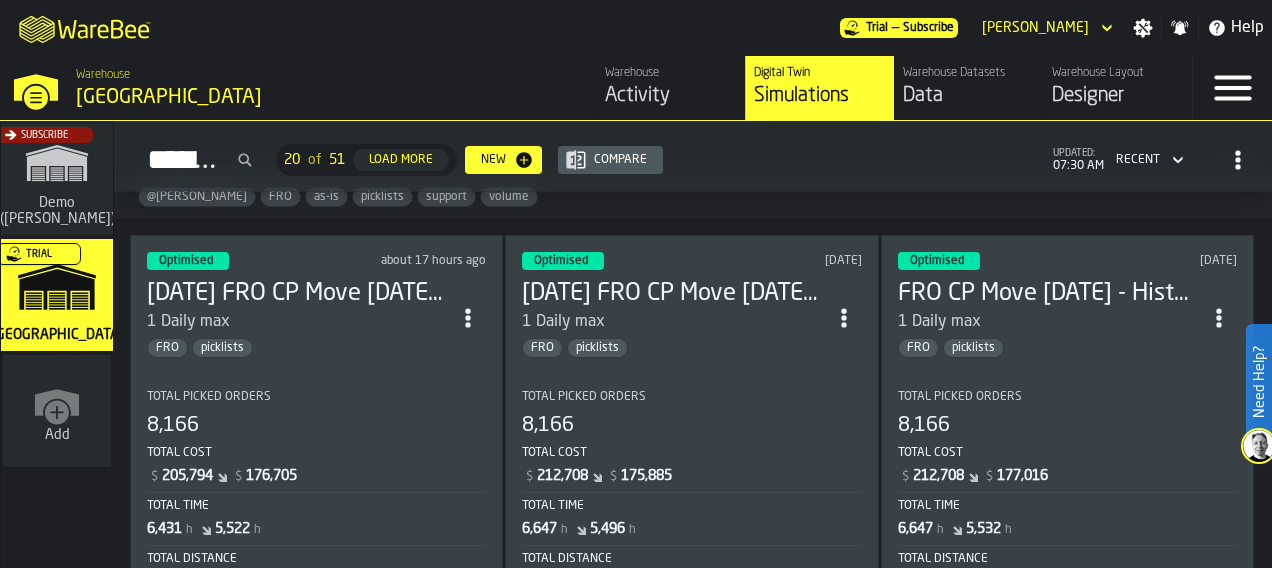 click on "[DATE] FRO CP Move [DATE] - History based - test 1" at bounding box center (298, 294) 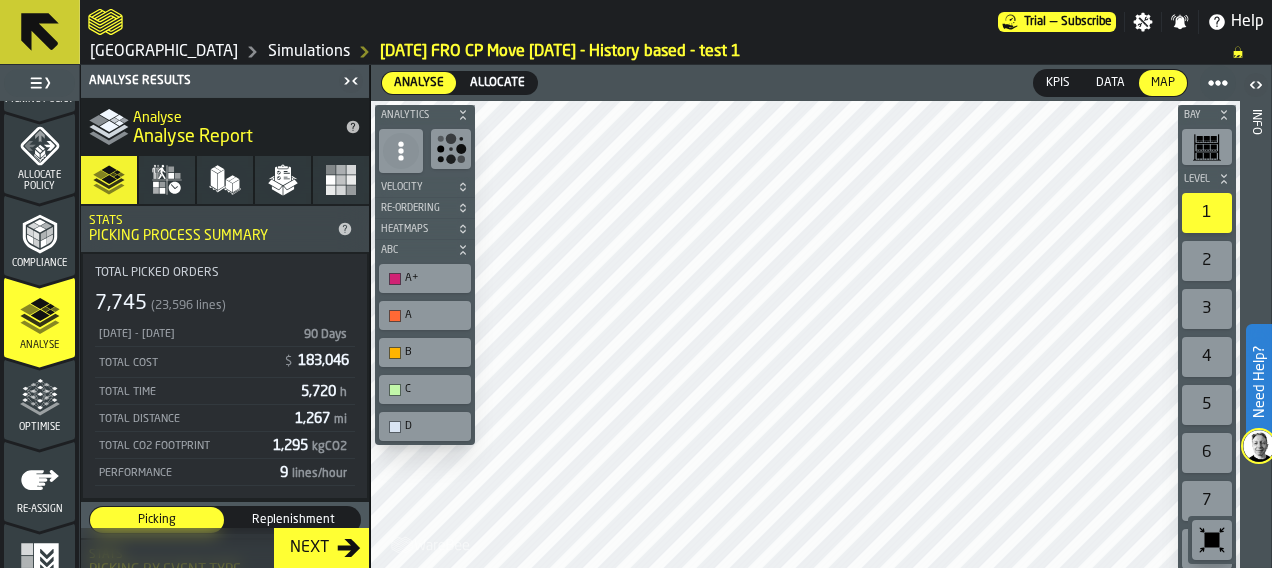 scroll, scrollTop: 1008, scrollLeft: 0, axis: vertical 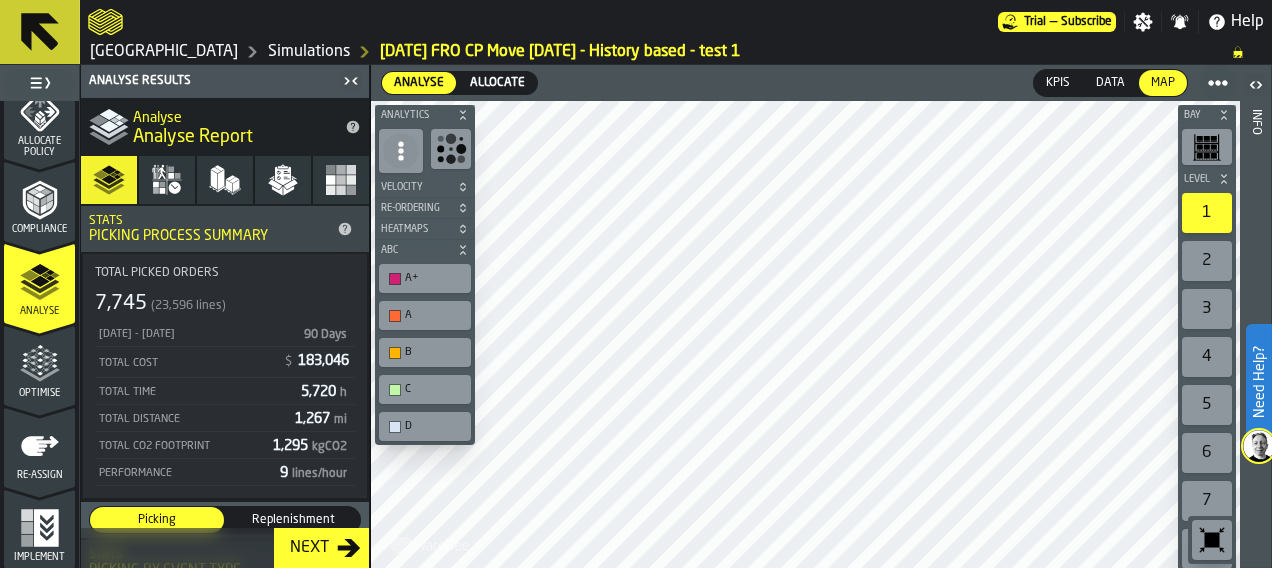 click on "Optimise" at bounding box center [39, 371] 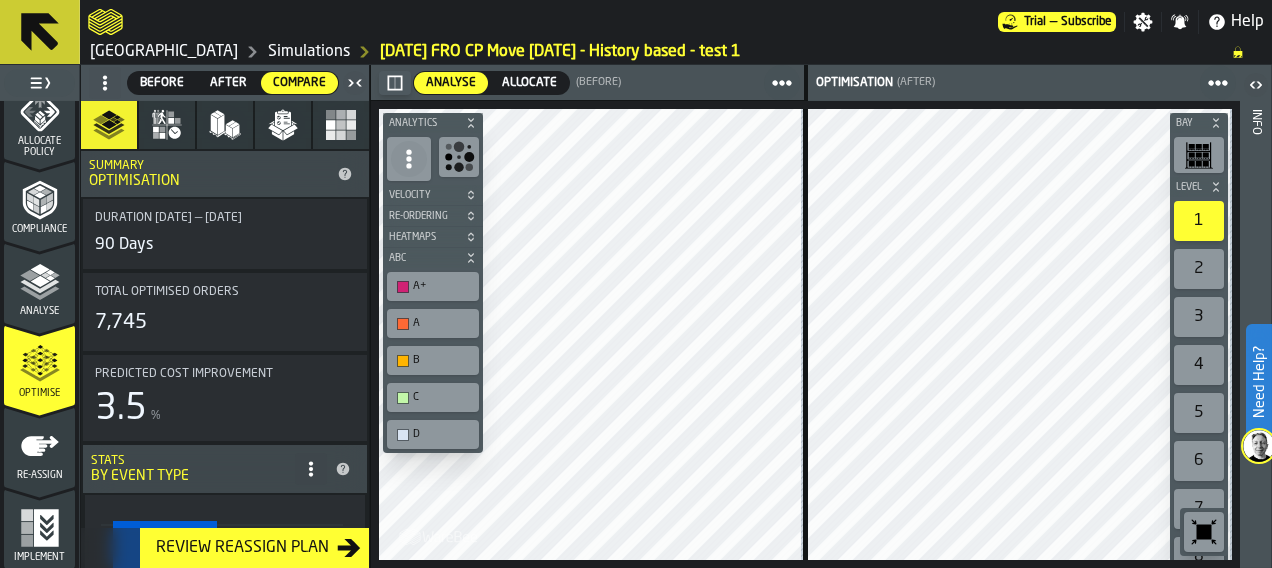 click on "Allocate" at bounding box center (529, 83) 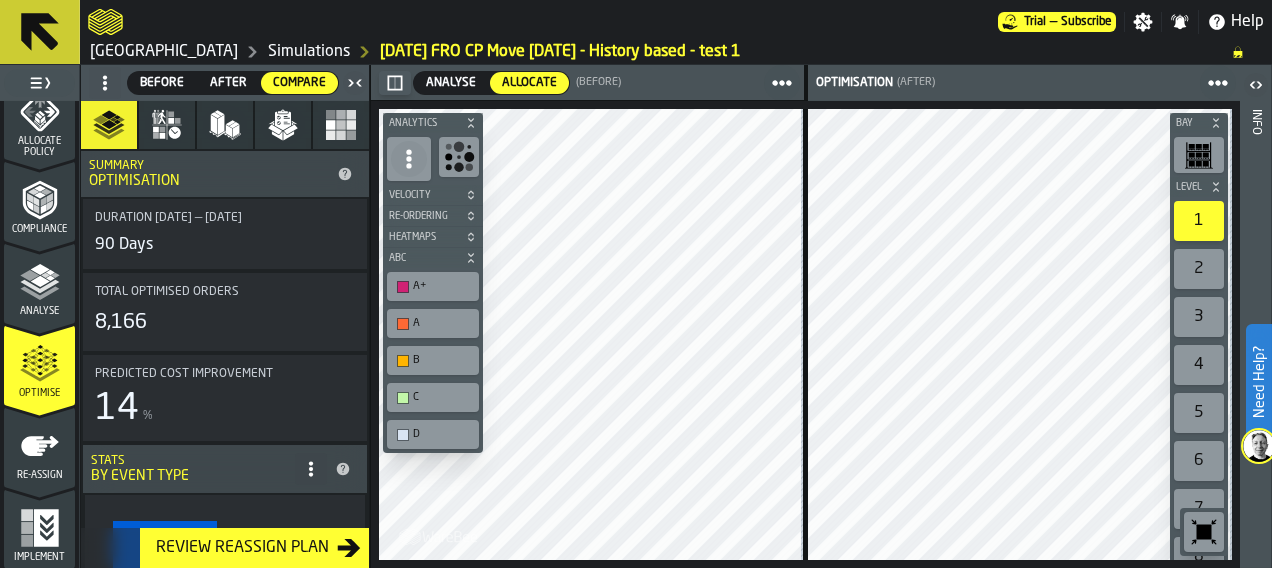 click 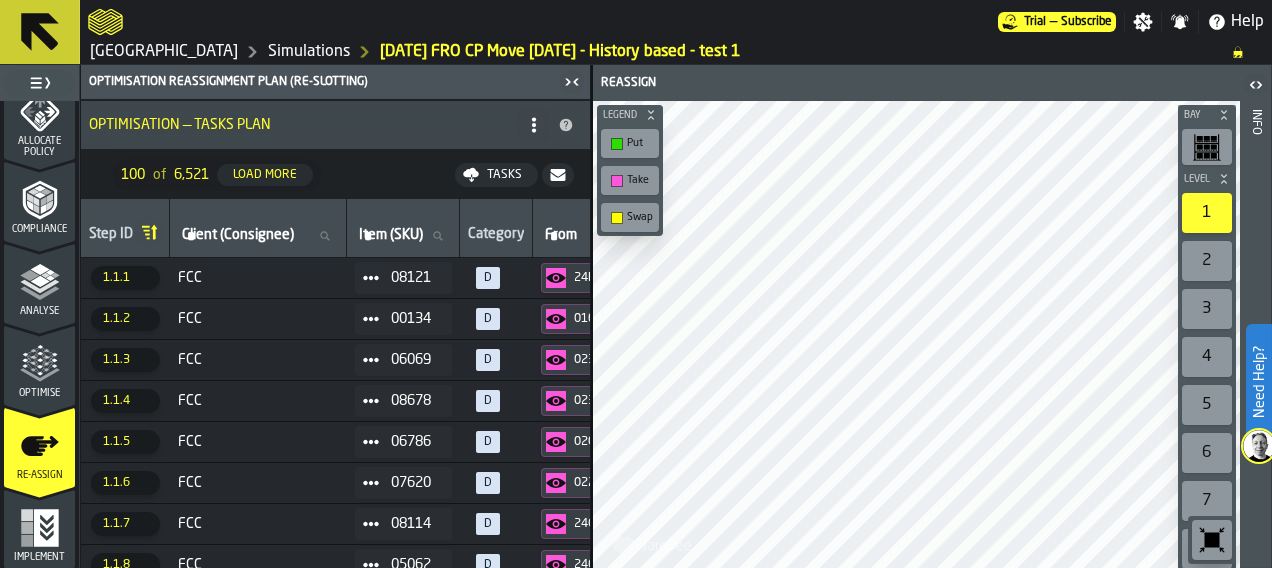 click 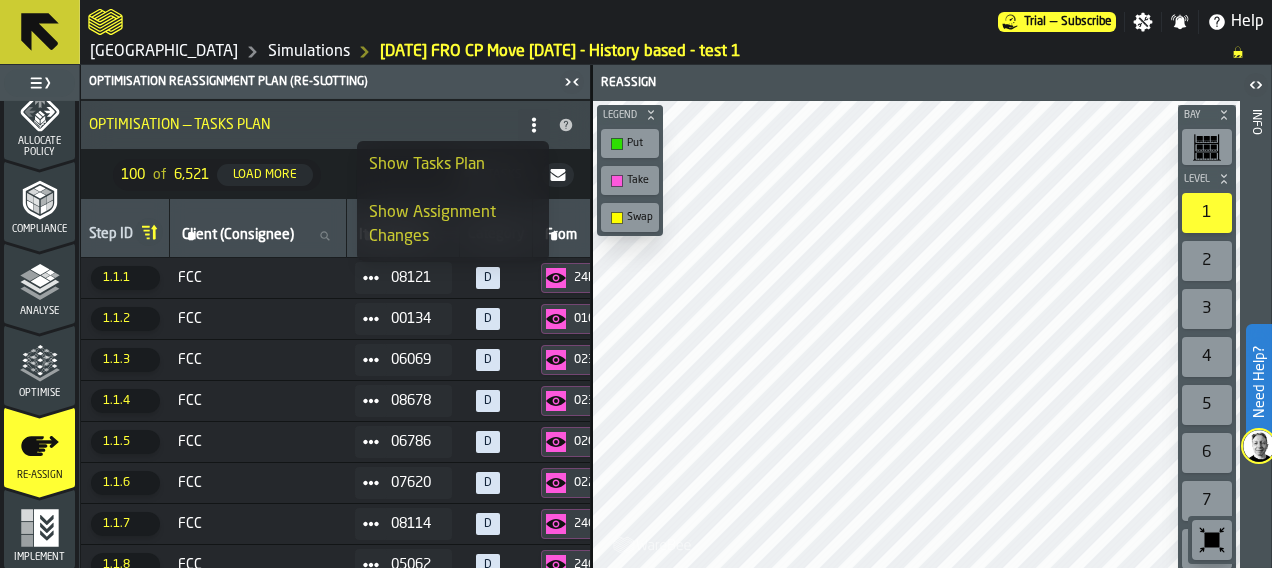click on "Show Assignment Changes" at bounding box center [453, 225] 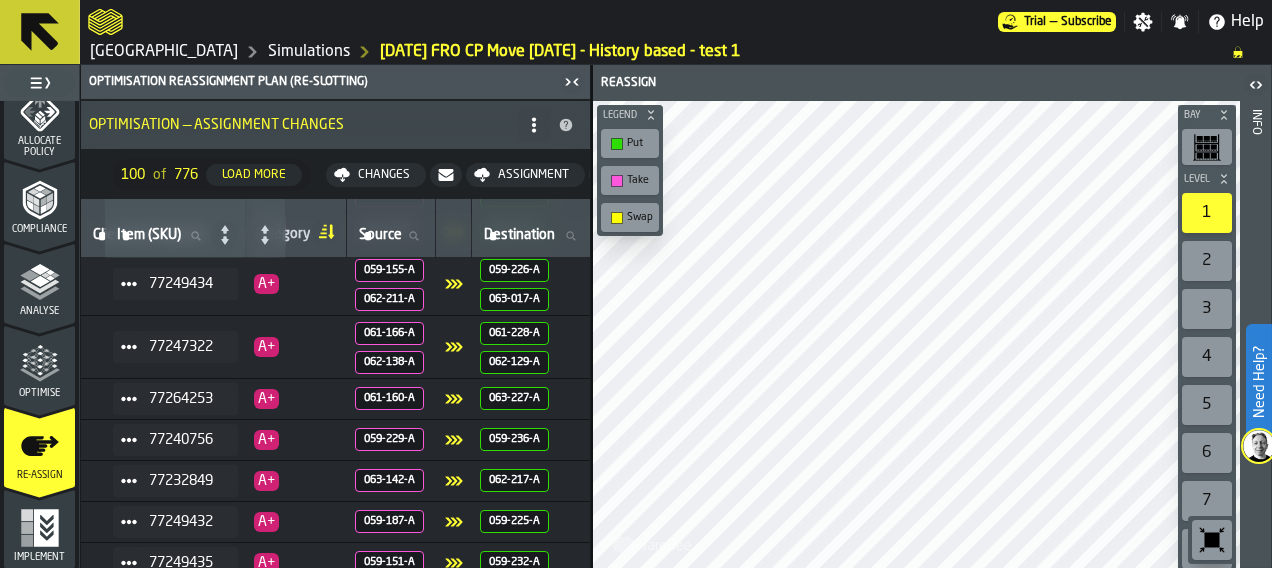 scroll, scrollTop: 312, scrollLeft: 181, axis: both 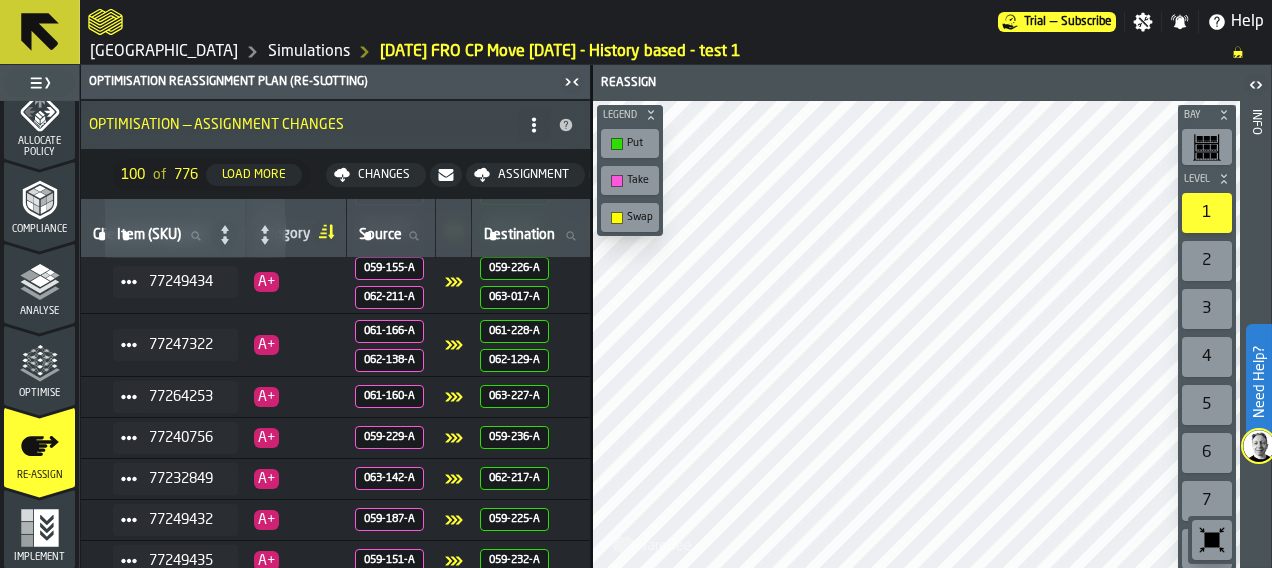 click at bounding box center (454, 344) 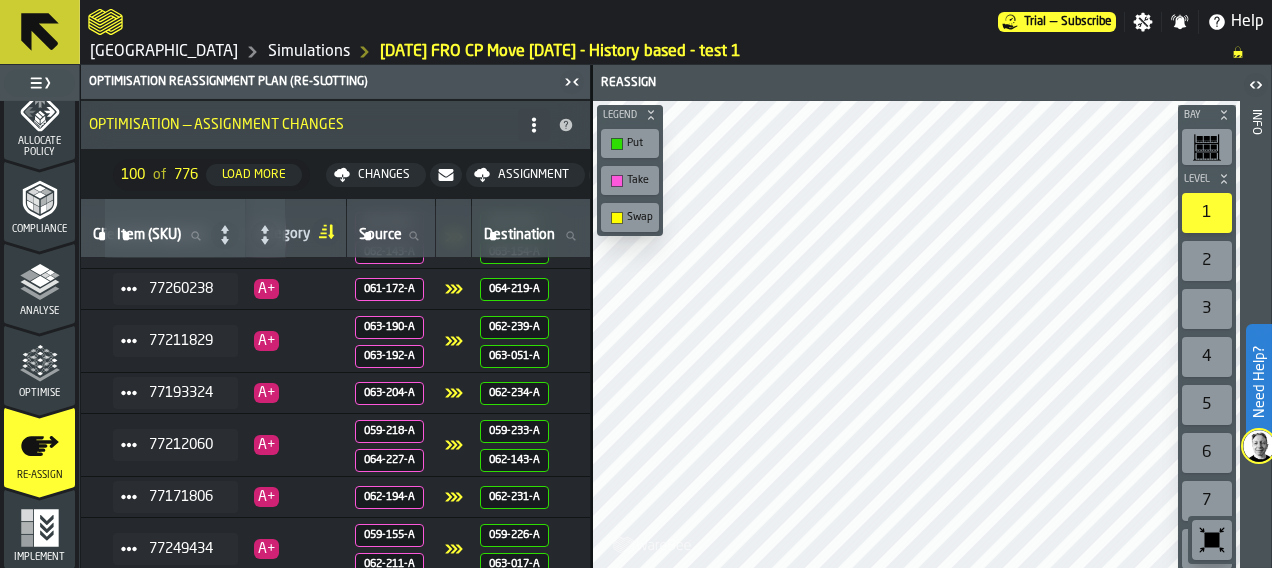 scroll, scrollTop: 0, scrollLeft: 181, axis: horizontal 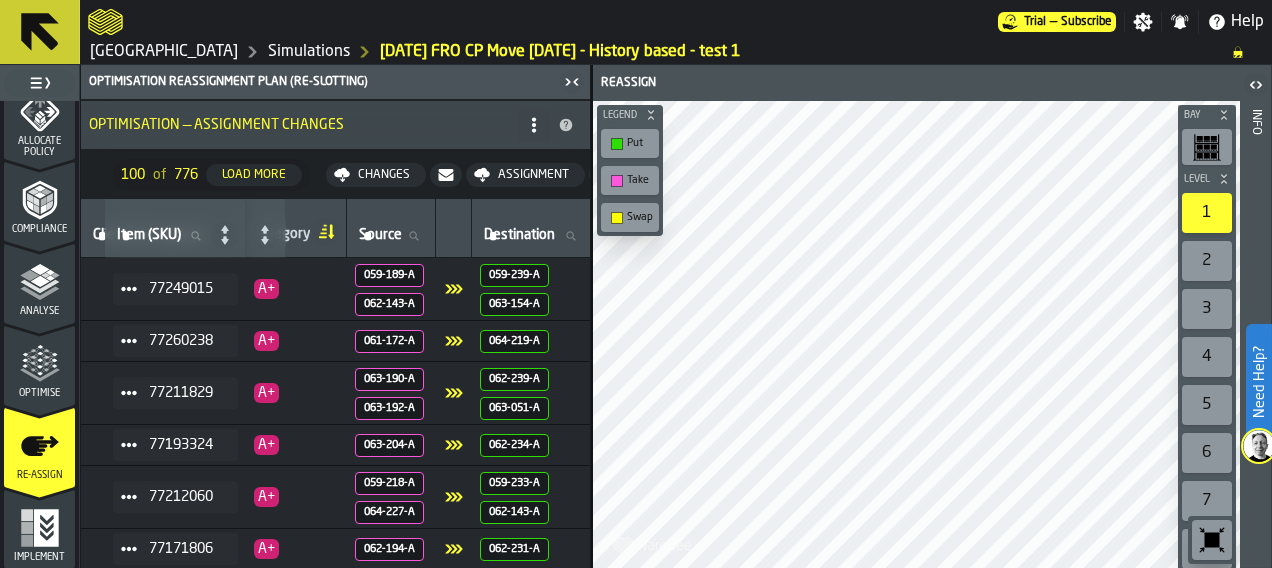 click 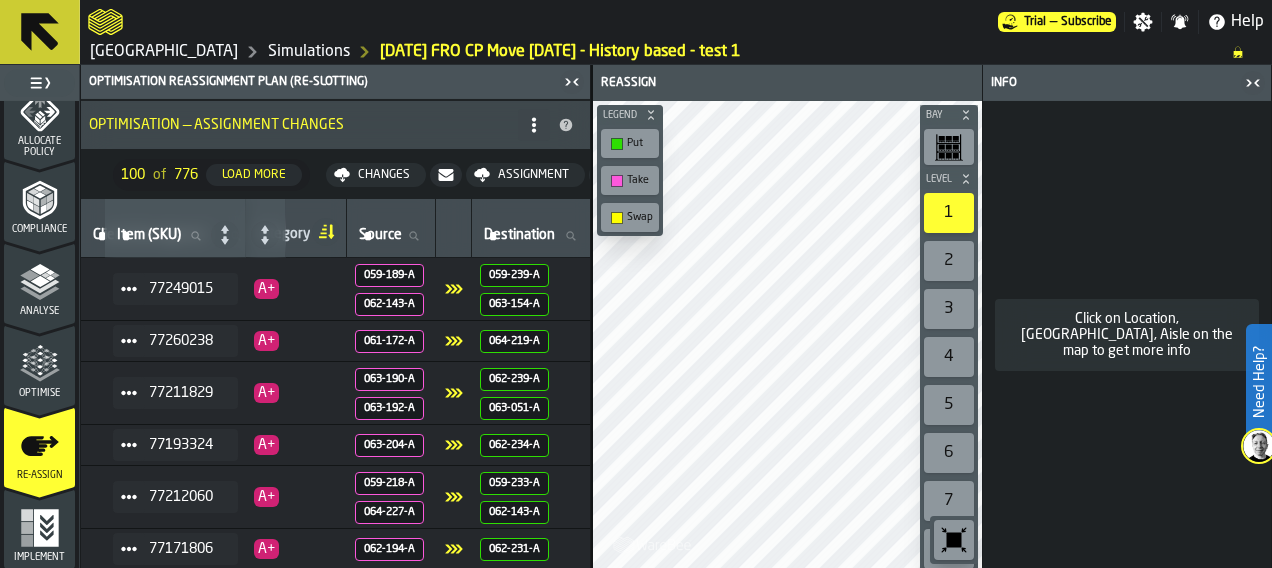 click 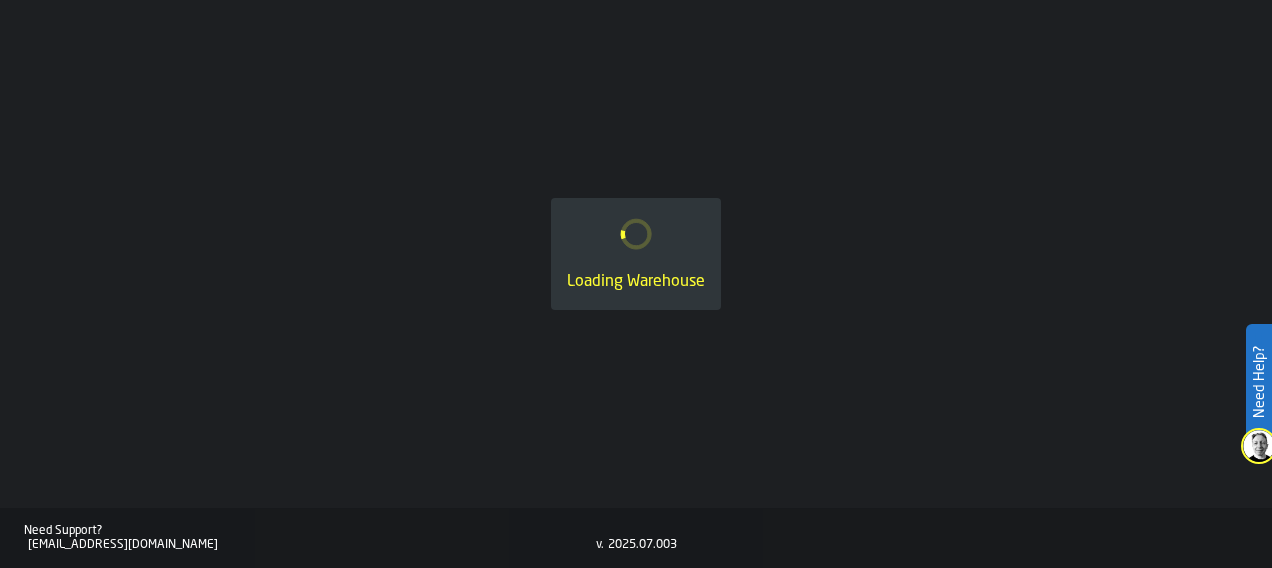 scroll, scrollTop: 0, scrollLeft: 0, axis: both 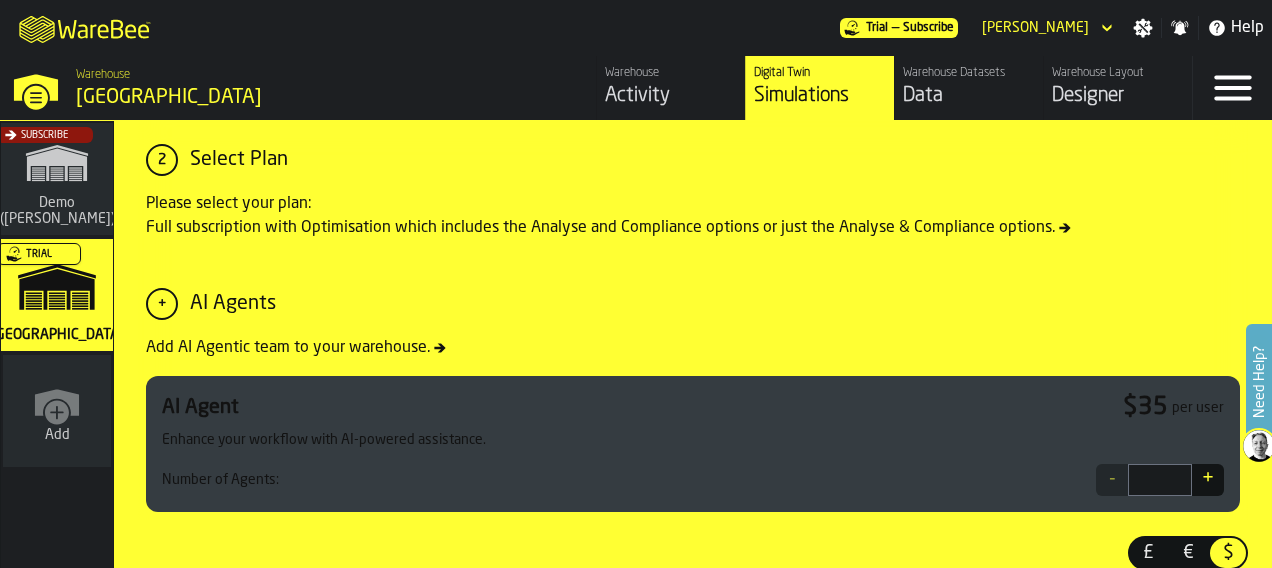 click on "Activity" at bounding box center [671, 96] 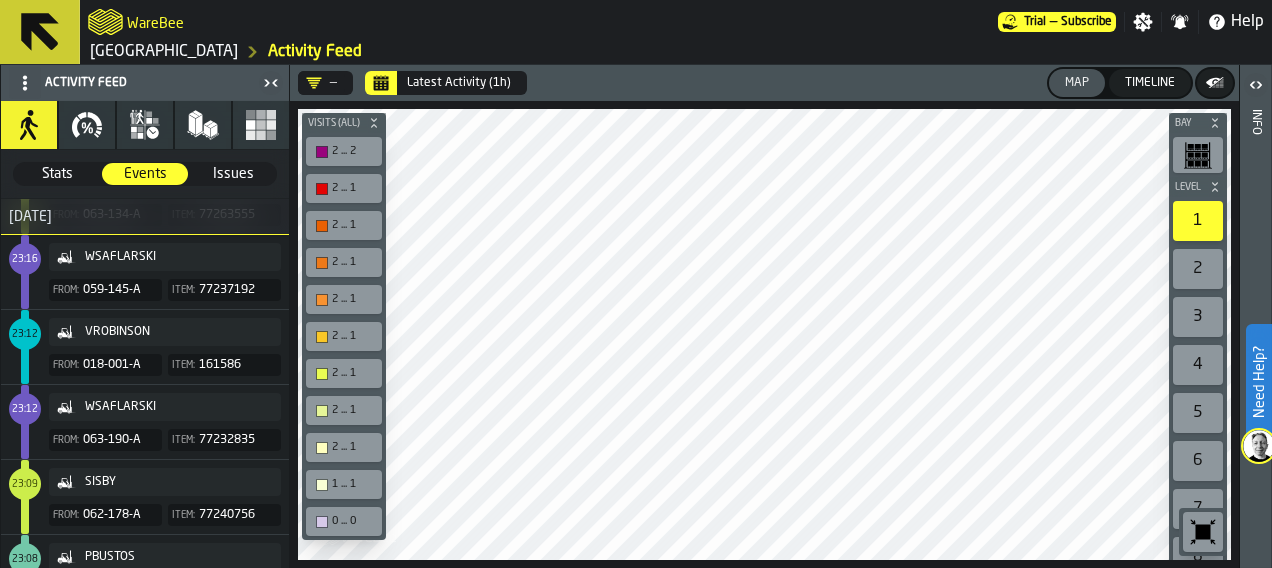 scroll, scrollTop: 151, scrollLeft: 0, axis: vertical 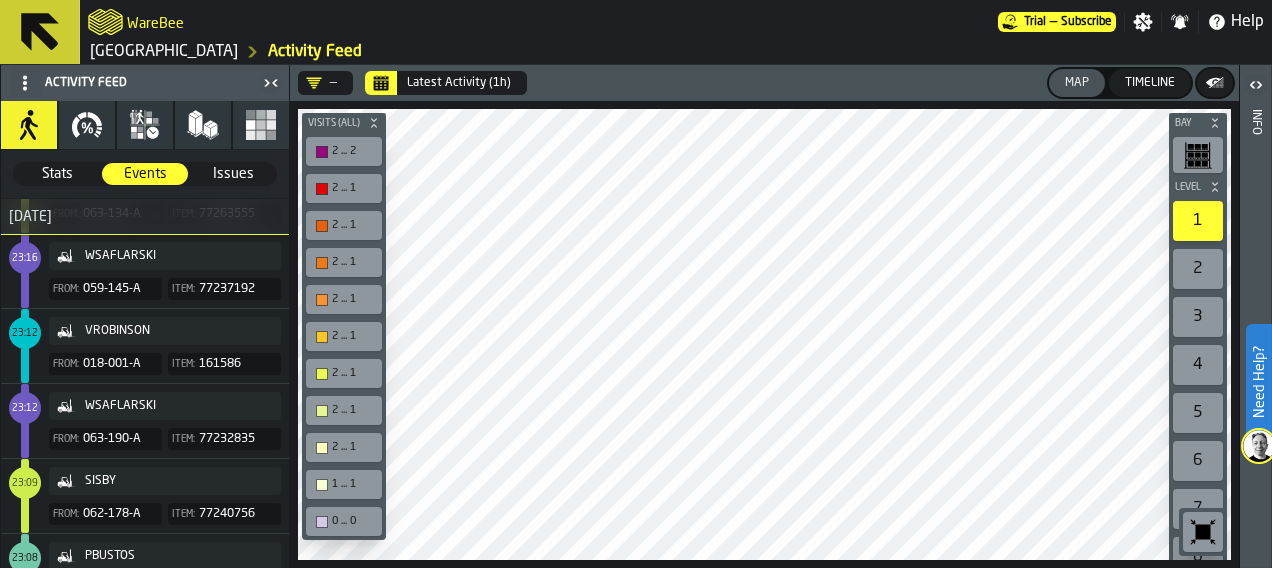 click on "[GEOGRAPHIC_DATA]" at bounding box center [164, 52] 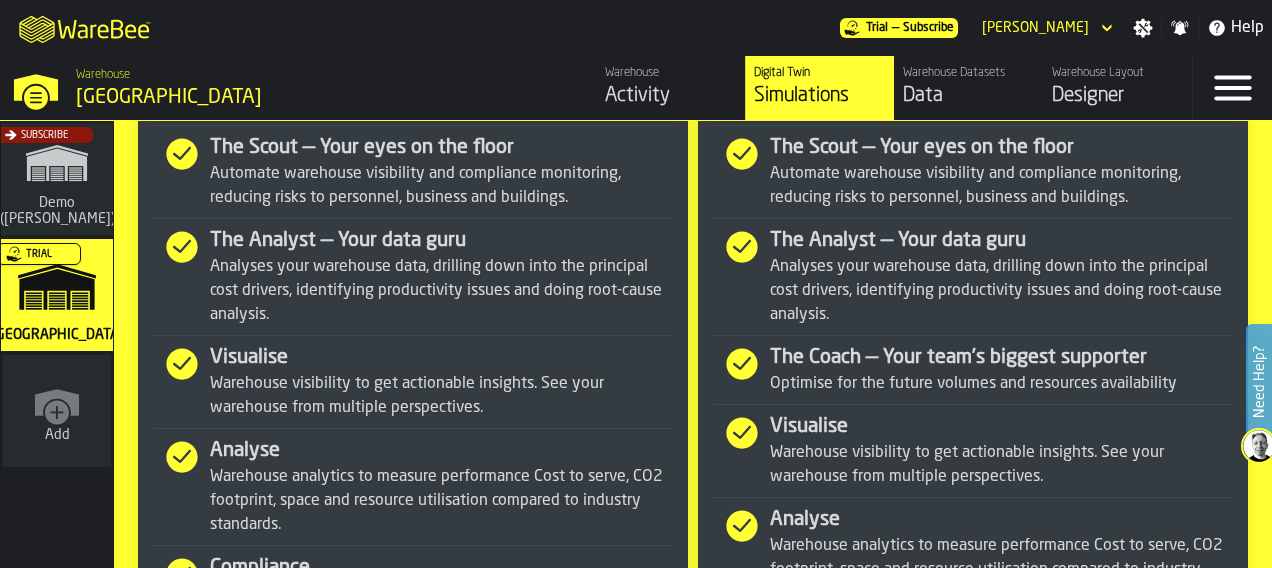 scroll, scrollTop: 1474, scrollLeft: 0, axis: vertical 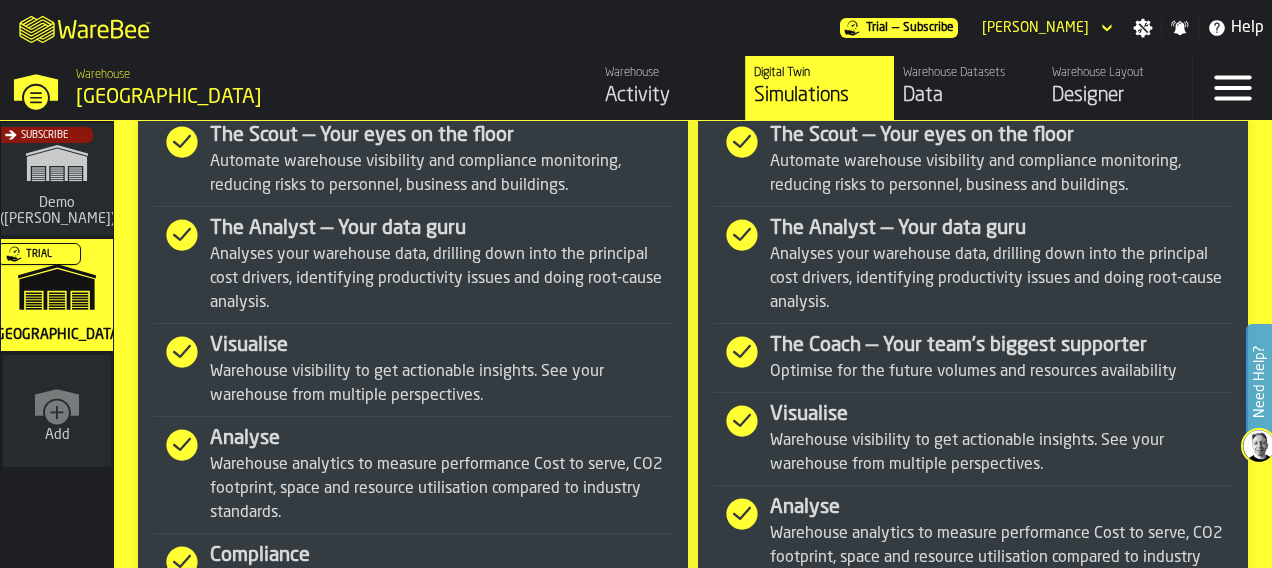 click on "Data" at bounding box center [969, 96] 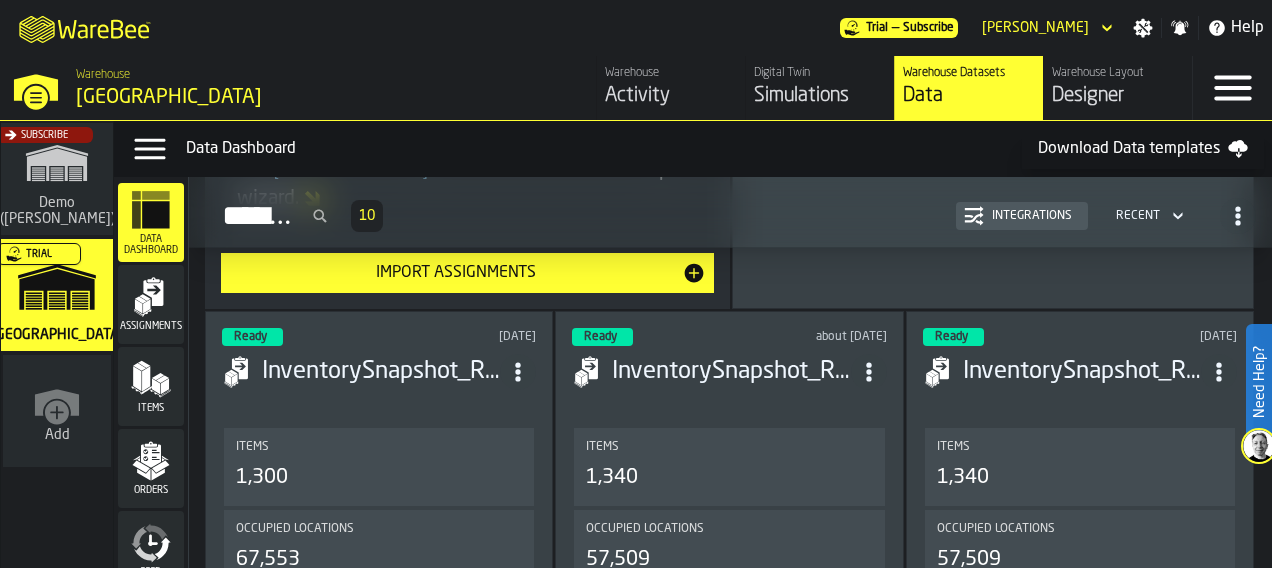 scroll, scrollTop: 630, scrollLeft: 0, axis: vertical 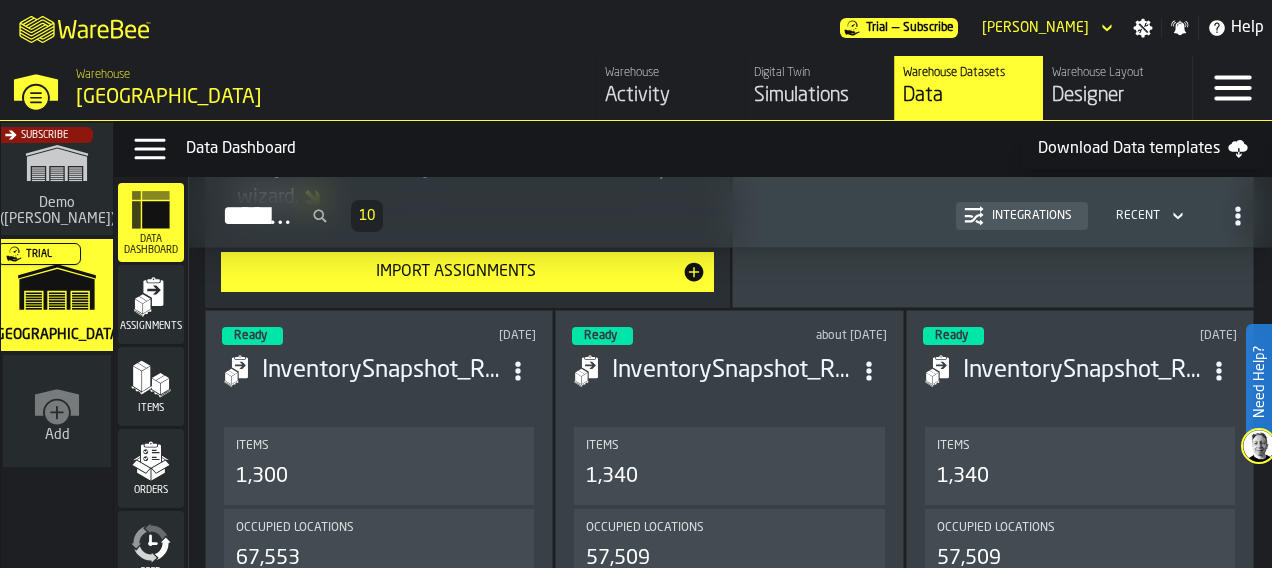 click on "Simulations" at bounding box center [820, 96] 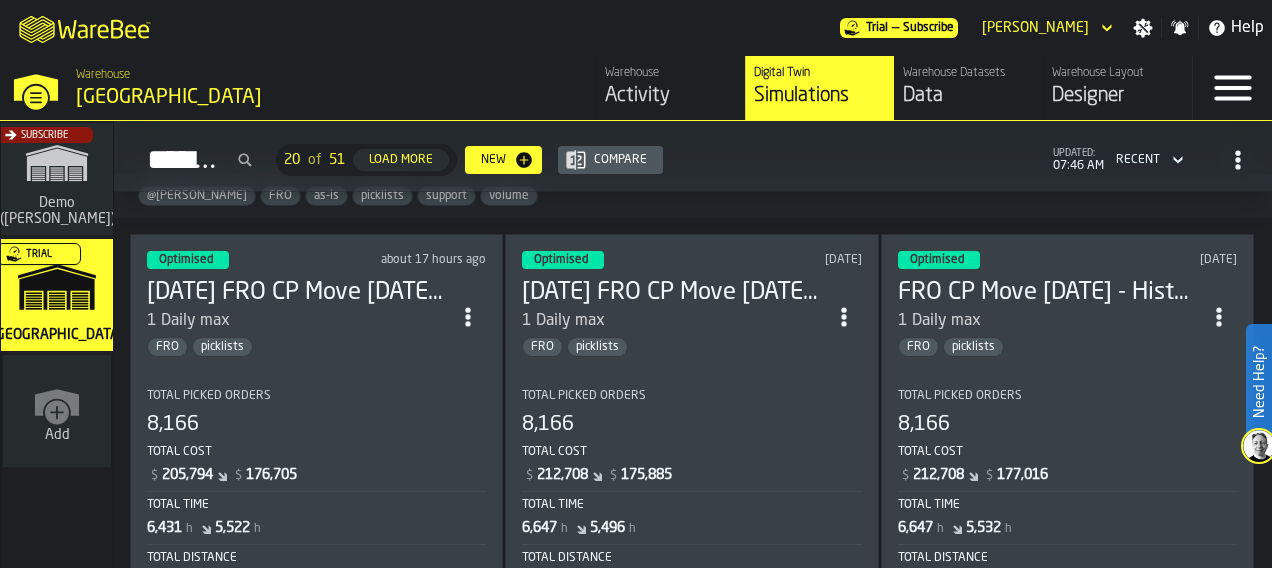 scroll, scrollTop: 2352, scrollLeft: 0, axis: vertical 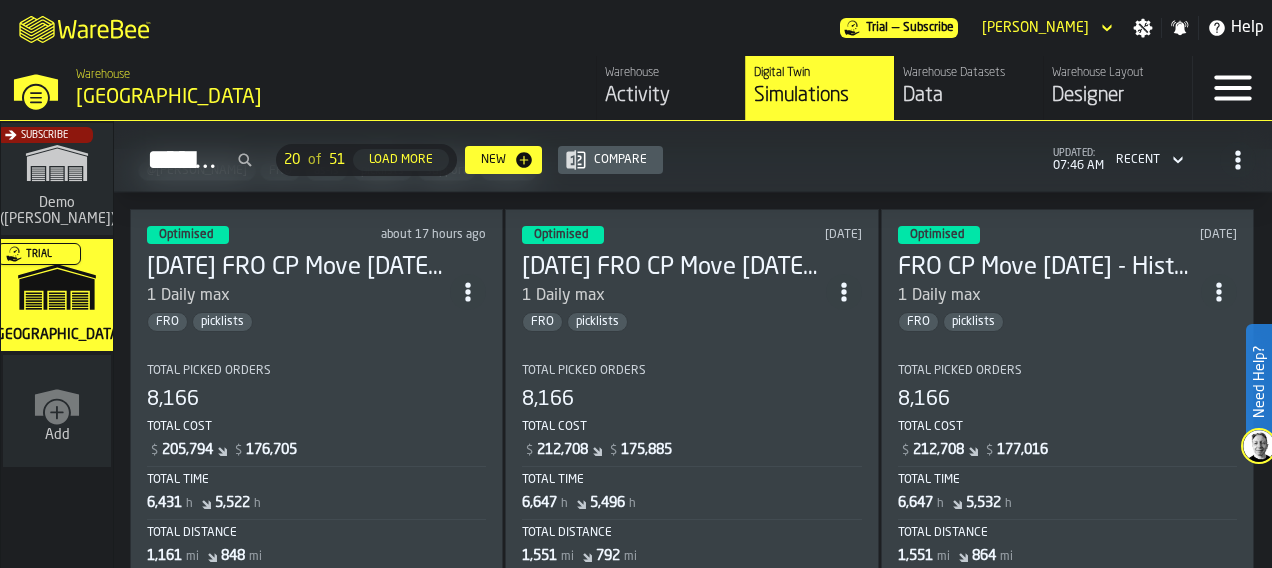 click on "[DATE] FRO CP Move [DATE] - History based - test 1" at bounding box center [673, 268] 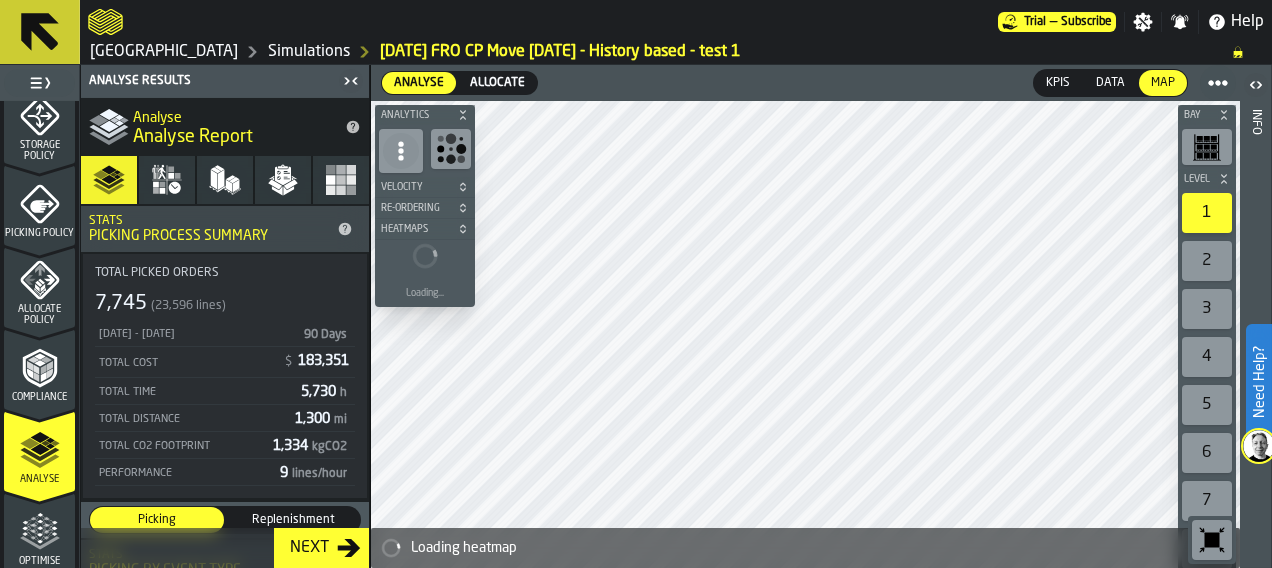 scroll, scrollTop: 1008, scrollLeft: 0, axis: vertical 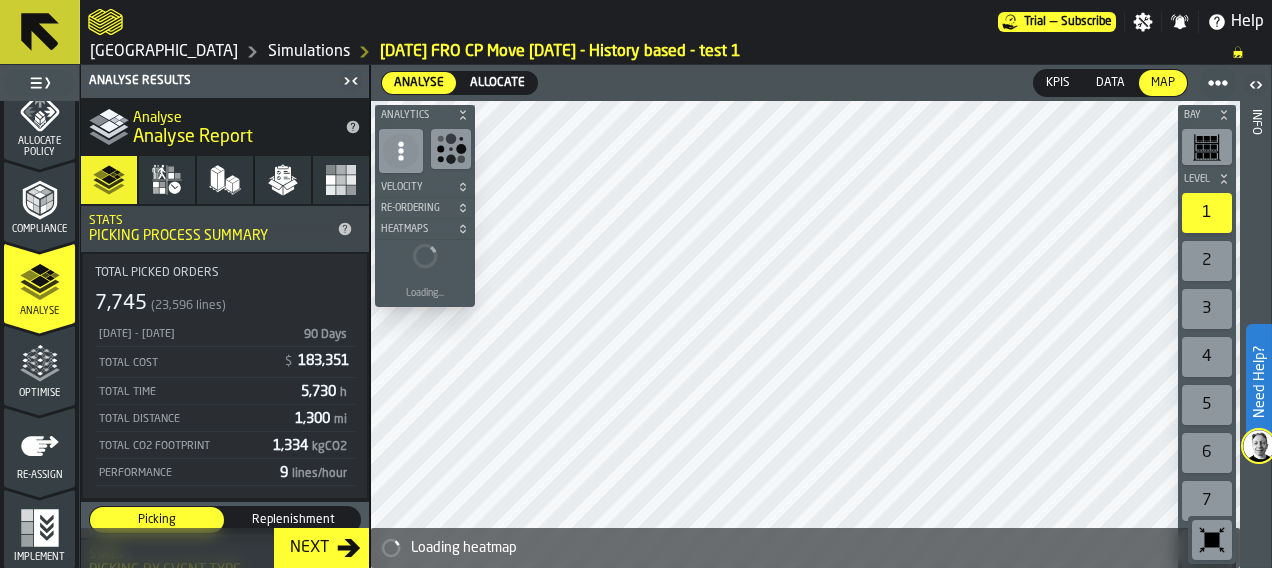 click 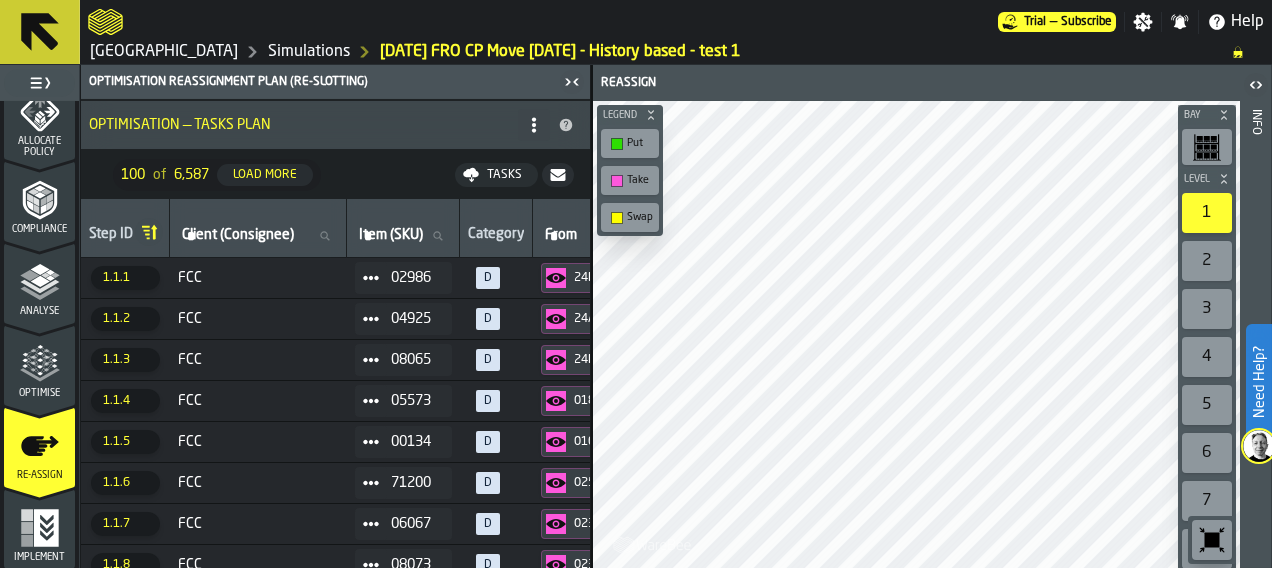 click on "Bay Level 1 2 3 4 5 6 7 8 M A K I N G  W A R E H O U S E S  M O R E  EF F I C I E N T Legend Put Take Swap" at bounding box center (916, 334) 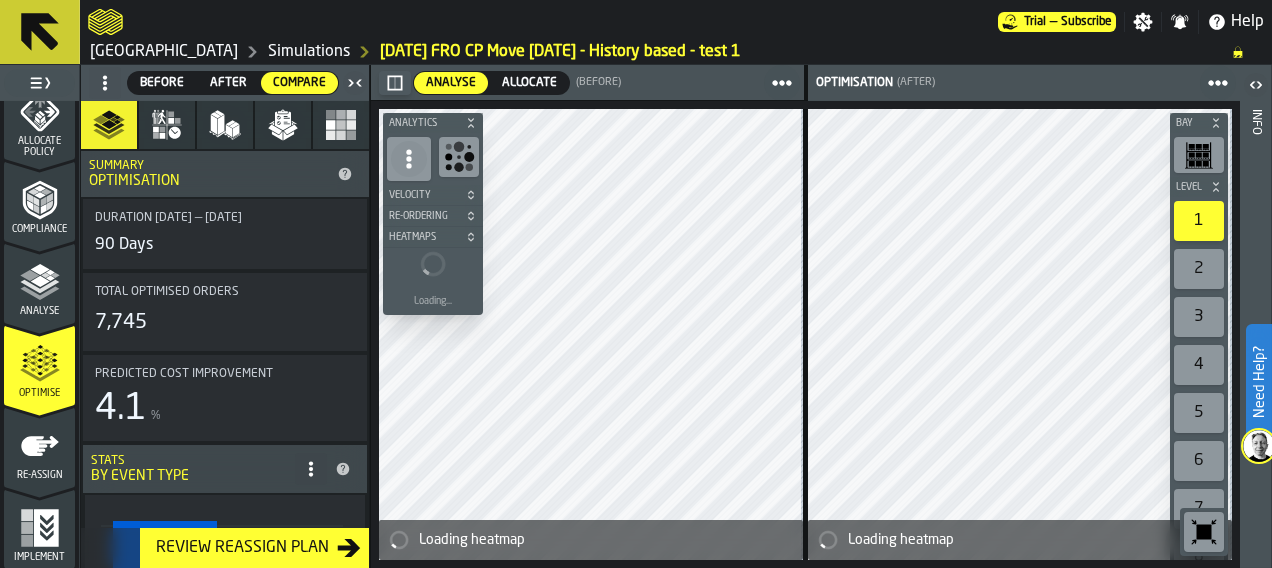 click on "Allocate" at bounding box center (529, 83) 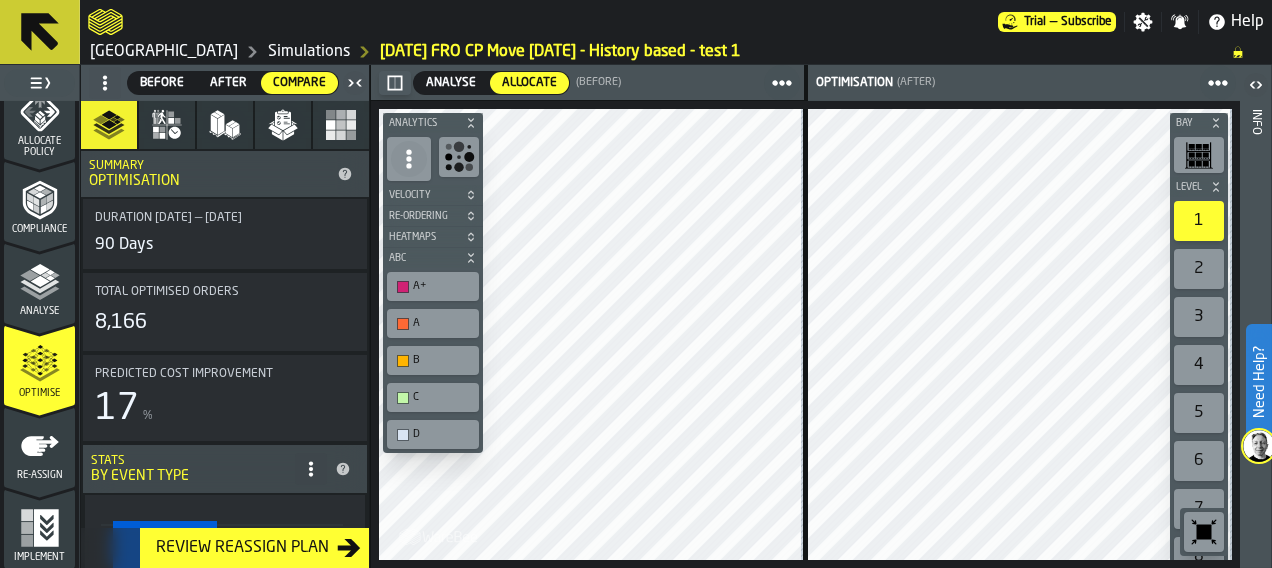 click 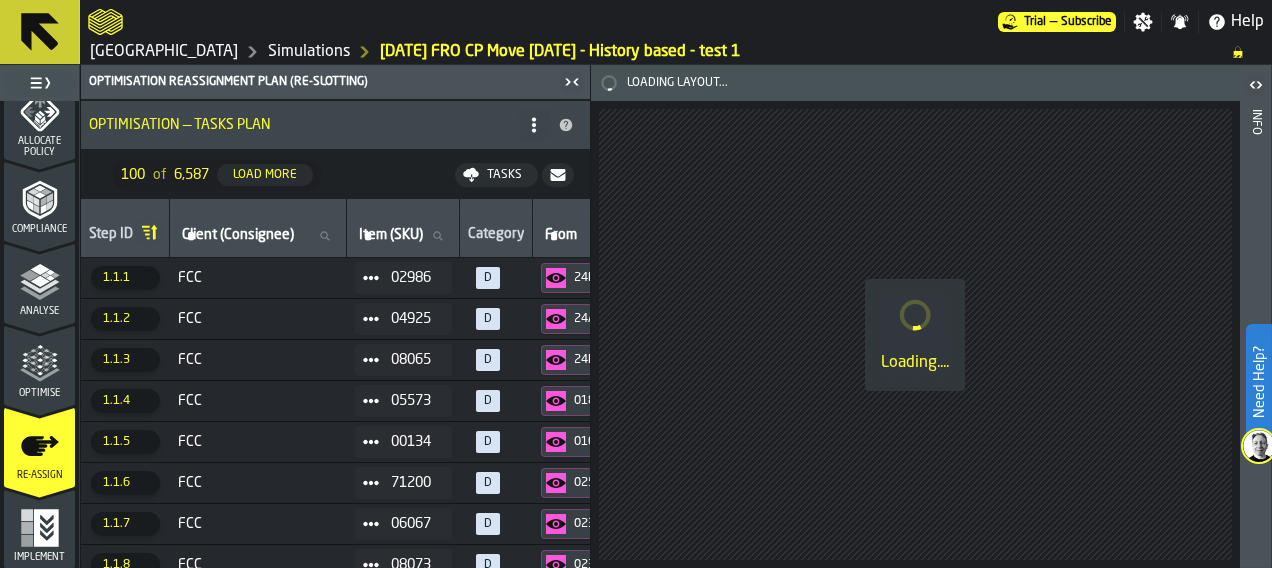 click 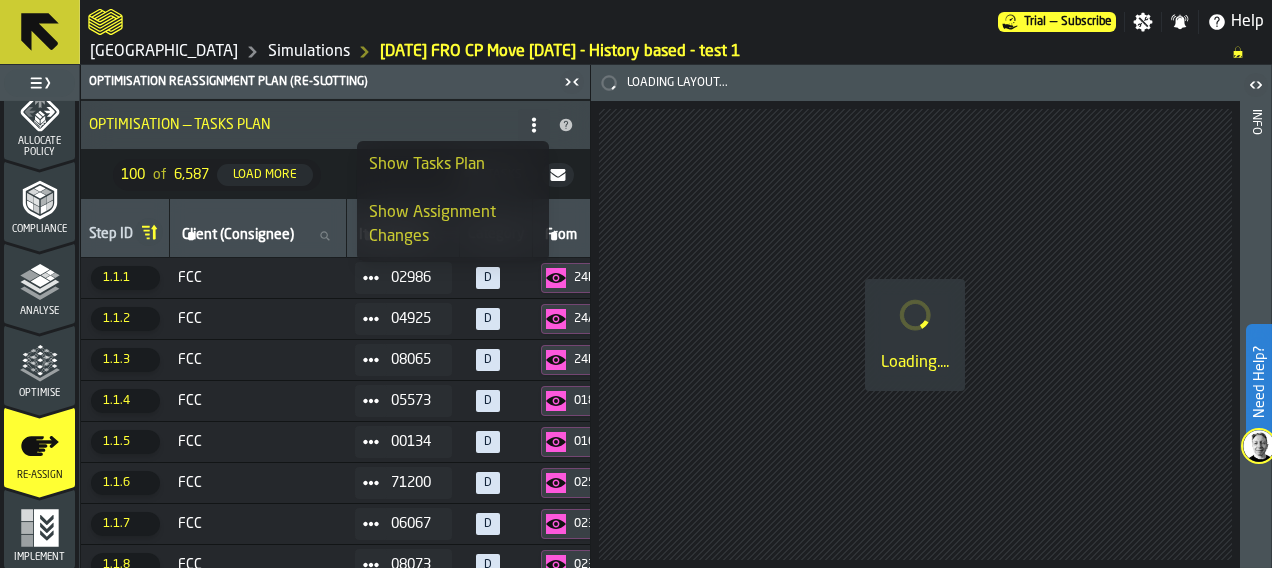 click on "Show Assignment Changes" at bounding box center [453, 225] 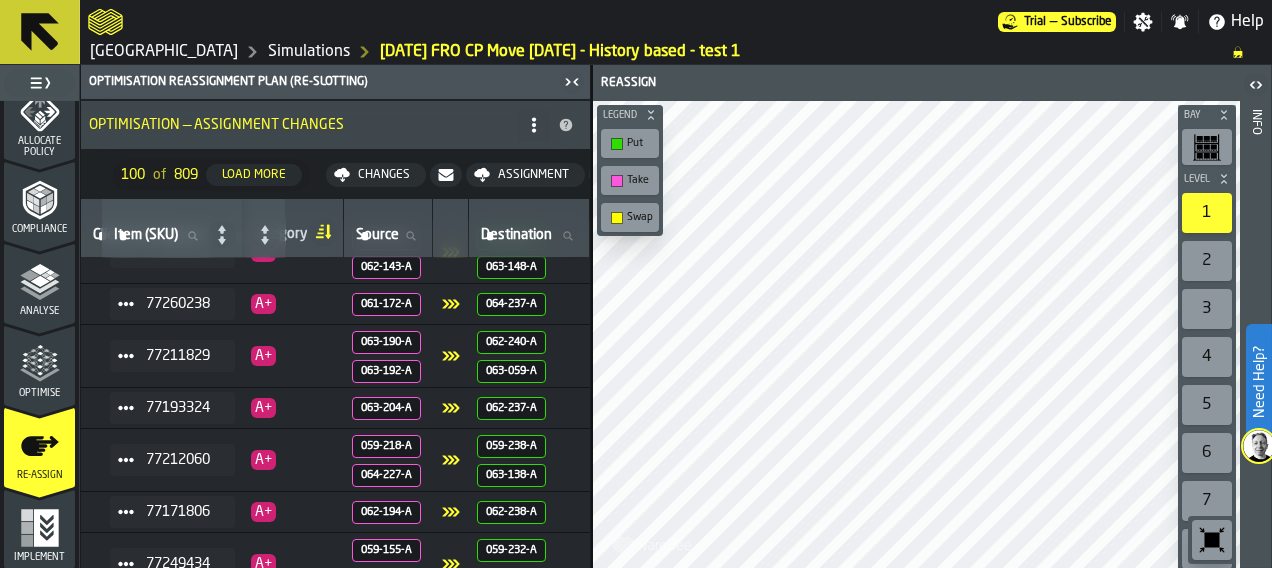 scroll, scrollTop: 0, scrollLeft: 187, axis: horizontal 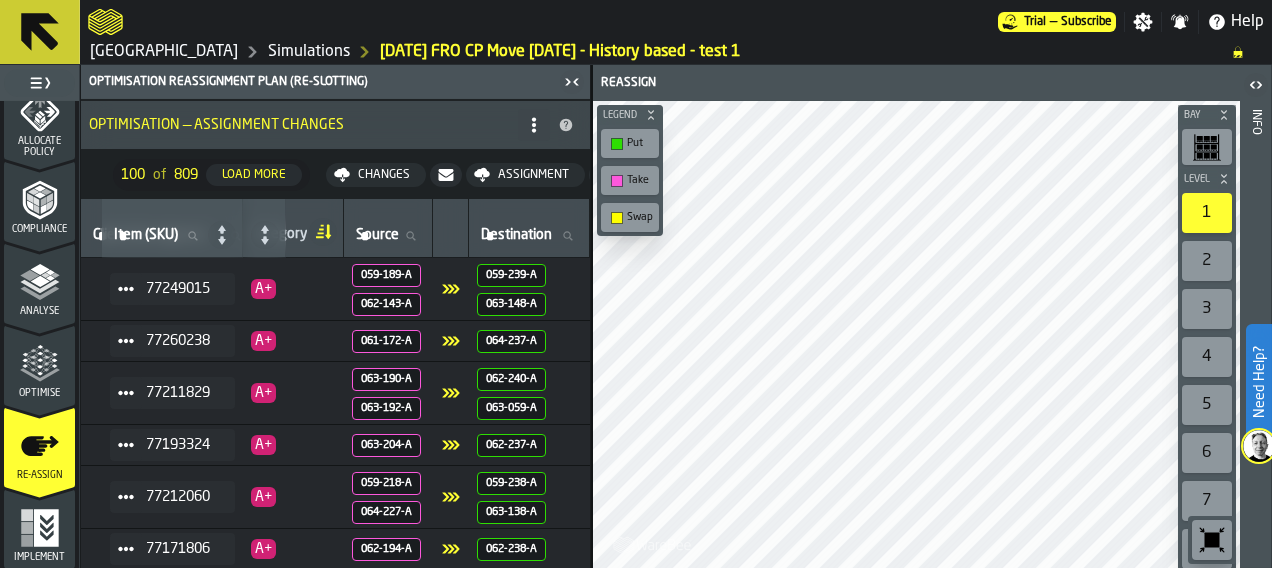click on "Optimise" at bounding box center (39, 365) 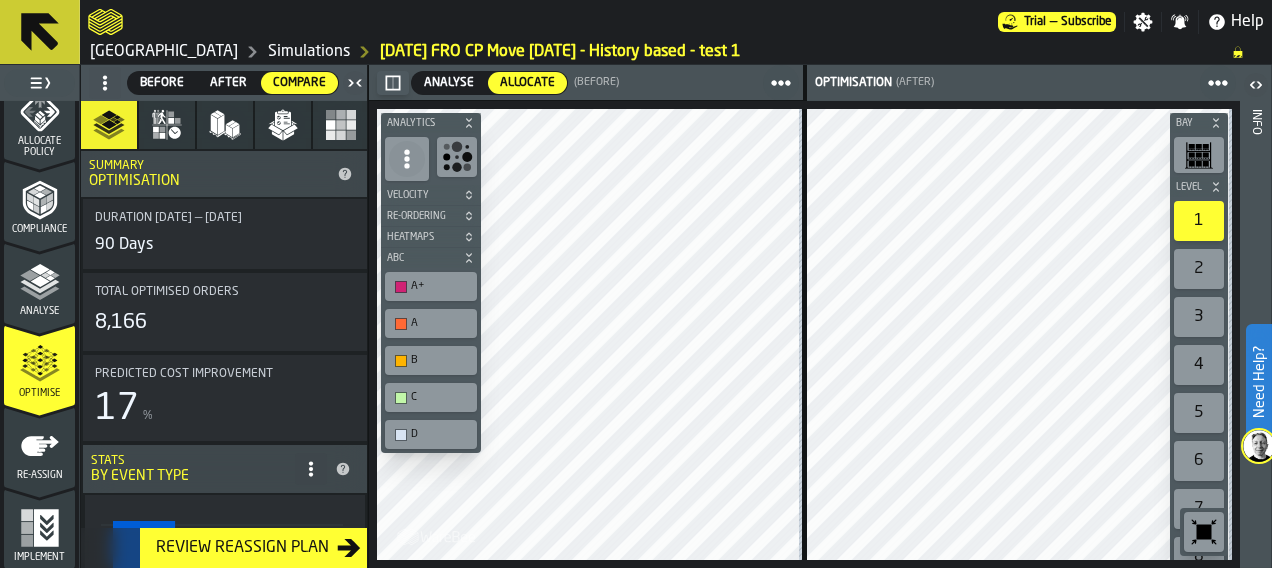 click on "Review Reassign Plan" at bounding box center [242, 548] 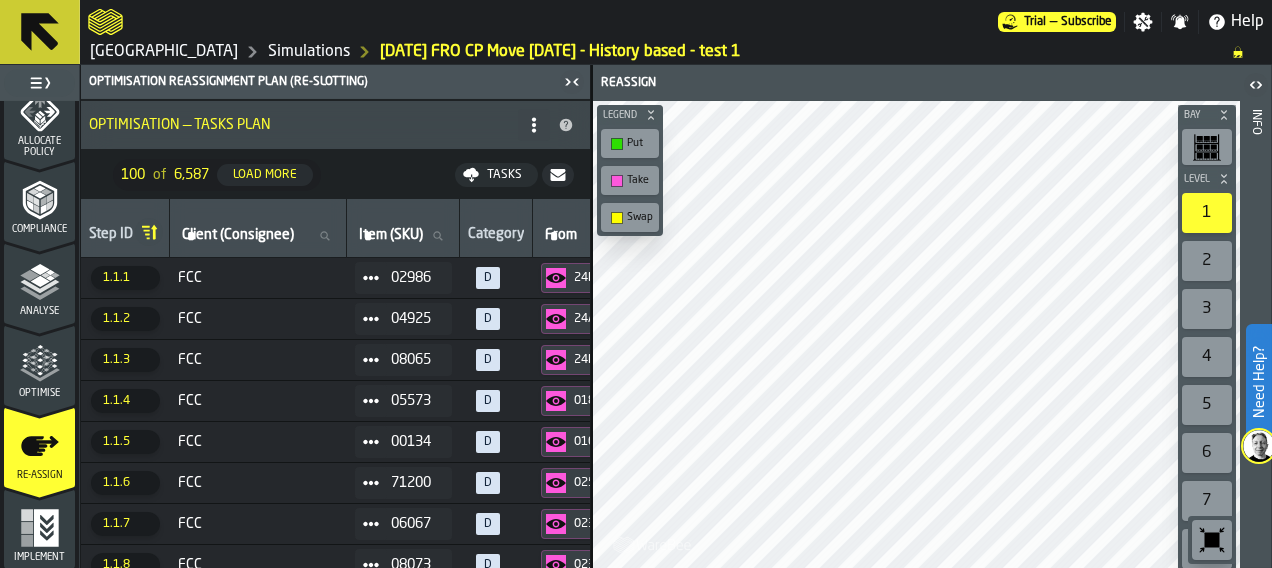 click 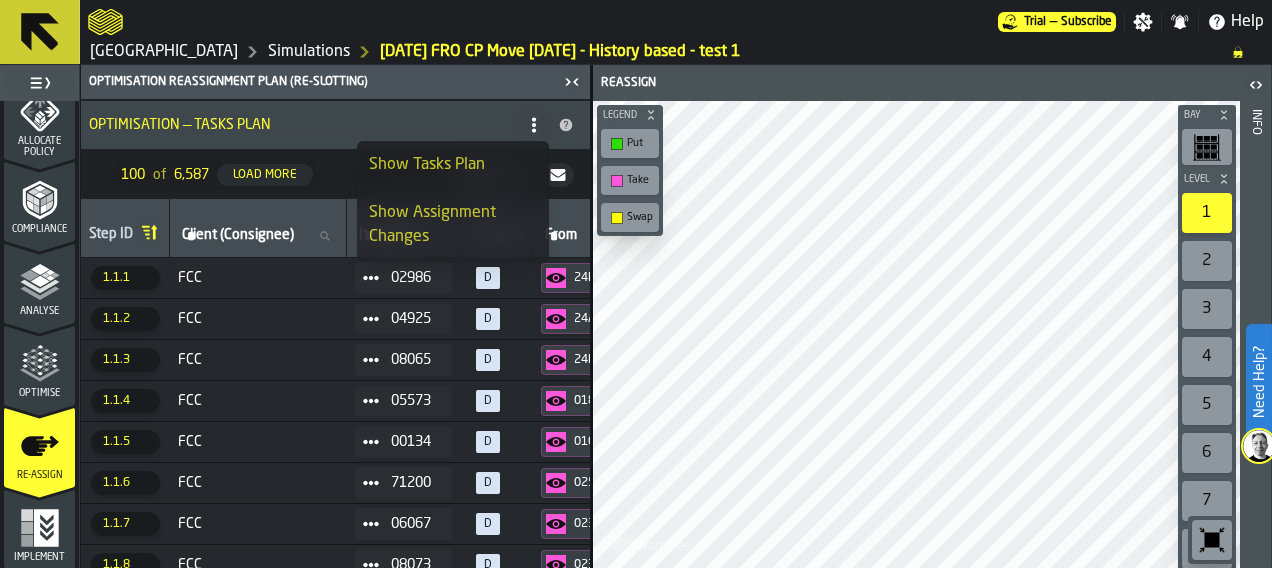 click on "Show Assignment Changes" at bounding box center [453, 225] 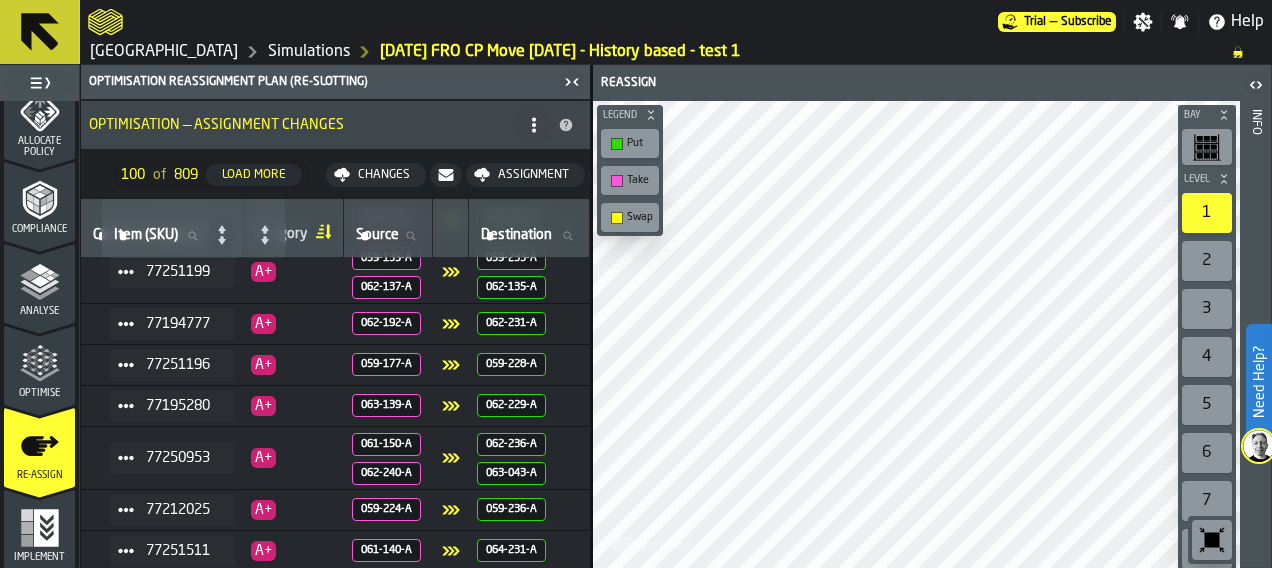 scroll, scrollTop: 946, scrollLeft: 208, axis: both 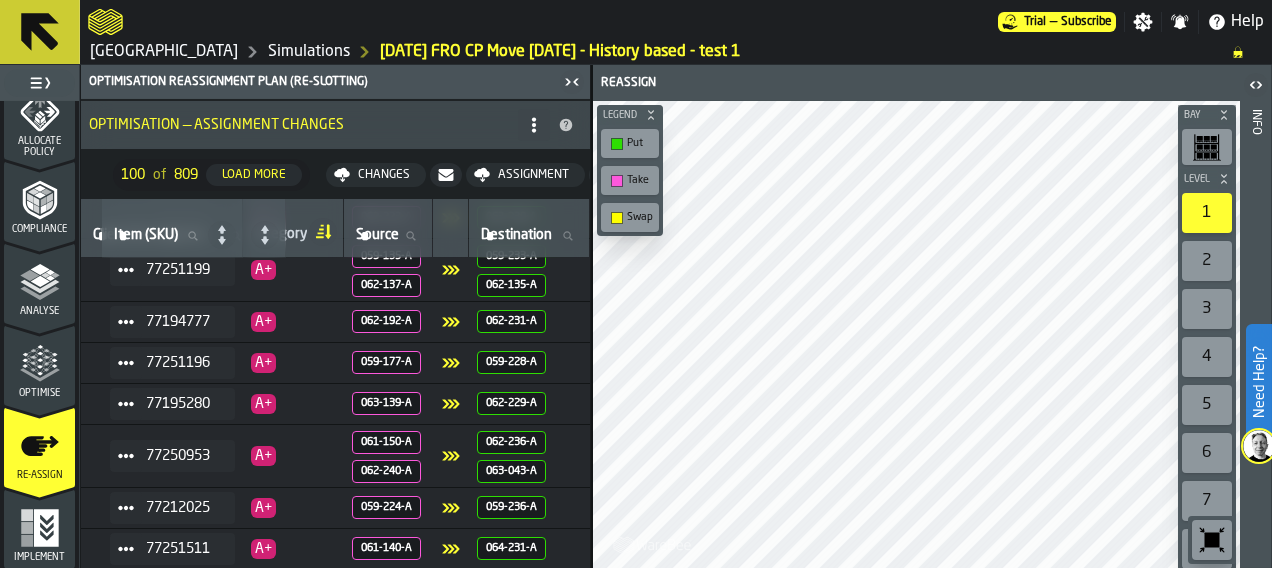 click on "Optimise" at bounding box center [39, 371] 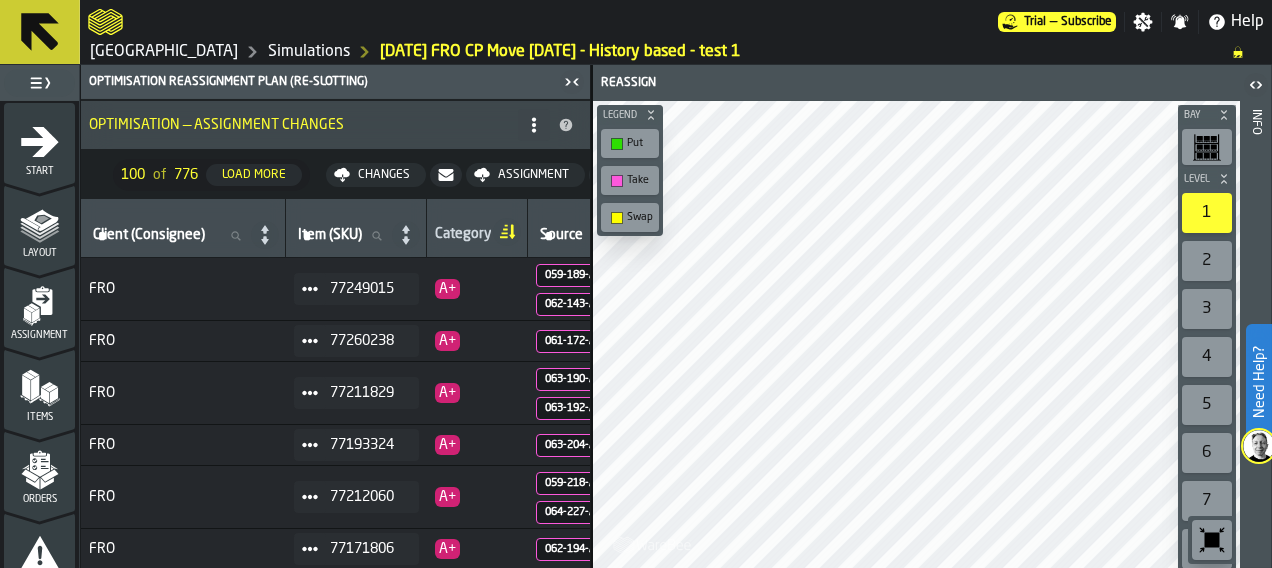 scroll, scrollTop: 0, scrollLeft: 0, axis: both 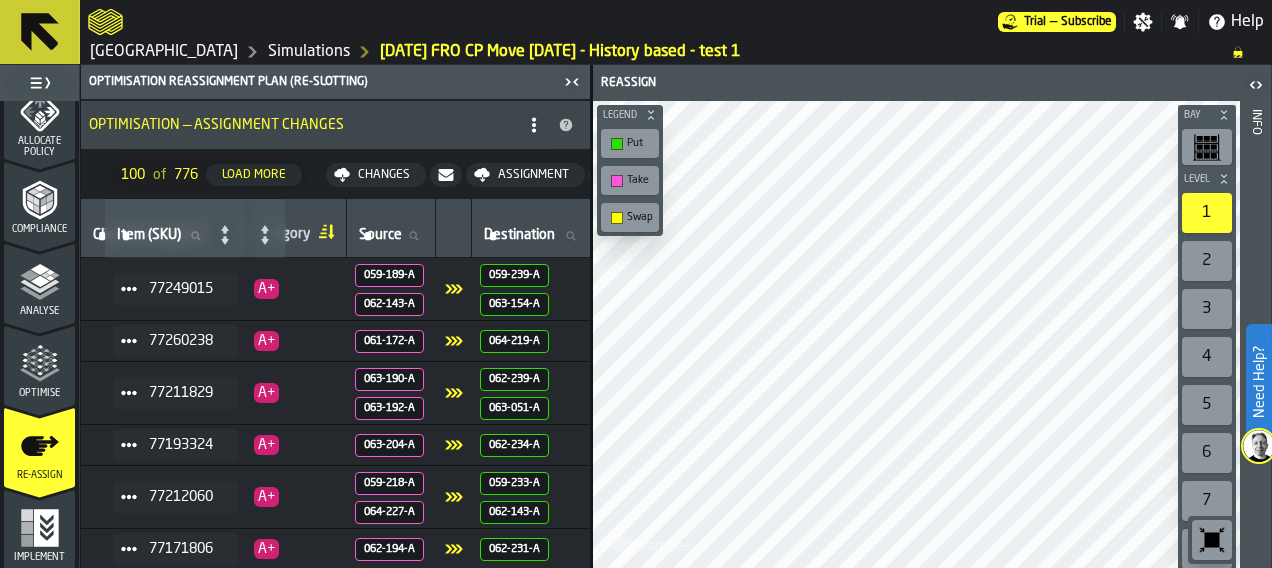 click on "Simulations" at bounding box center [309, 52] 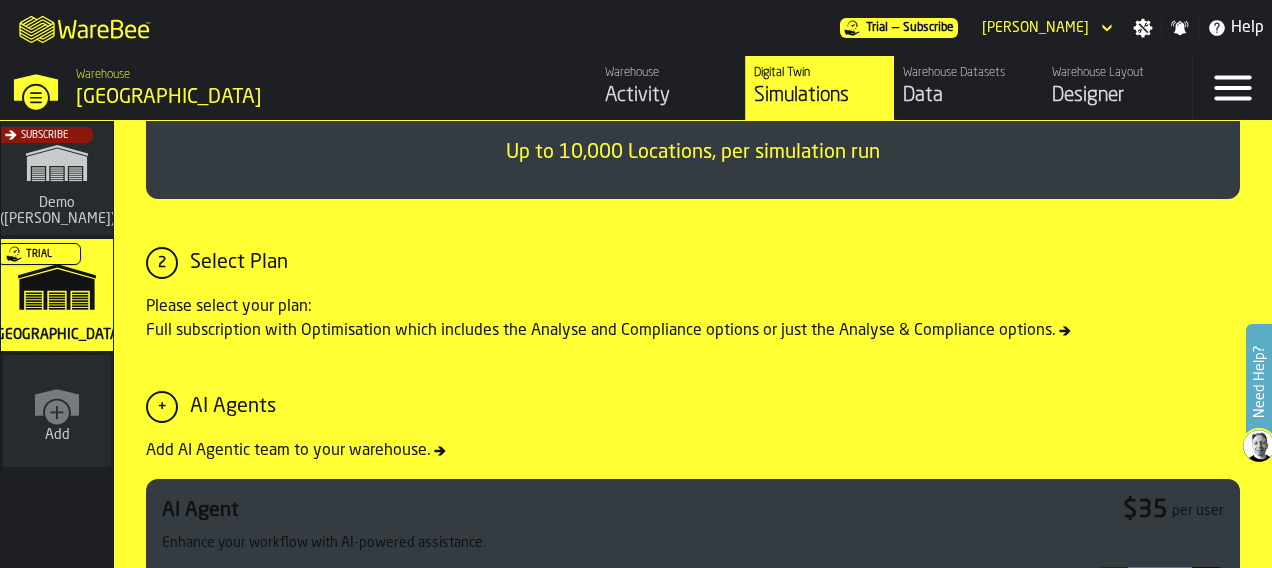 scroll, scrollTop: 310, scrollLeft: 0, axis: vertical 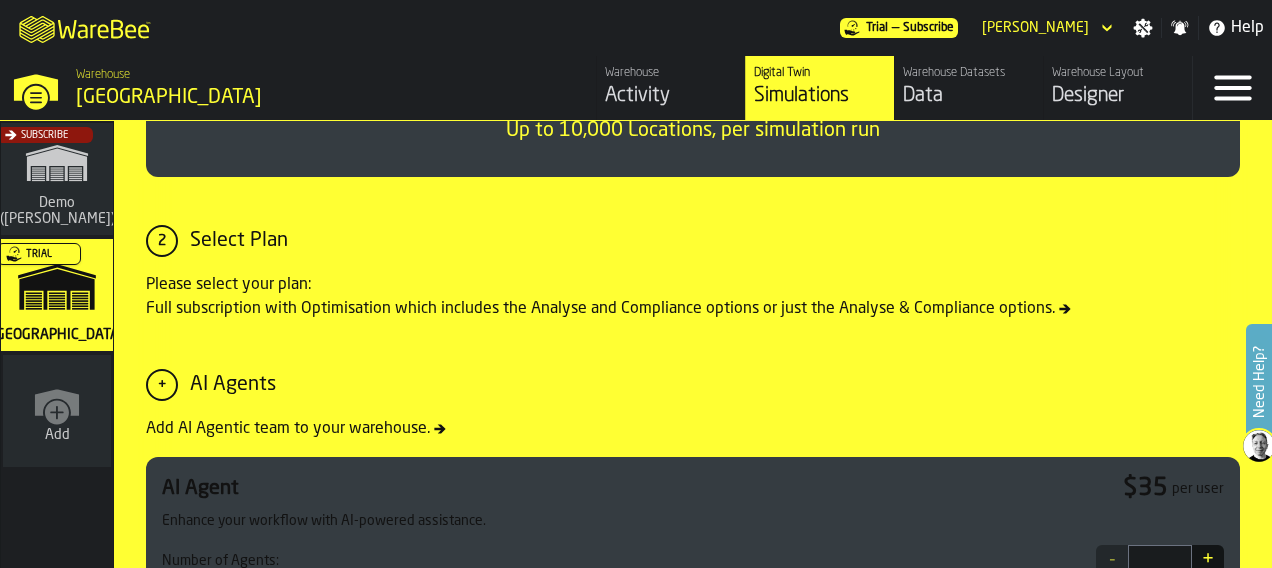 click on "Activity" at bounding box center [671, 96] 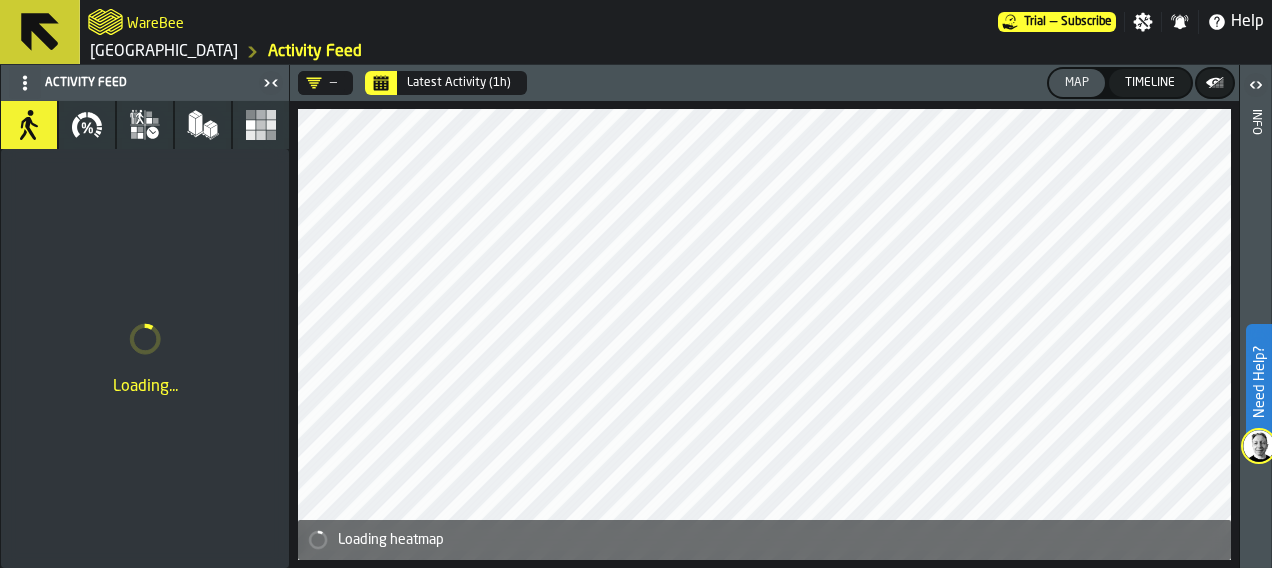 click on "[GEOGRAPHIC_DATA]" at bounding box center (164, 52) 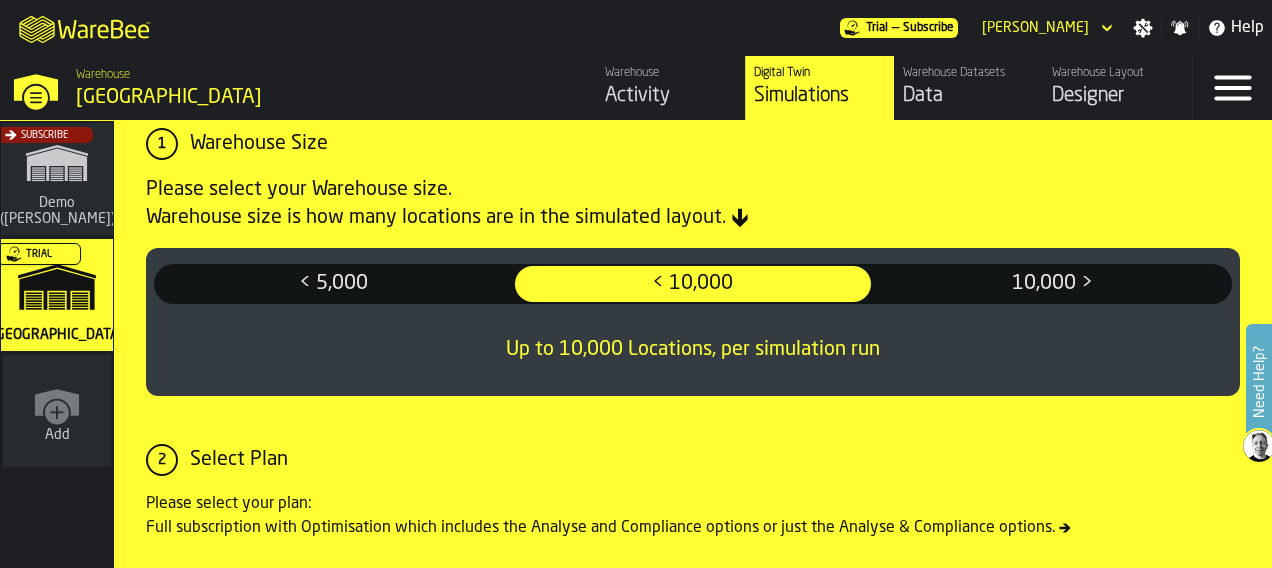 scroll, scrollTop: 0, scrollLeft: 0, axis: both 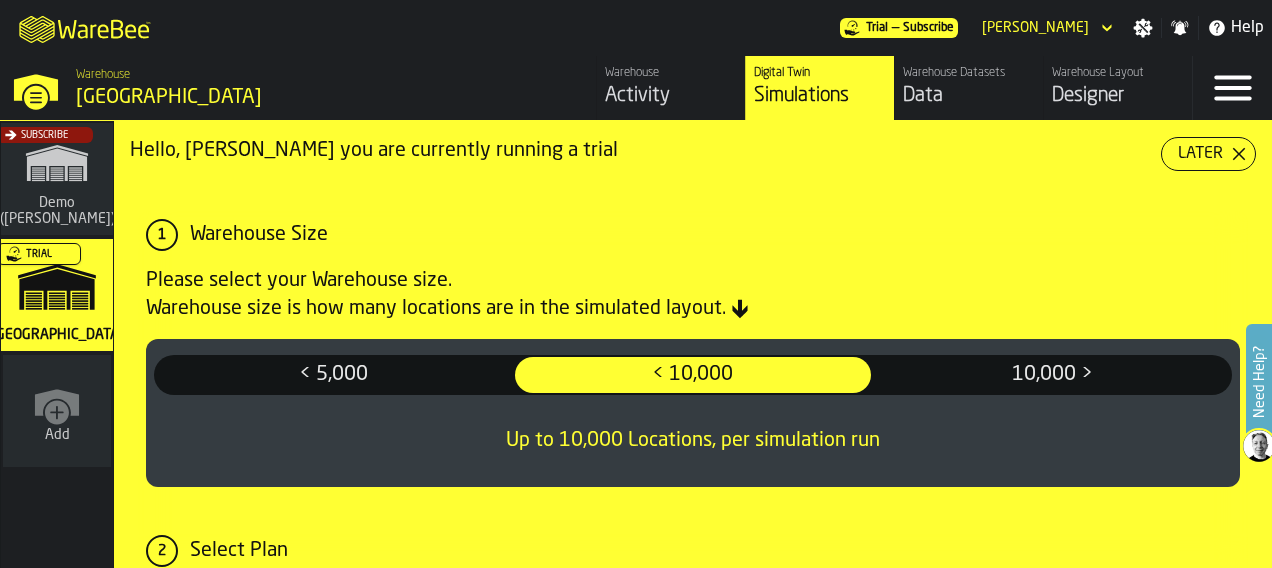 click on "Later" at bounding box center (1200, 154) 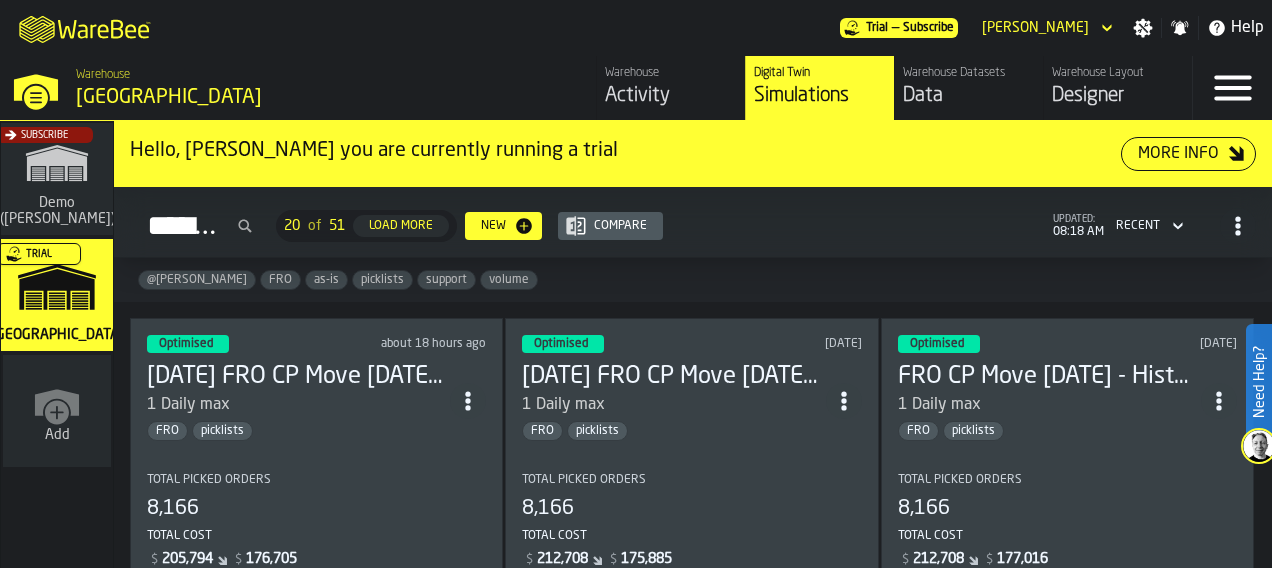 click 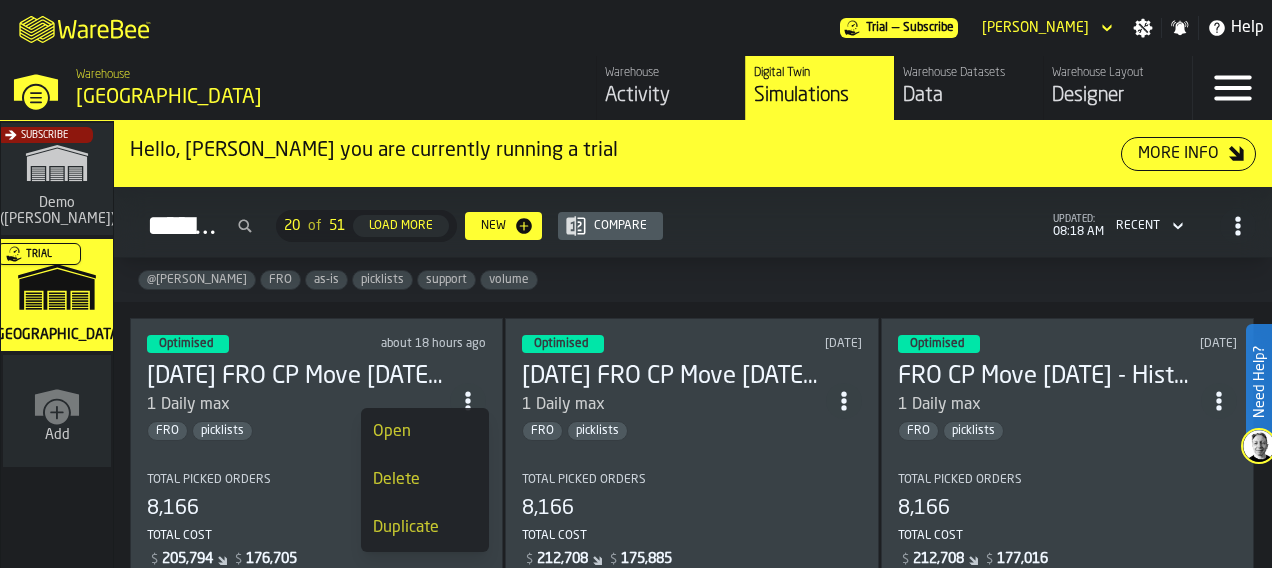 click on "Duplicate" at bounding box center (425, 528) 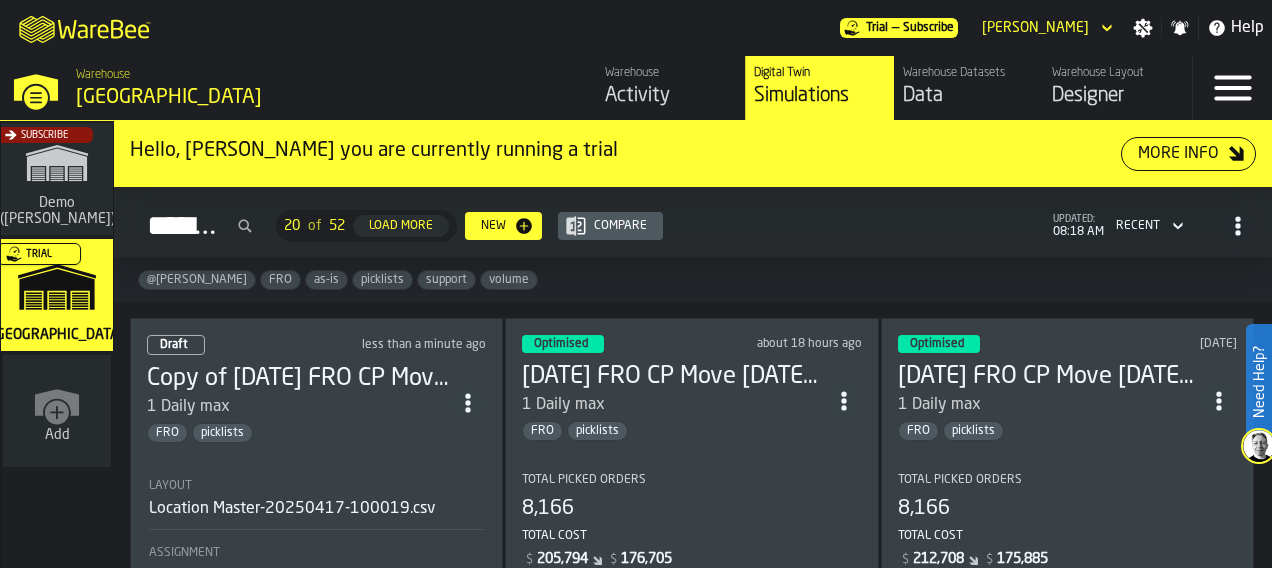 click on "Copy of [DATE] FRO CP Move [DATE] - History based - test 1" at bounding box center (298, 379) 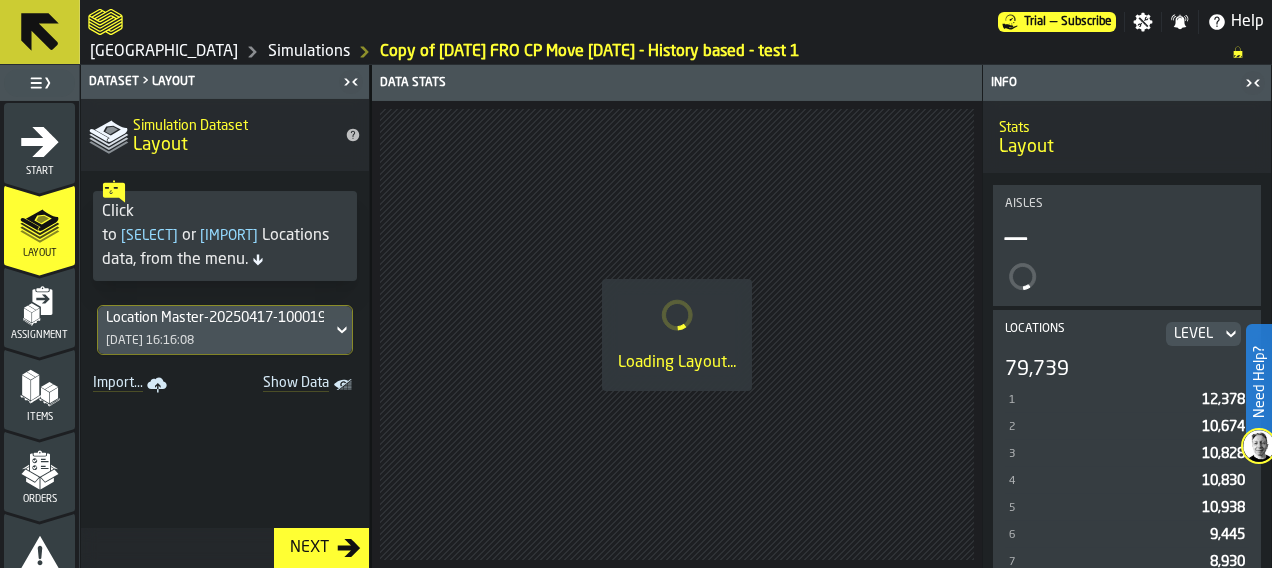 click 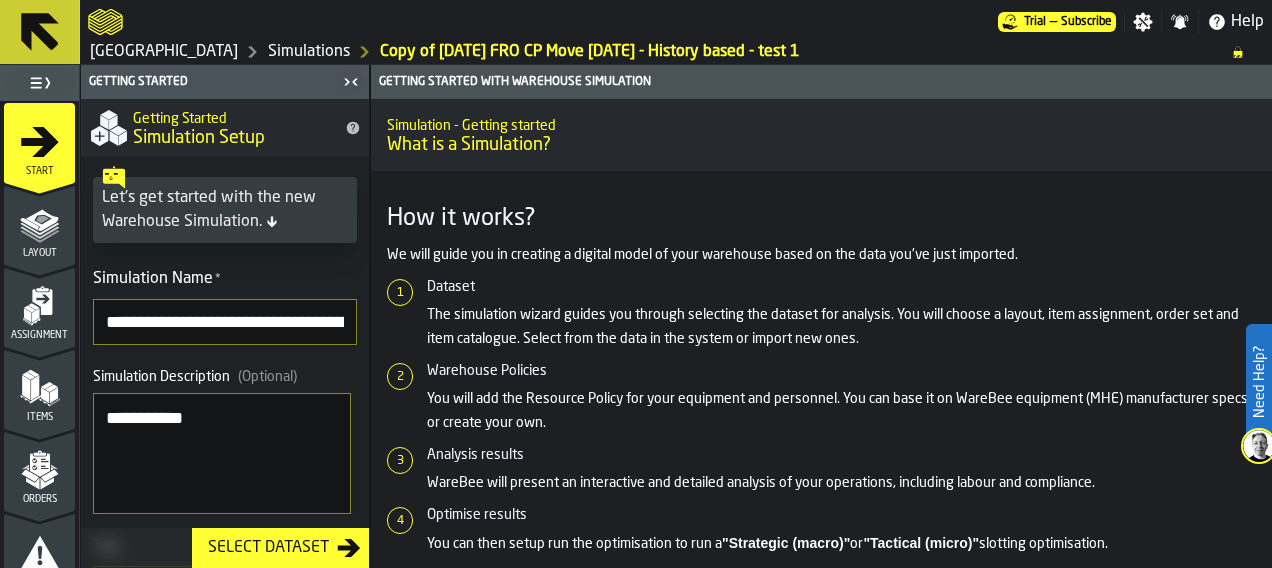 drag, startPoint x: 166, startPoint y: 314, endPoint x: -4, endPoint y: 278, distance: 173.76996 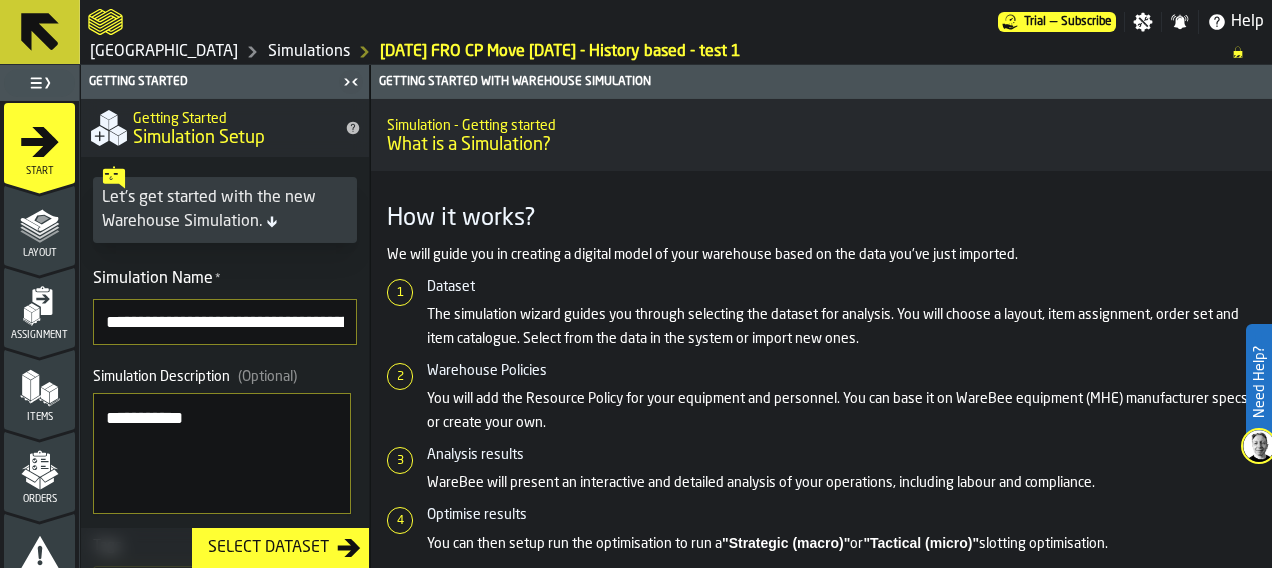 type on "**********" 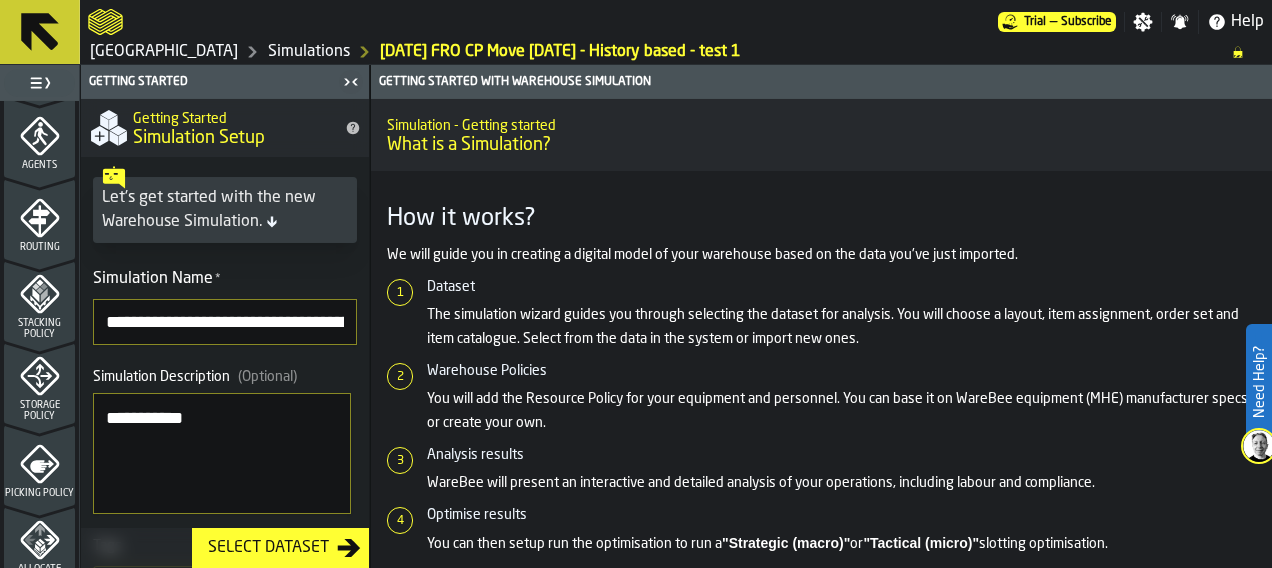 scroll, scrollTop: 582, scrollLeft: 0, axis: vertical 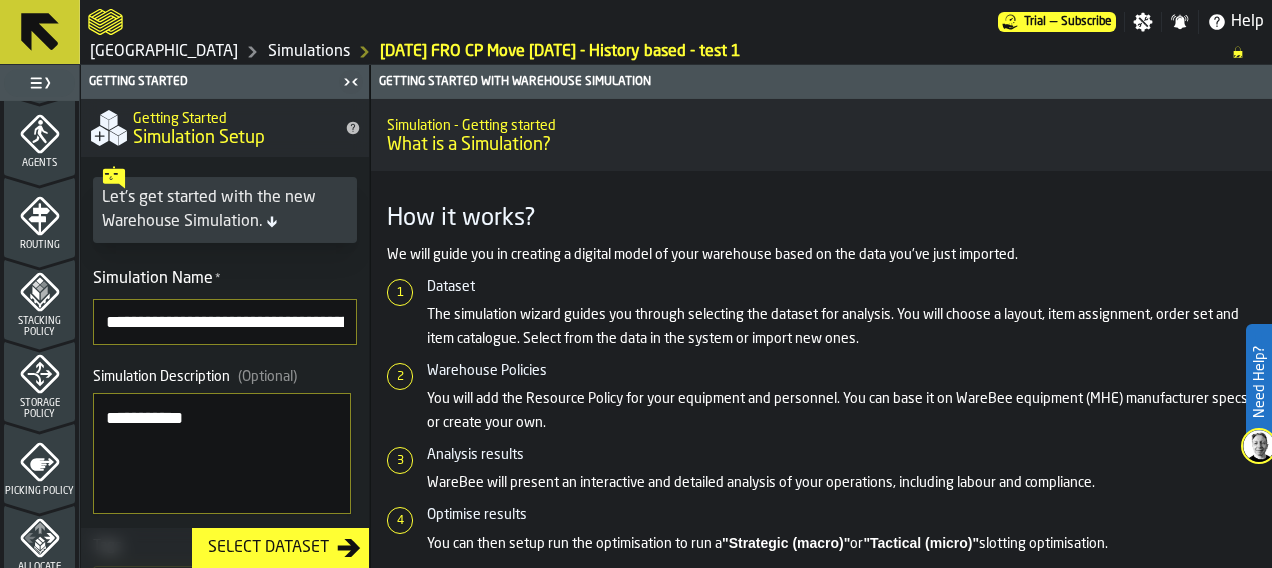 click on "Storage Policy" at bounding box center (39, 409) 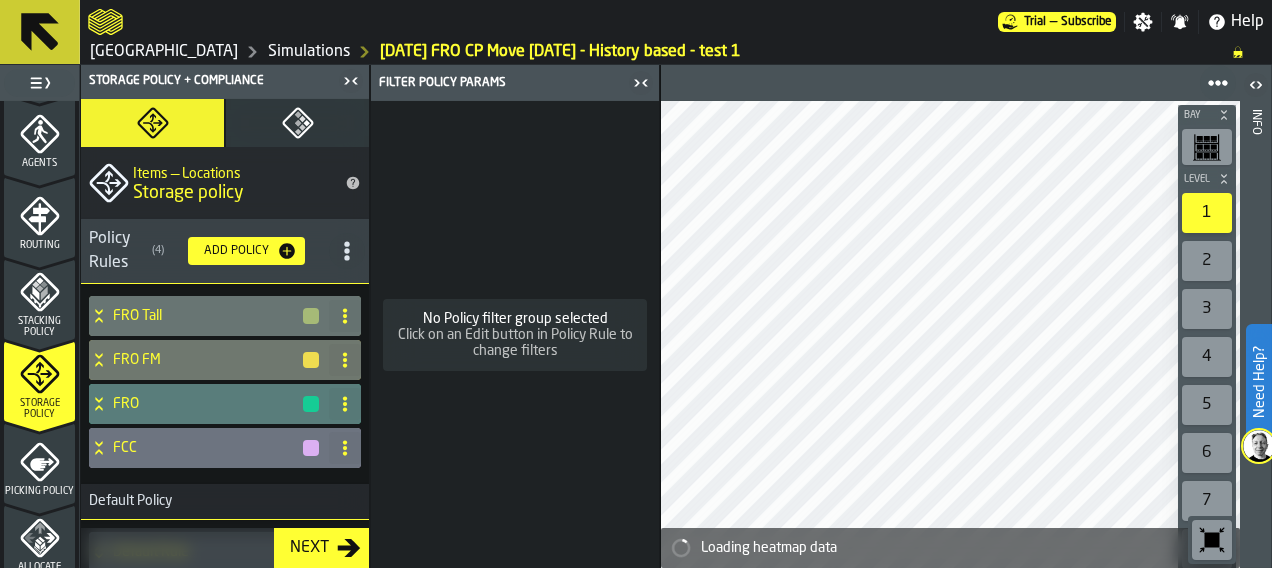 click on "FRO" at bounding box center [205, 404] 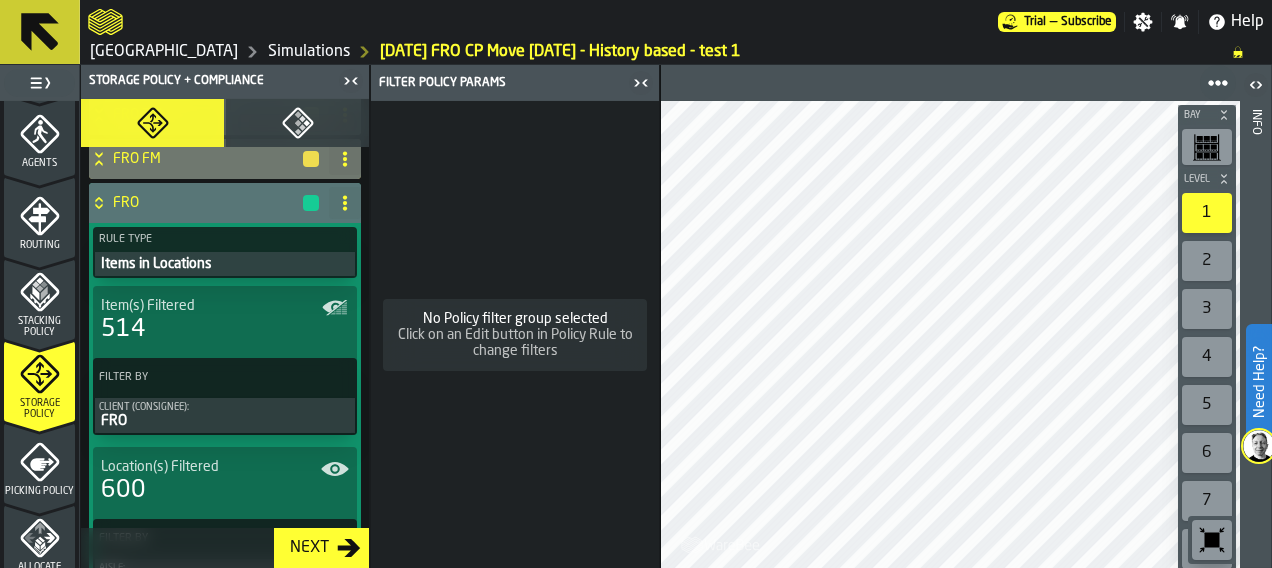 scroll, scrollTop: 0, scrollLeft: 0, axis: both 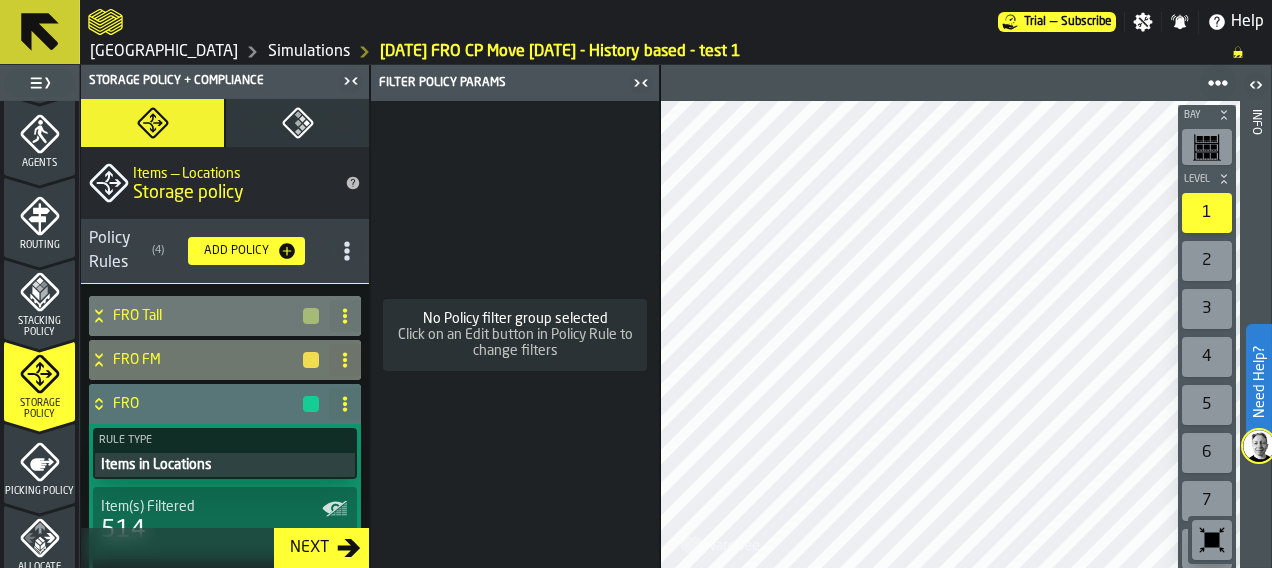 click on "FRO Tall" at bounding box center (207, 316) 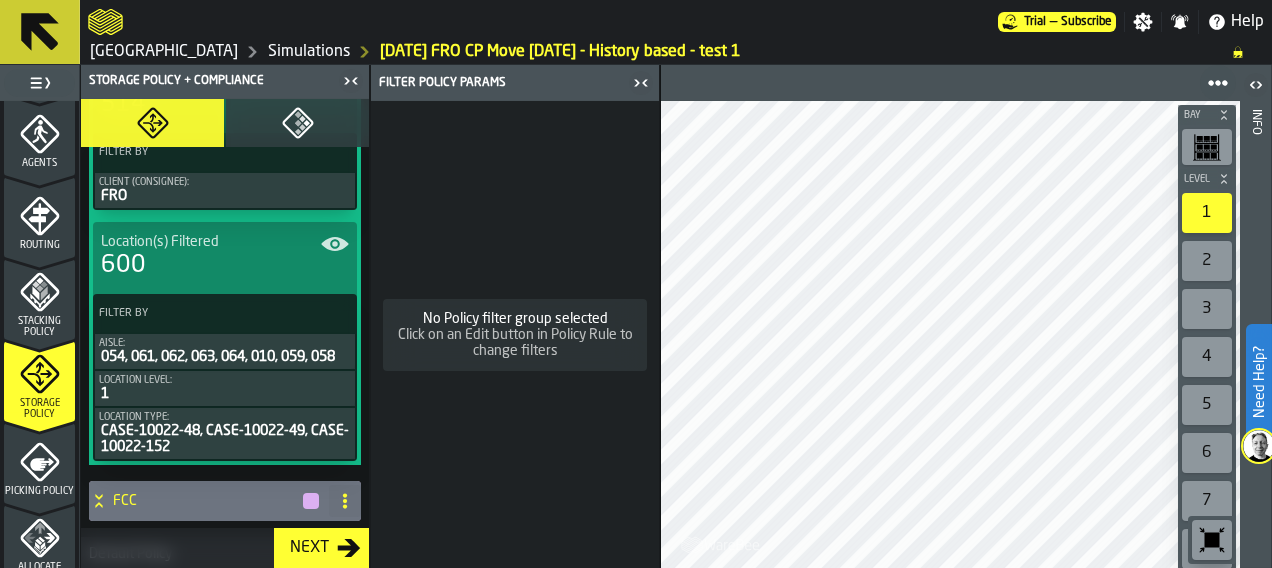 scroll, scrollTop: 936, scrollLeft: 0, axis: vertical 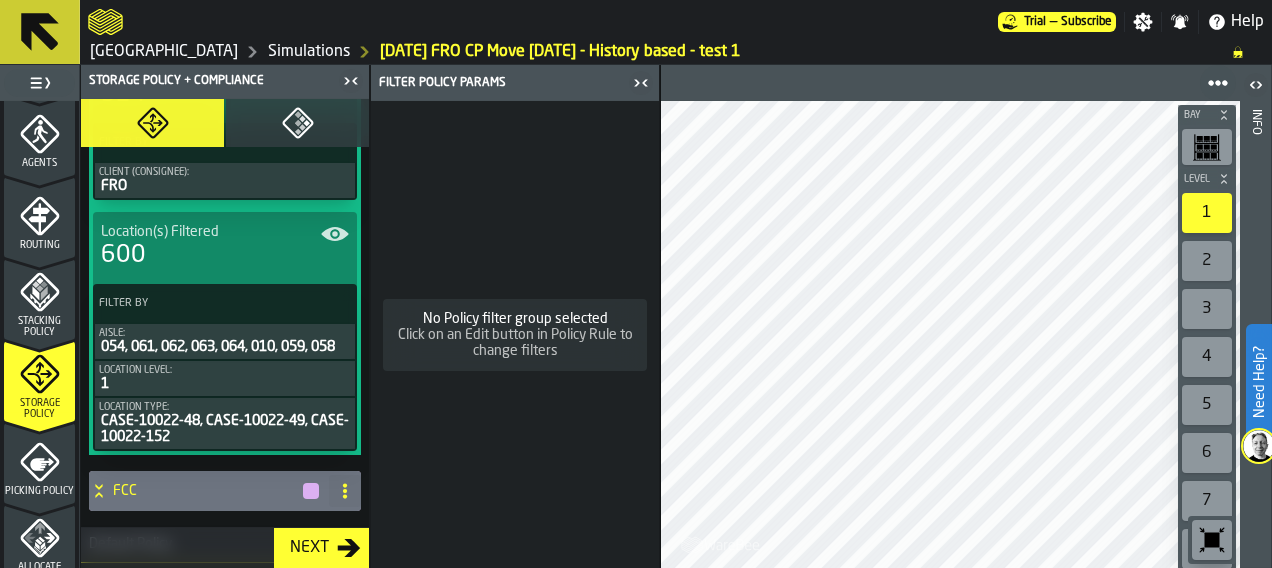 click on "054, 061, 062, 063, 064, 010, 059, 058" at bounding box center [225, 347] 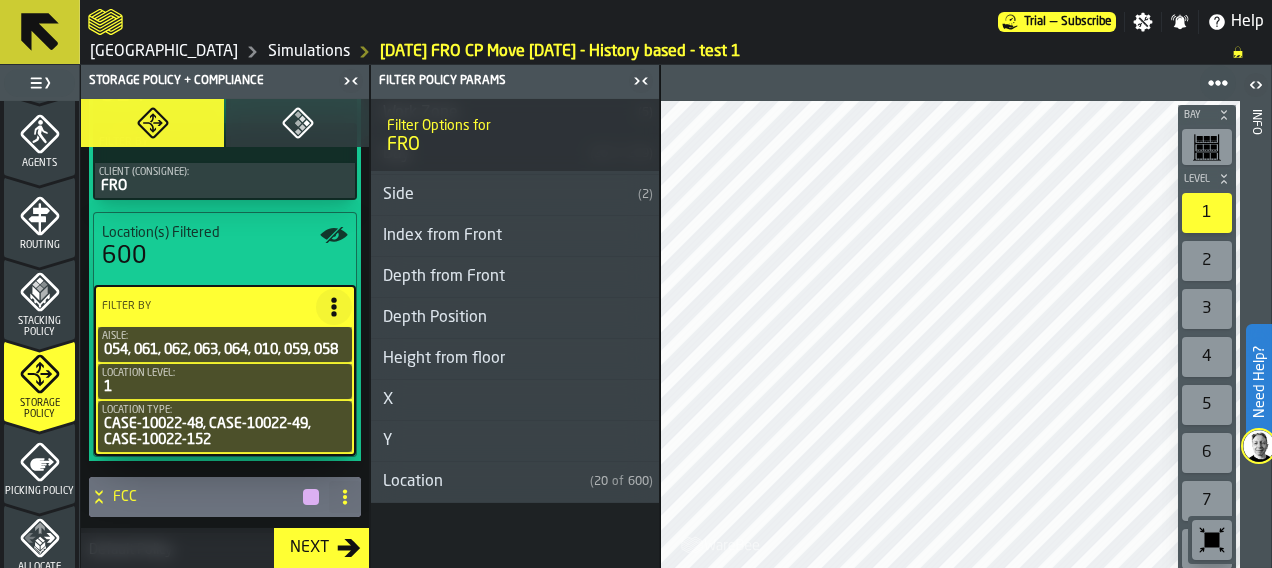 scroll, scrollTop: 494, scrollLeft: 0, axis: vertical 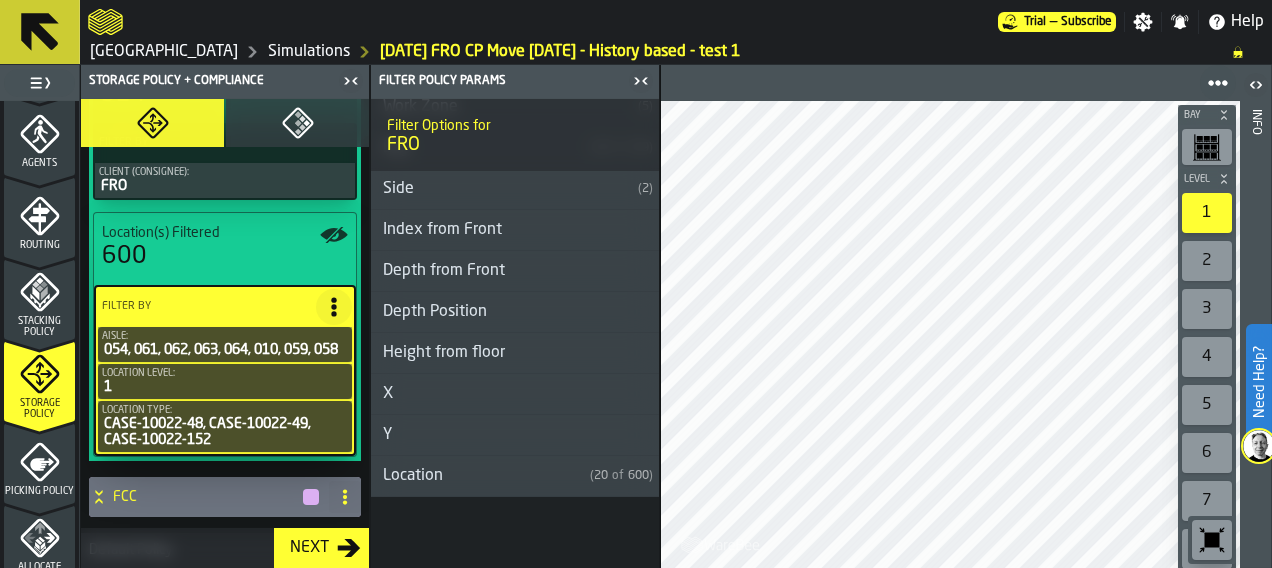 click on "Height from floor" at bounding box center (515, 353) 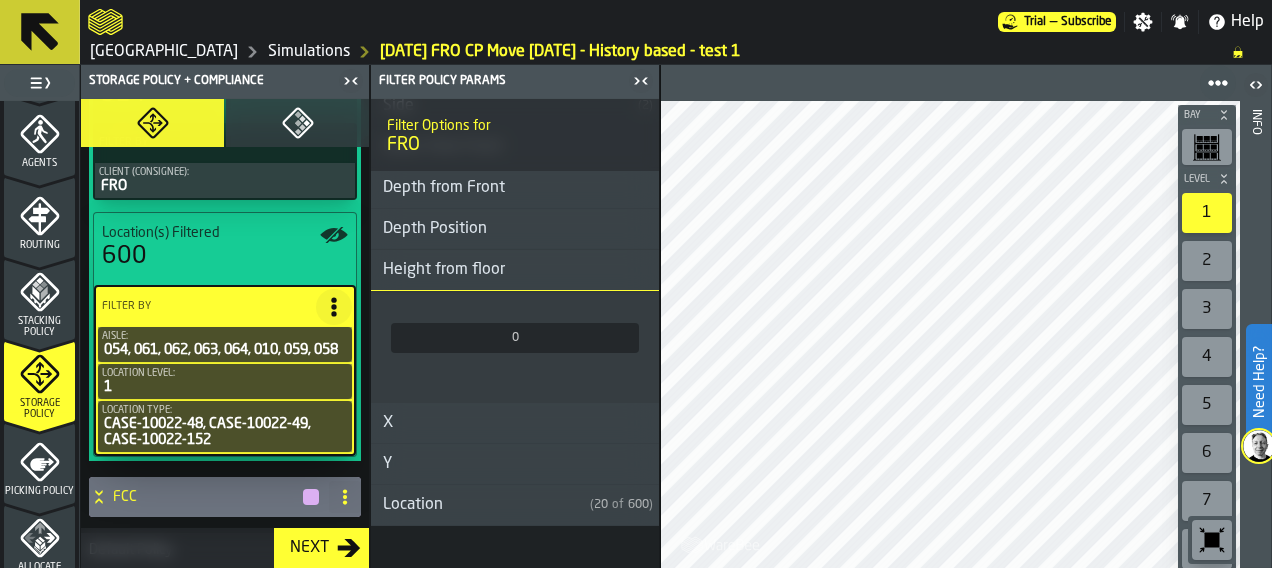 scroll, scrollTop: 608, scrollLeft: 0, axis: vertical 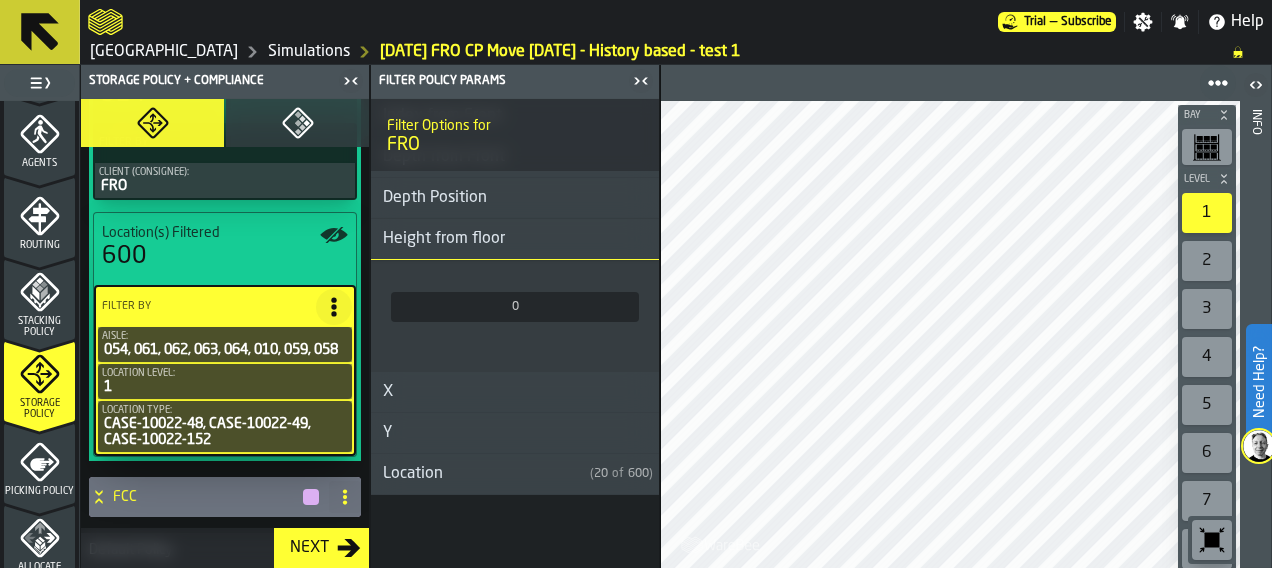 click on "Location" at bounding box center (476, 474) 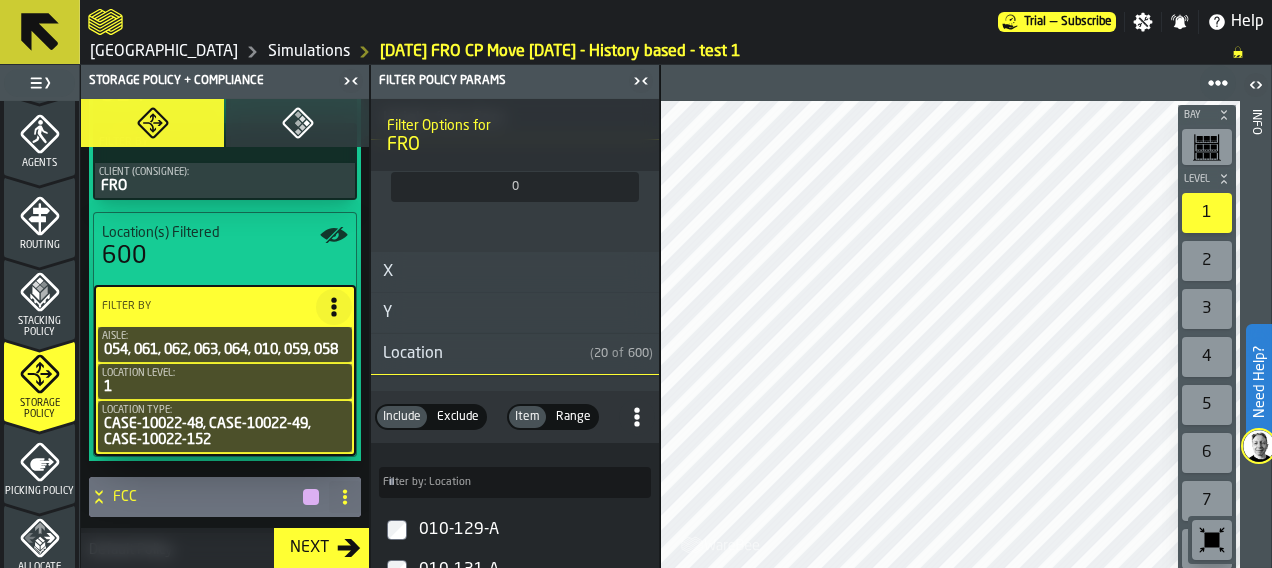 scroll, scrollTop: 762, scrollLeft: 0, axis: vertical 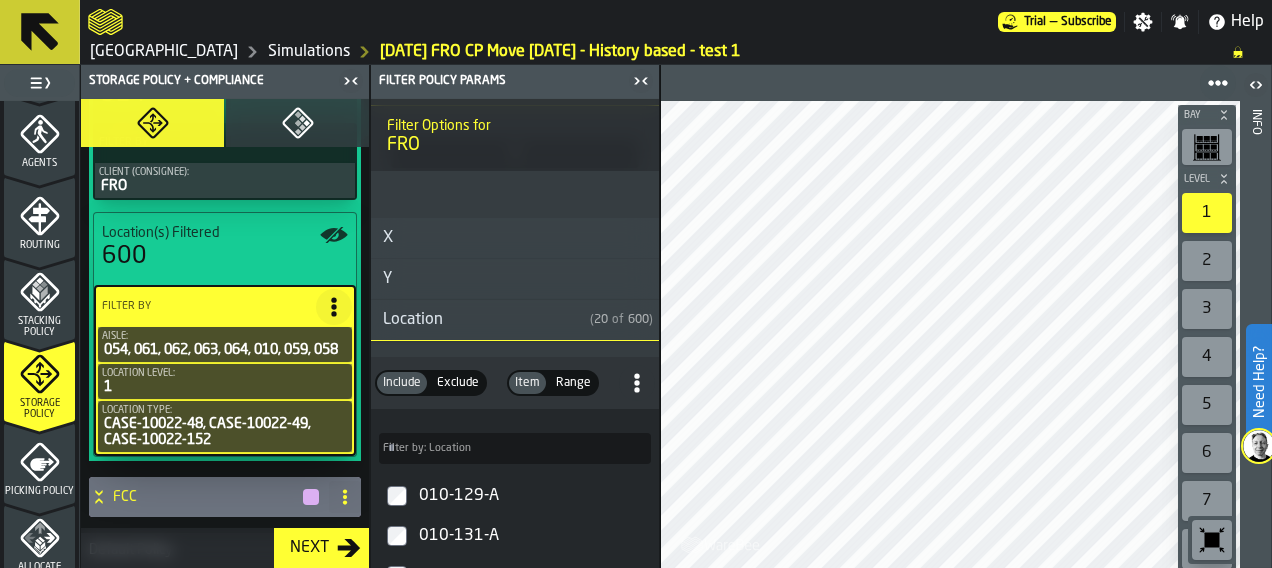 click on "Filter by: Location Filter by: Location" at bounding box center (515, 448) 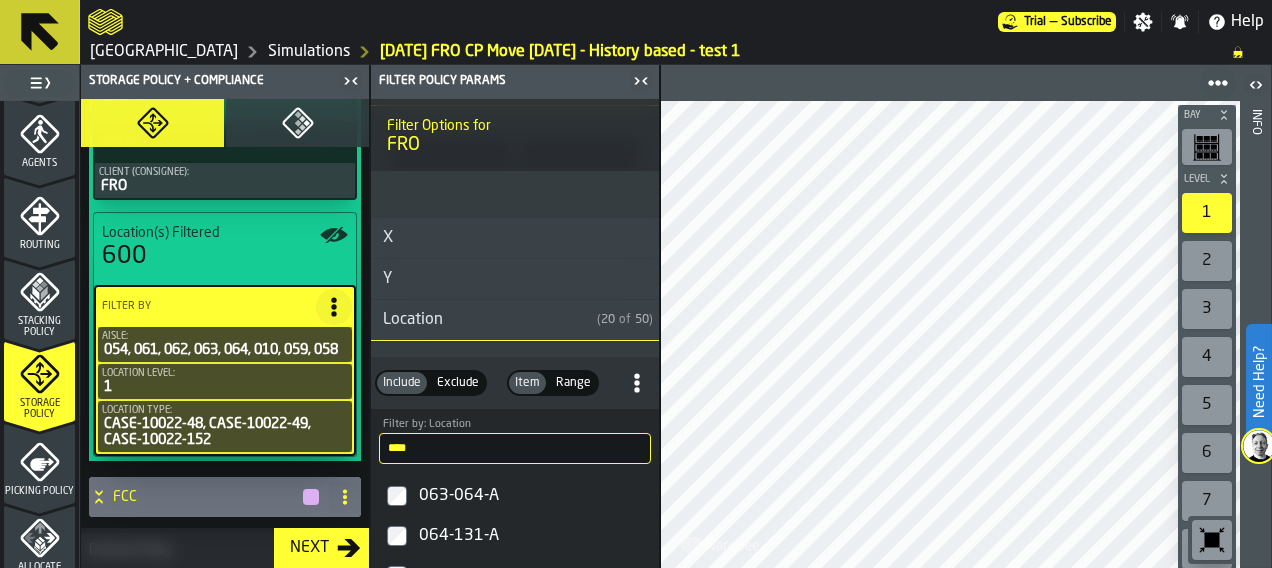 click on "****" at bounding box center (515, 448) 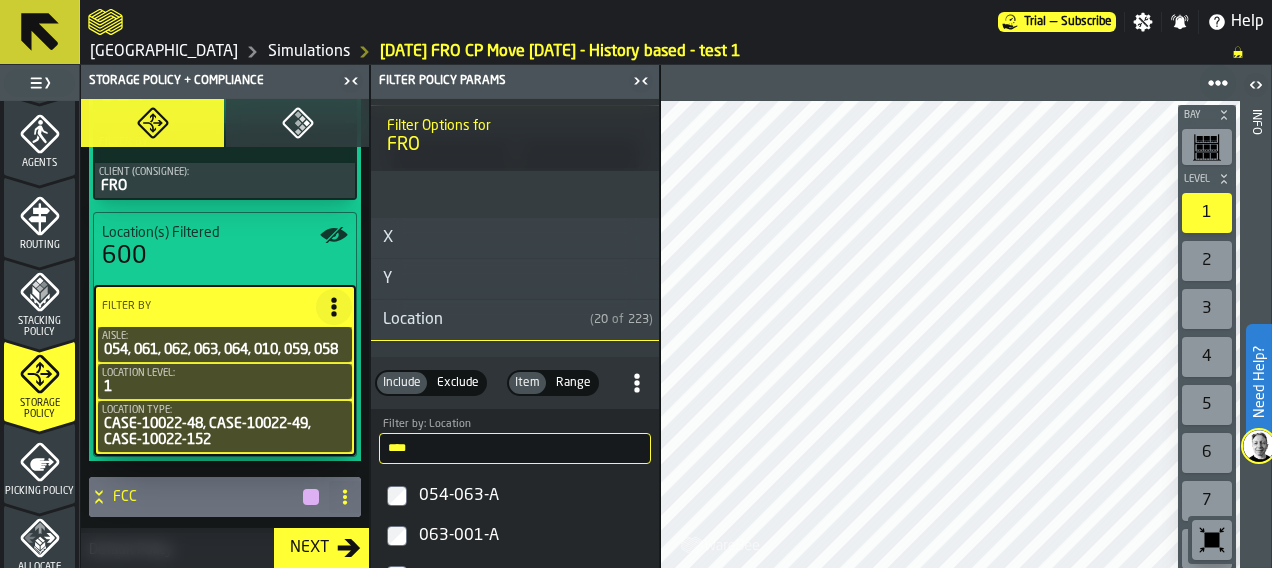 click on "****" at bounding box center [515, 448] 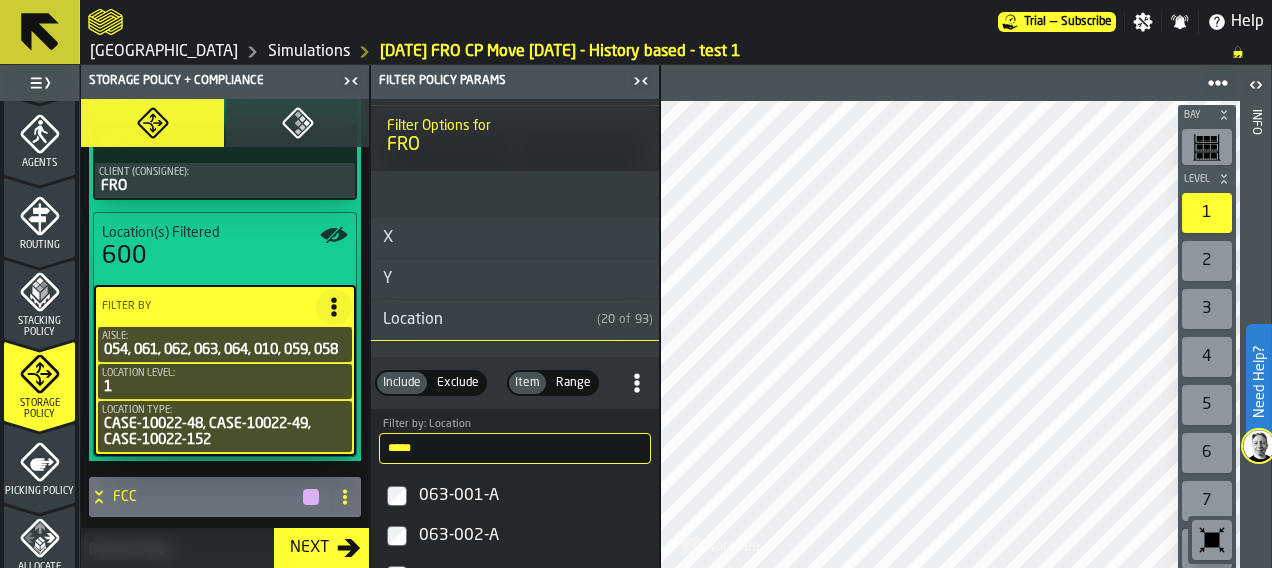 type on "*****" 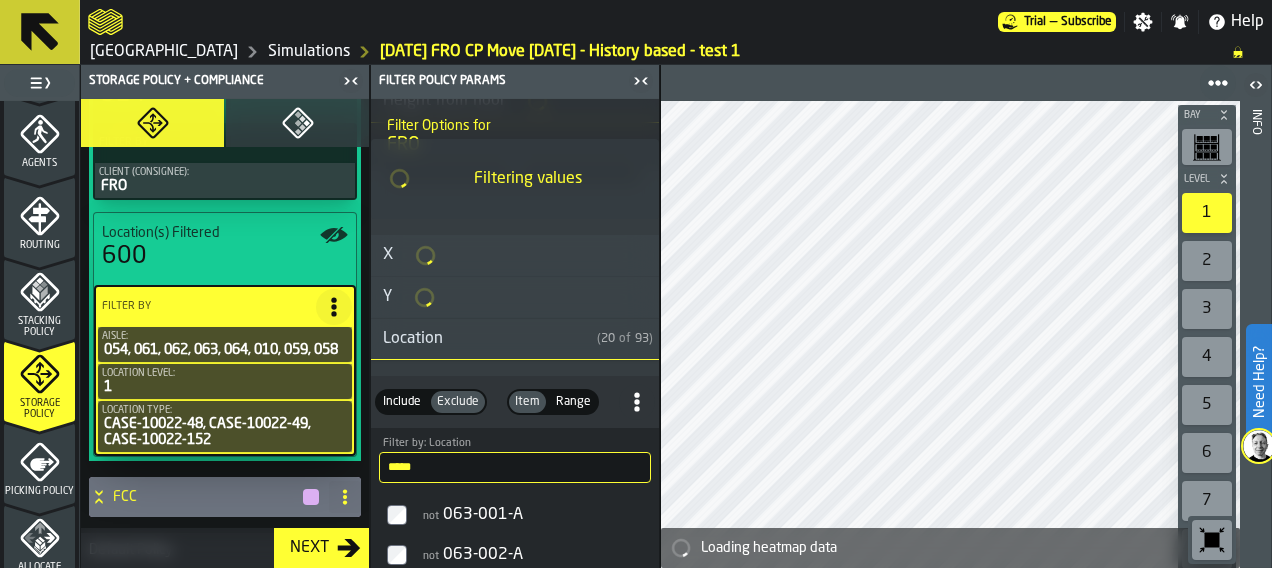 scroll, scrollTop: 778, scrollLeft: 0, axis: vertical 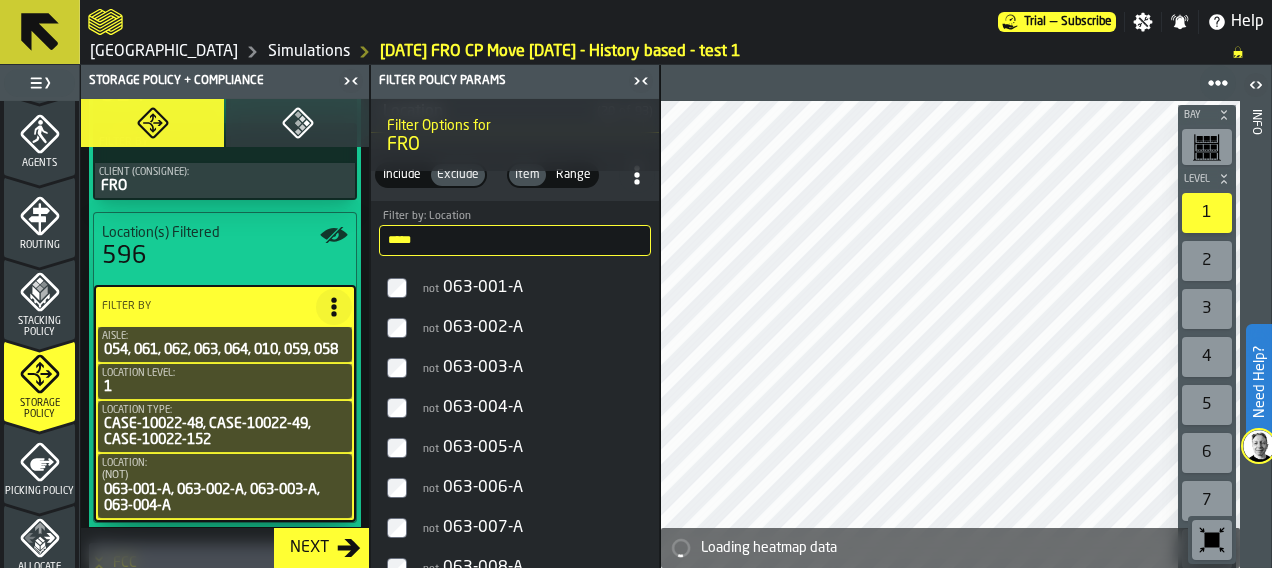 click on "not 063-005-A" at bounding box center [515, 448] 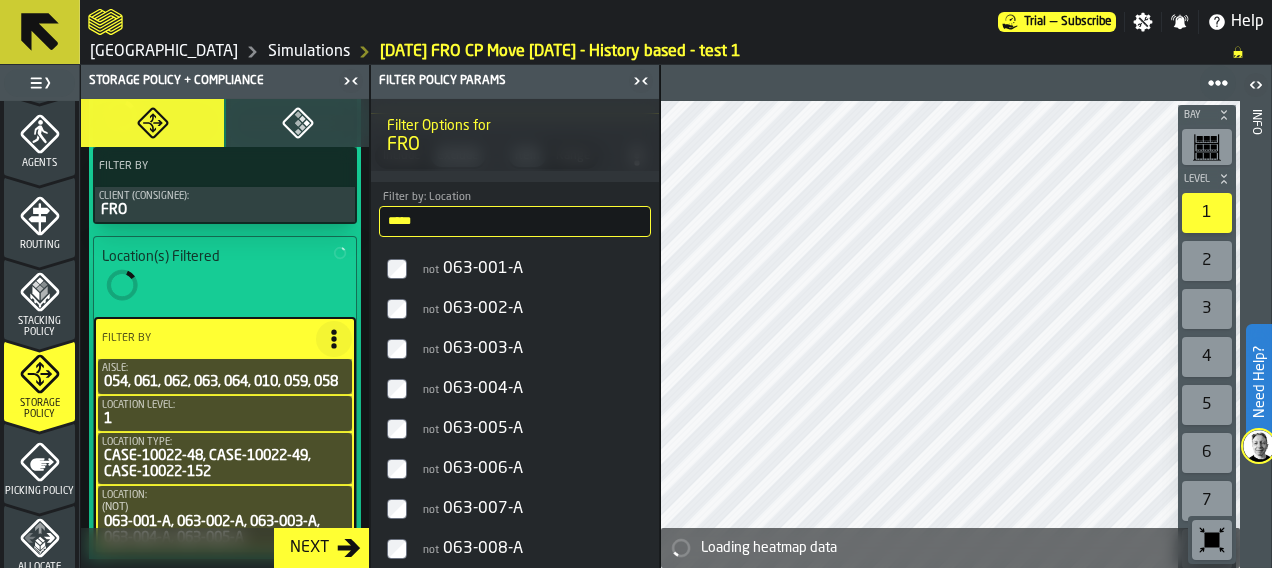 scroll, scrollTop: 952, scrollLeft: 0, axis: vertical 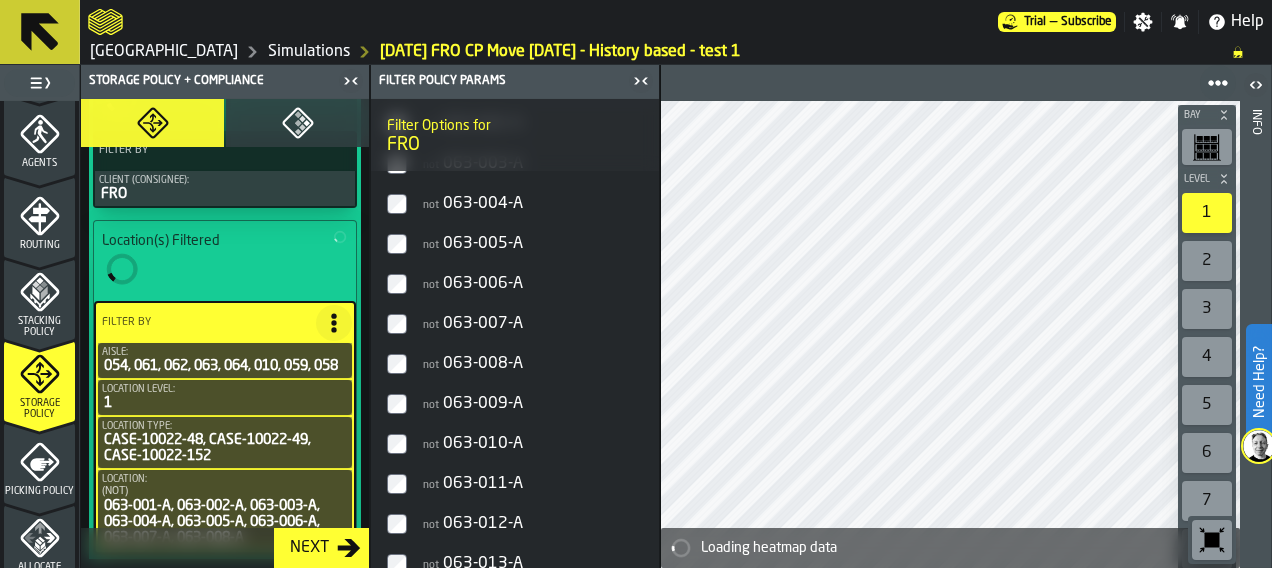 click on "not 063-009-A" at bounding box center (515, 404) 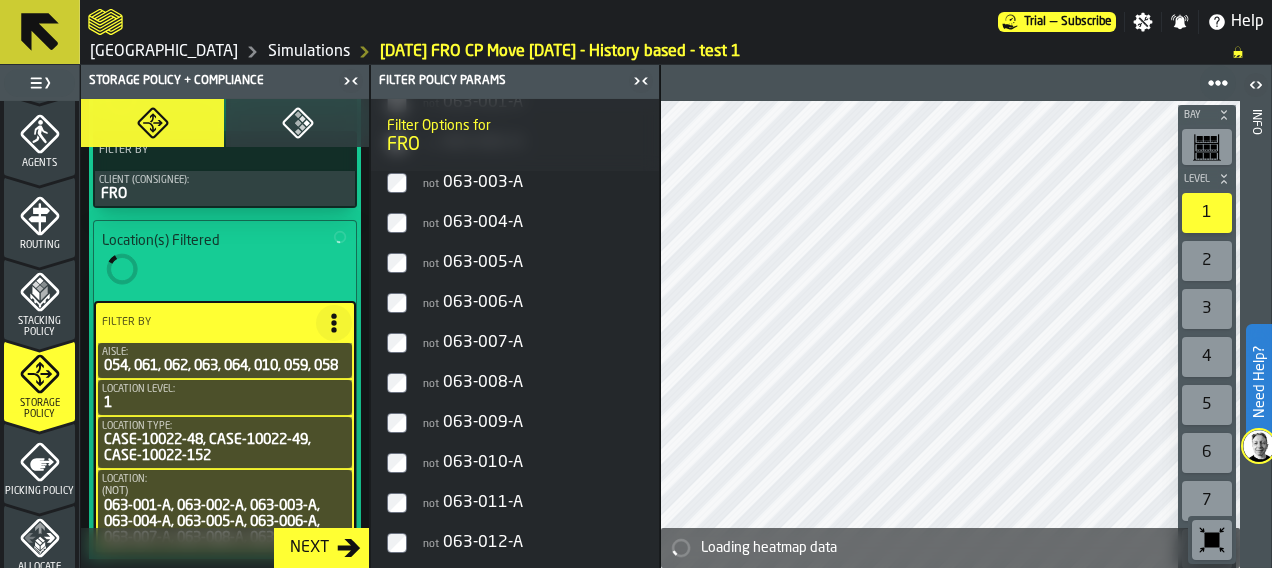 scroll, scrollTop: 1194, scrollLeft: 0, axis: vertical 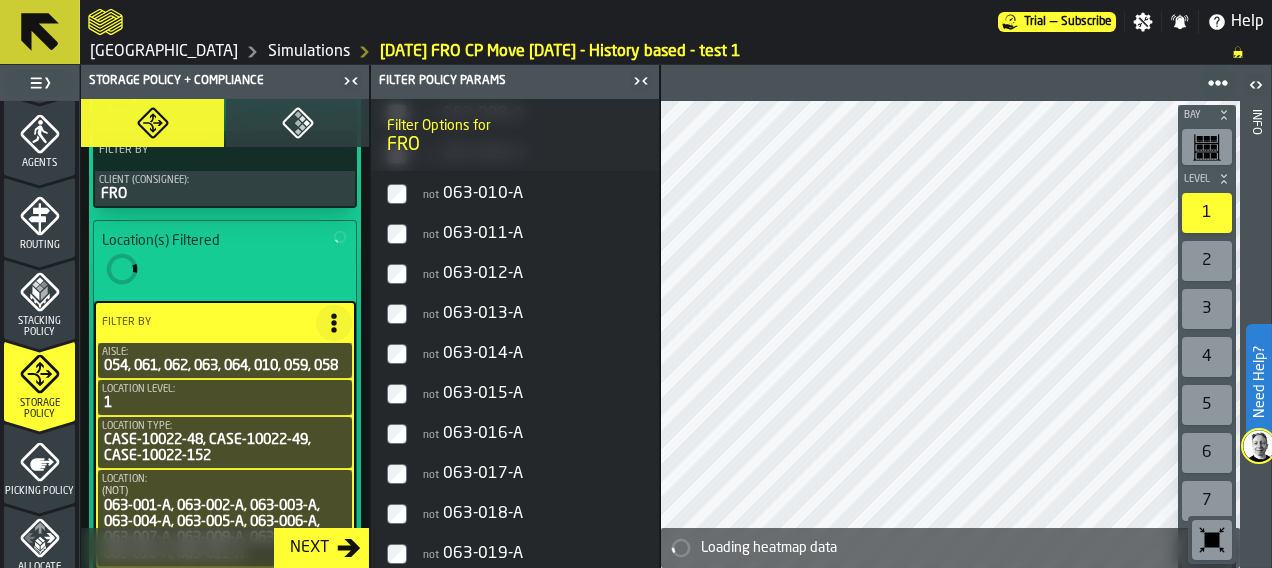 click on "not 063-012-A" at bounding box center [515, 274] 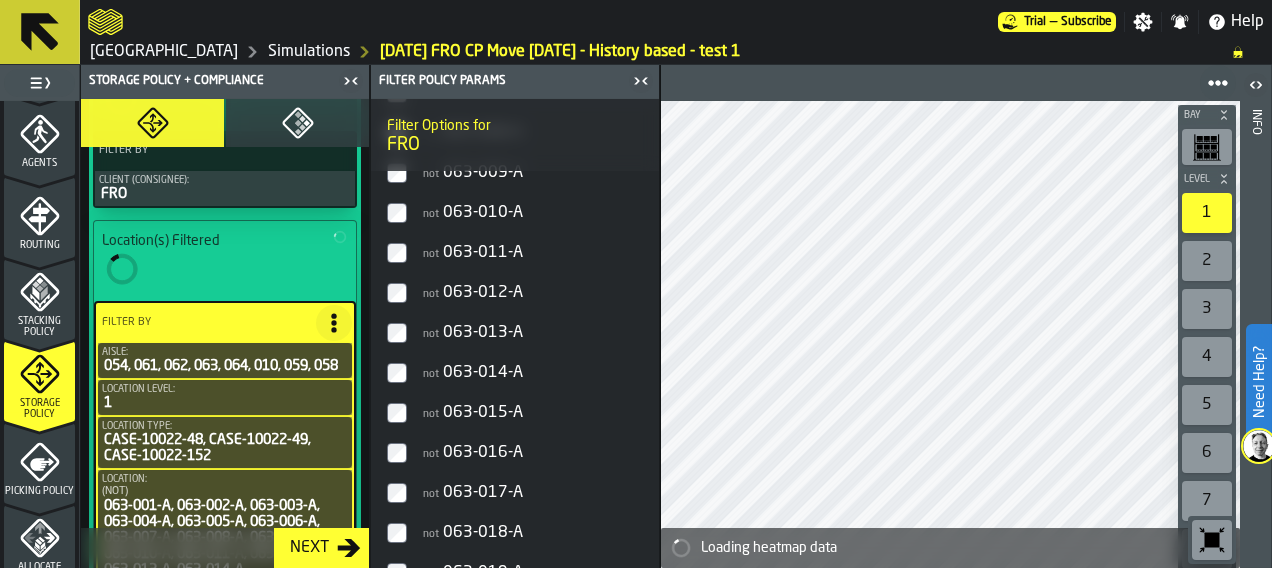 scroll, scrollTop: 1444, scrollLeft: 0, axis: vertical 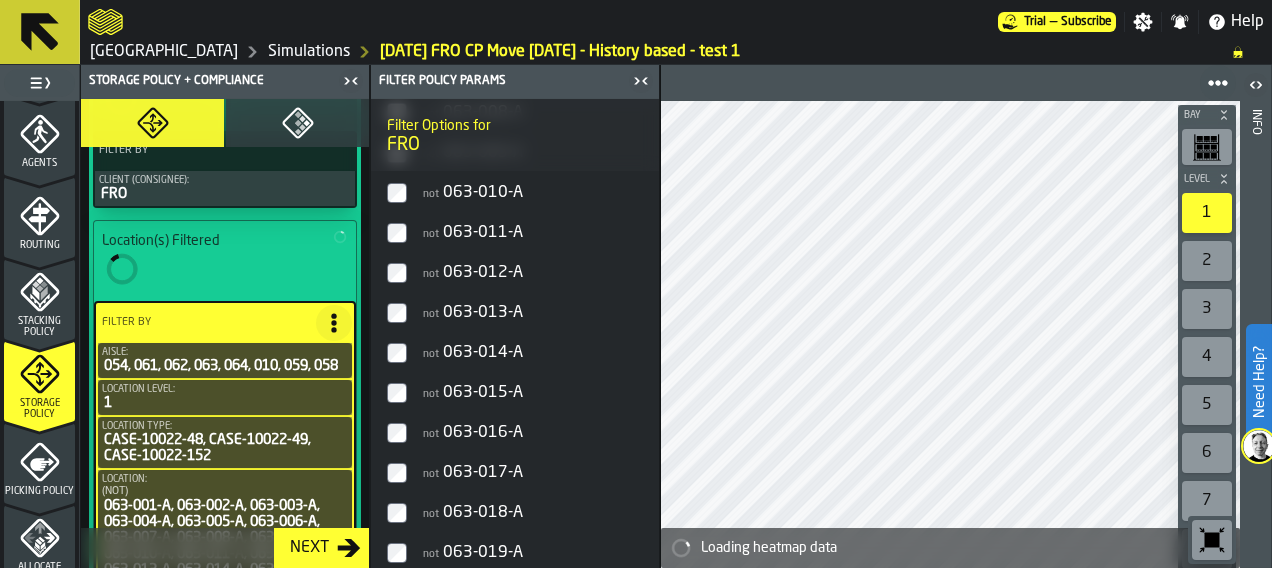click on "not 063-017-A" at bounding box center (515, 473) 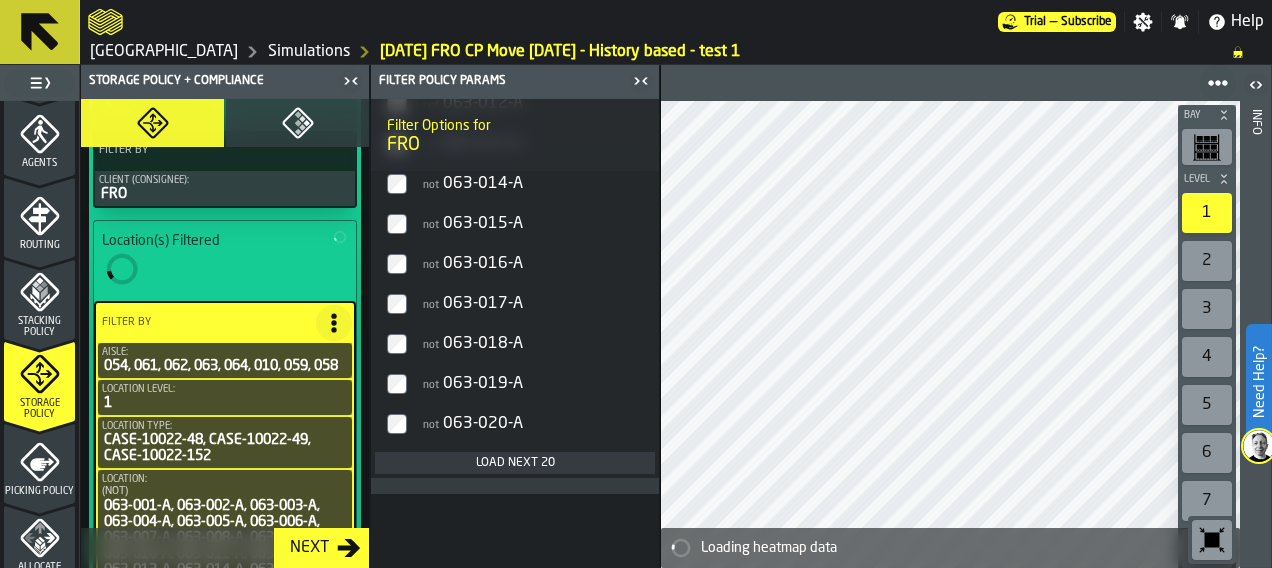 click on "not 063-019-A" at bounding box center [515, 384] 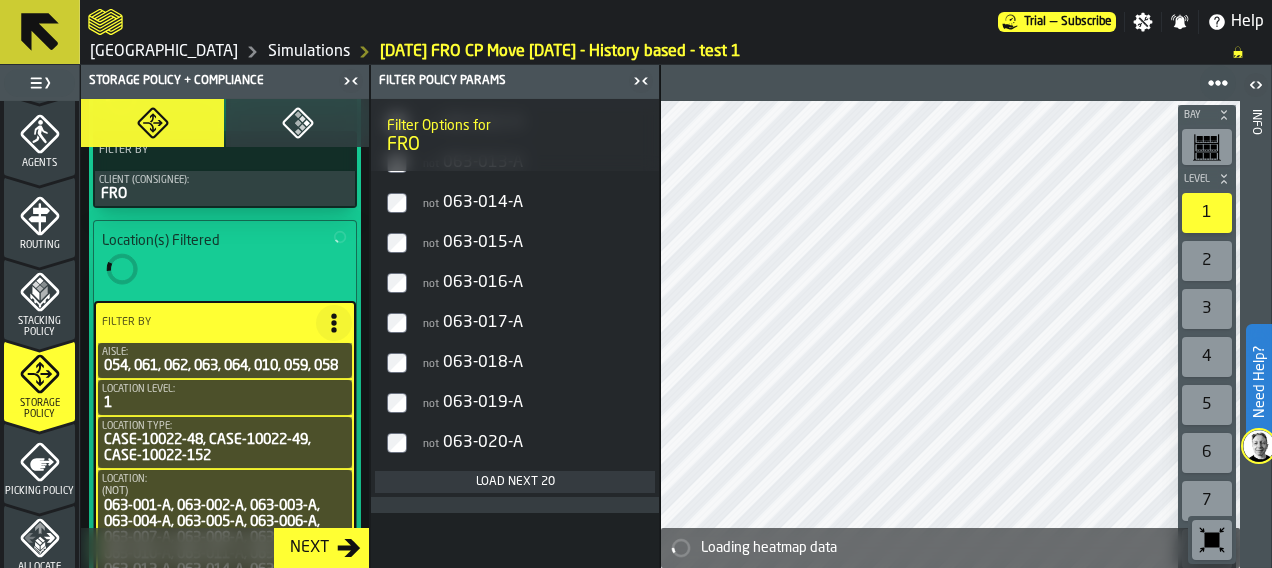 scroll, scrollTop: 1613, scrollLeft: 0, axis: vertical 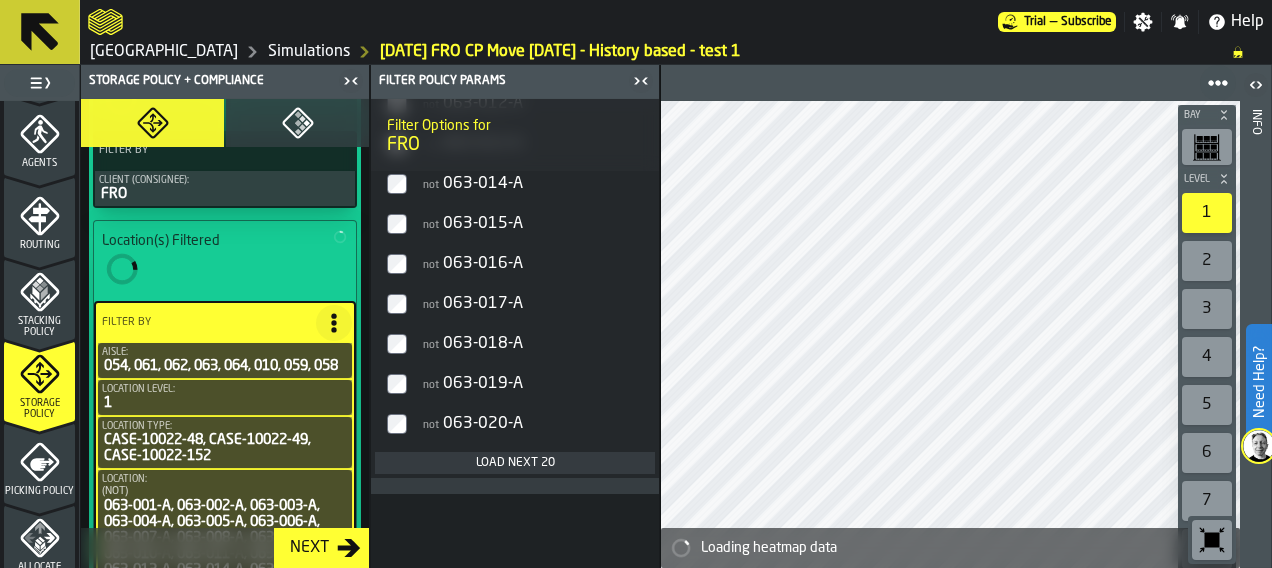 click on "not 063-020-A" at bounding box center (515, 424) 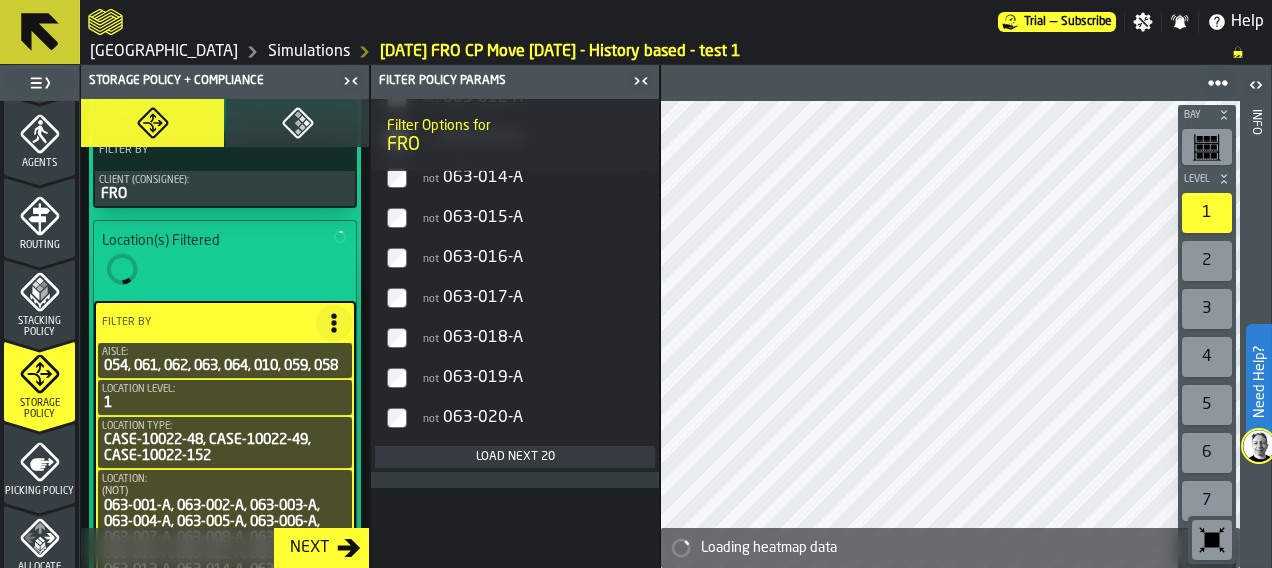 scroll, scrollTop: 1594, scrollLeft: 0, axis: vertical 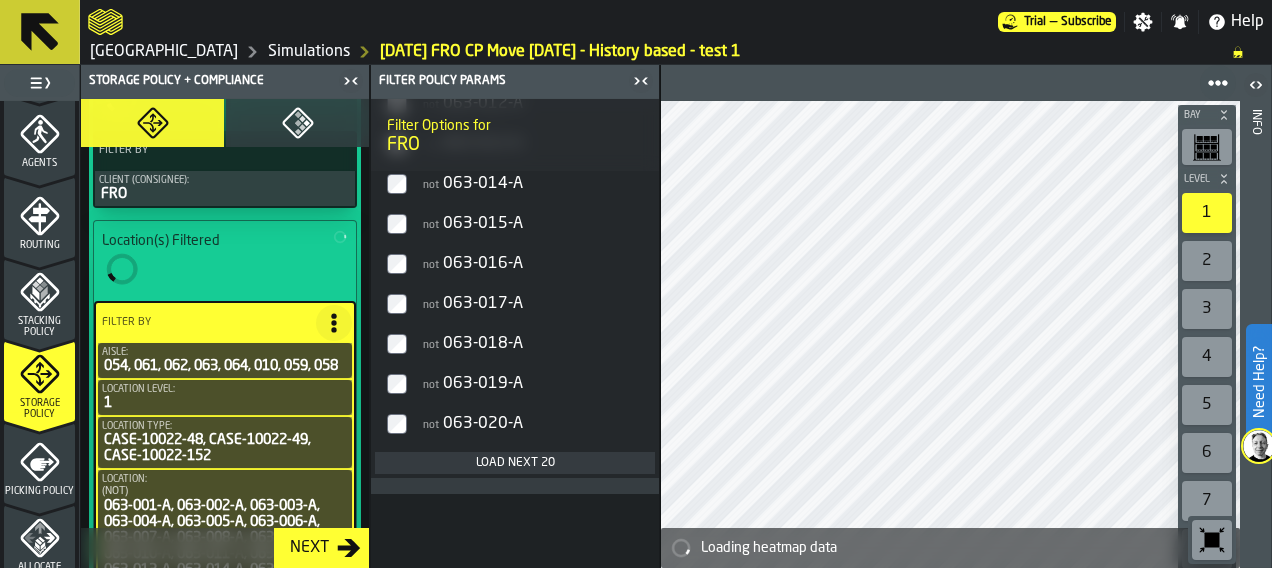 click on "Load next 20" at bounding box center (515, 463) 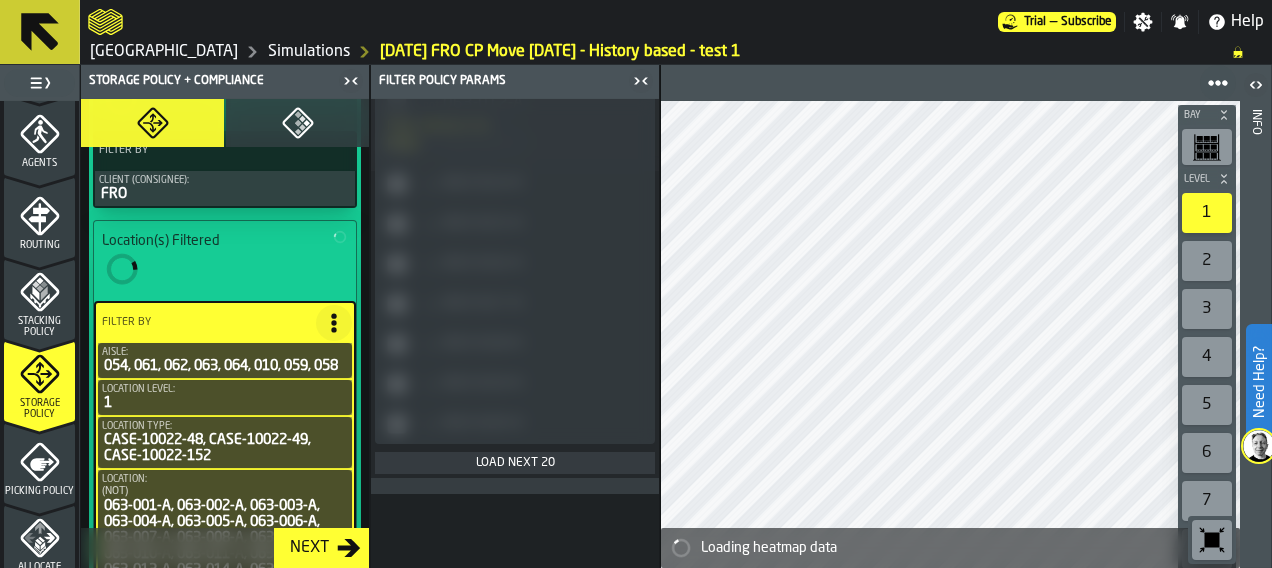 scroll, scrollTop: 1594, scrollLeft: 0, axis: vertical 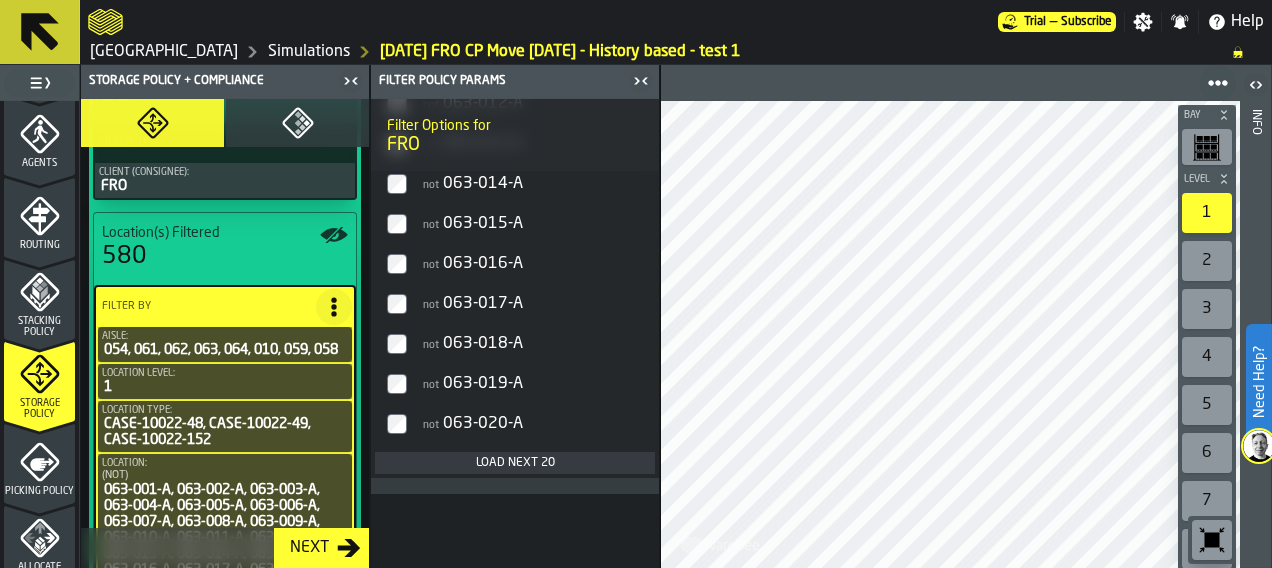 click on "Load next 20" at bounding box center [515, 463] 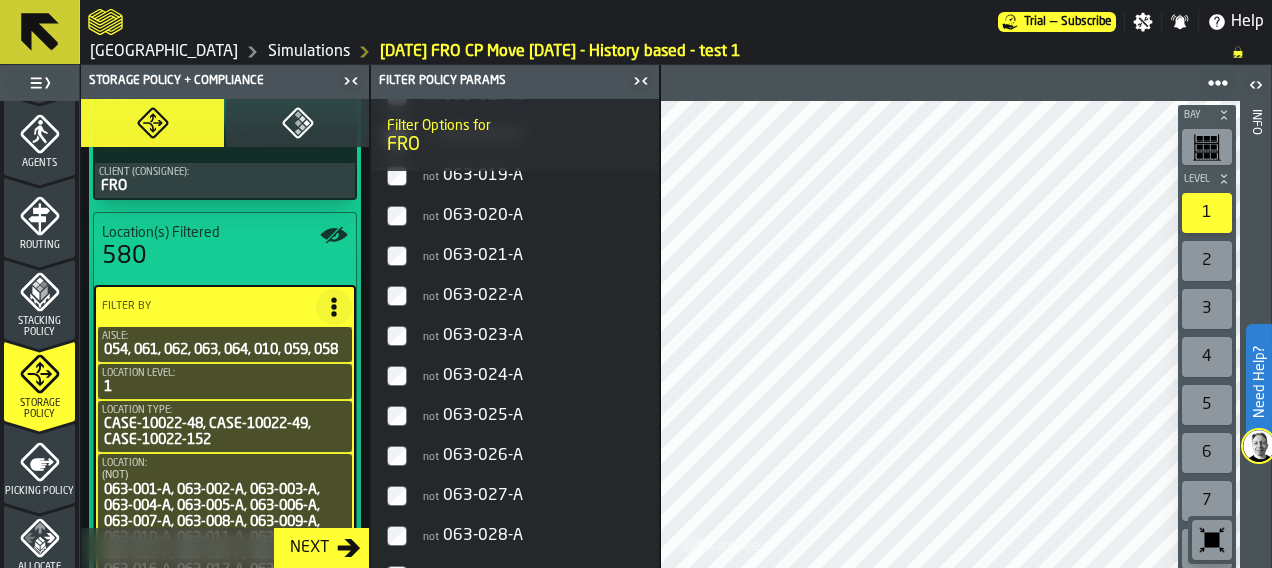 scroll, scrollTop: 1816, scrollLeft: 0, axis: vertical 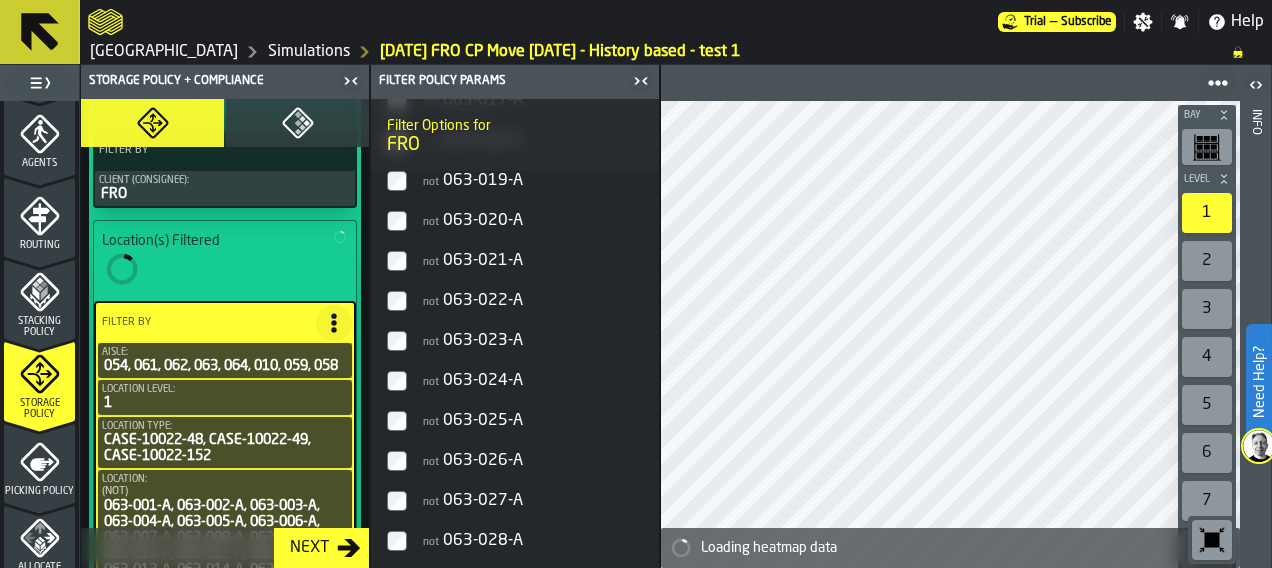 click on "not 063-026-A" at bounding box center [515, 461] 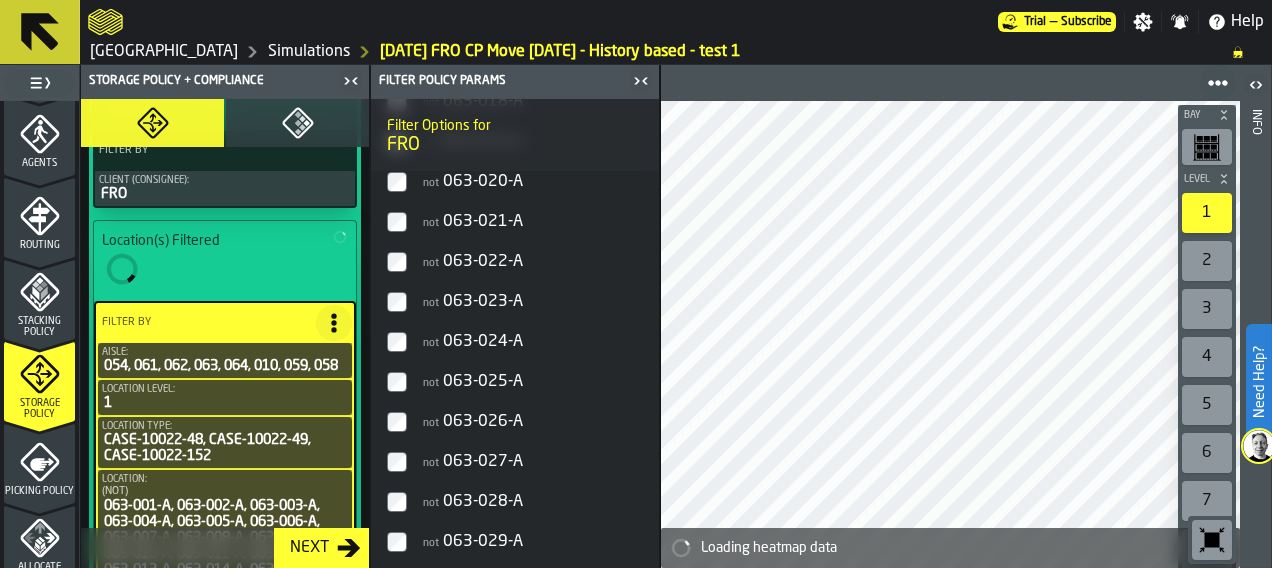 scroll, scrollTop: 1816, scrollLeft: 0, axis: vertical 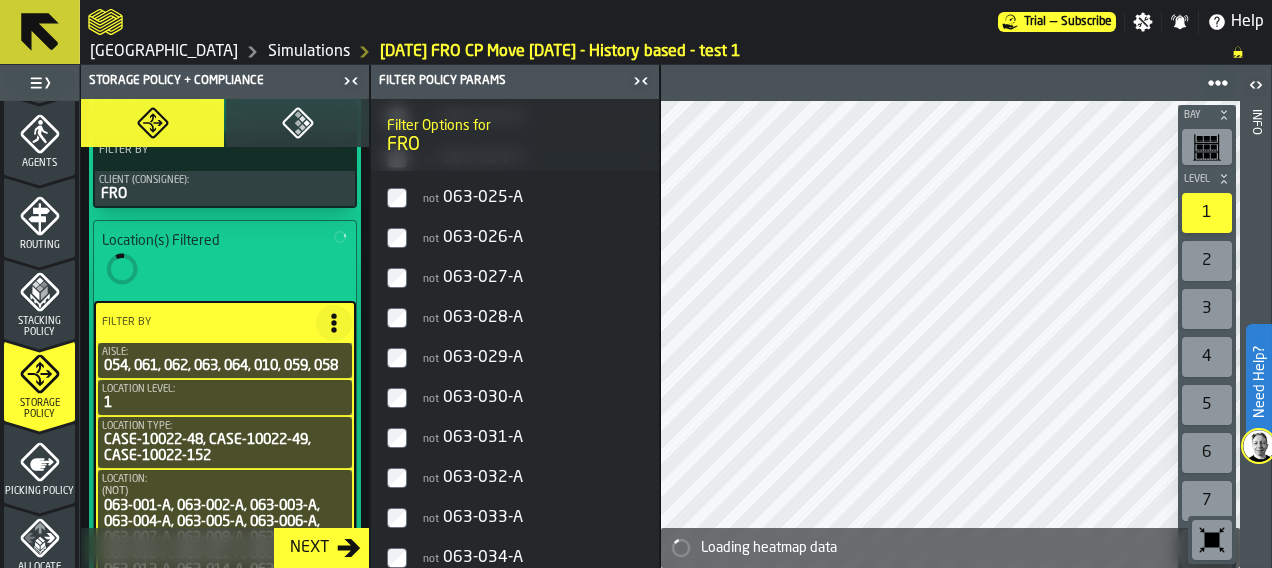 click on "not 063-030-A" at bounding box center (515, 398) 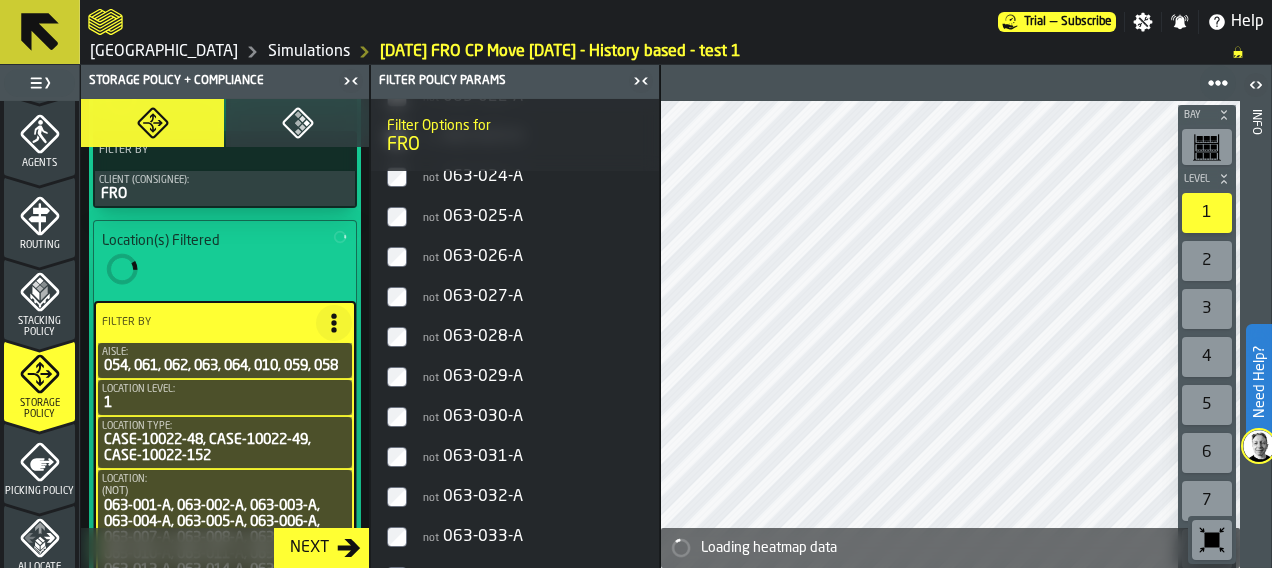scroll, scrollTop: 2039, scrollLeft: 0, axis: vertical 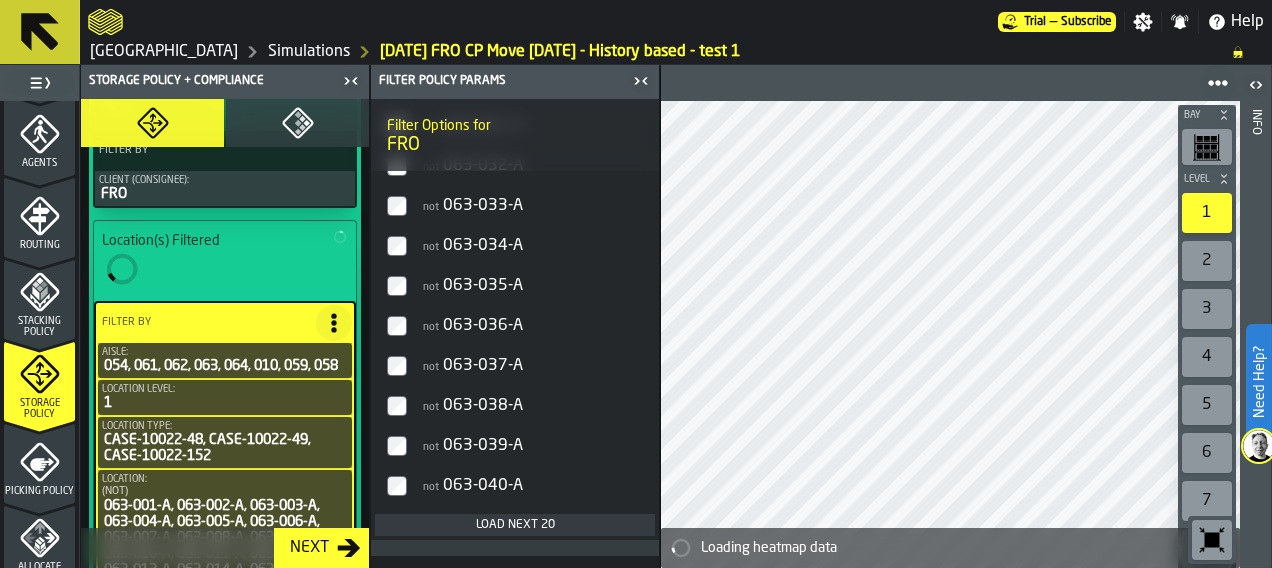 click on "Load next 20" at bounding box center [515, 525] 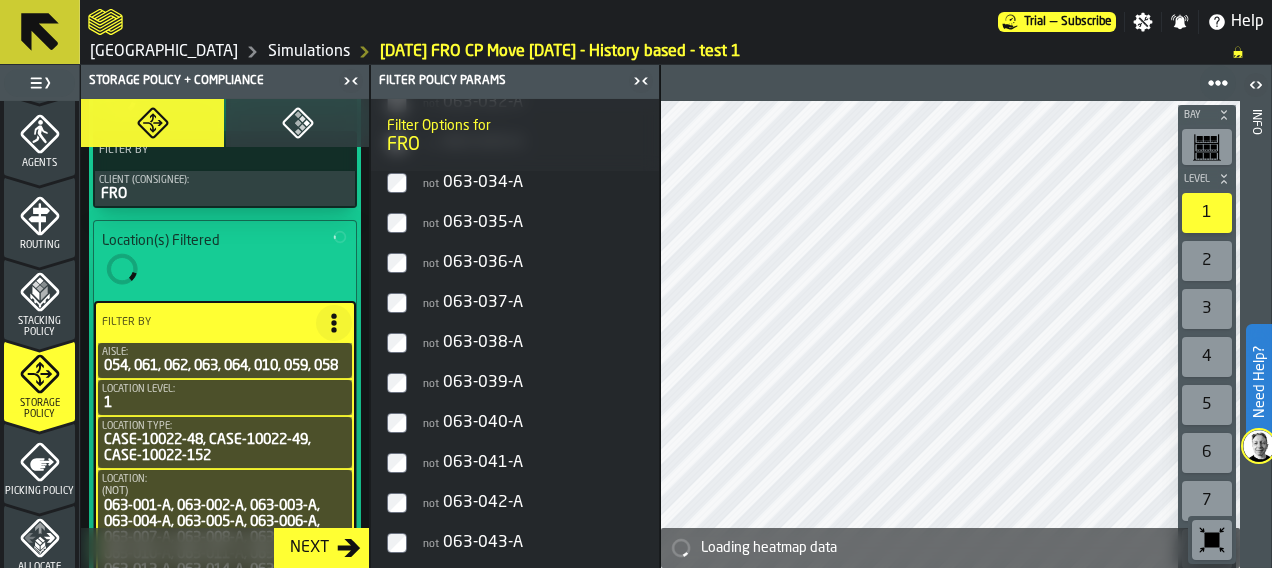 scroll, scrollTop: 2394, scrollLeft: 0, axis: vertical 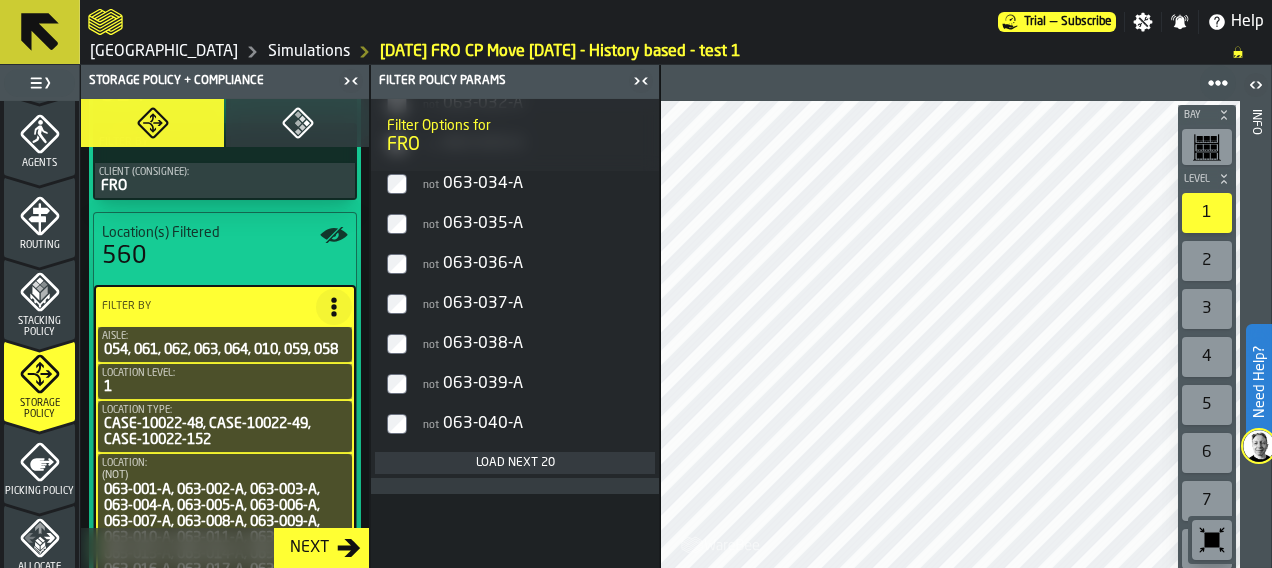 click on "Load next 20" at bounding box center (515, 463) 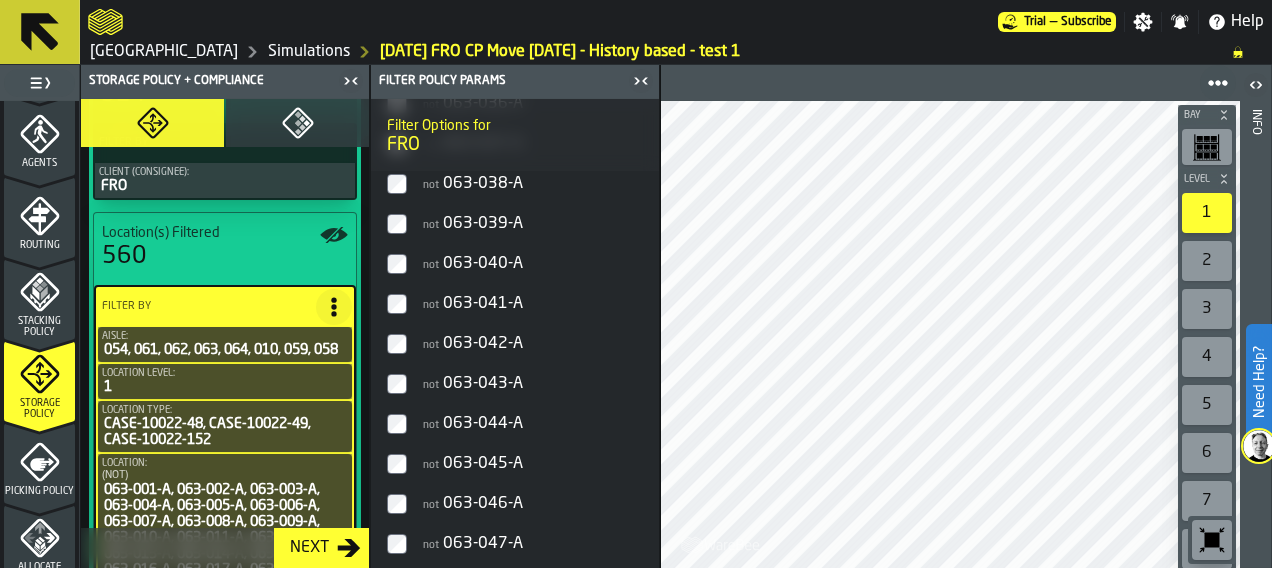 scroll, scrollTop: 2554, scrollLeft: 0, axis: vertical 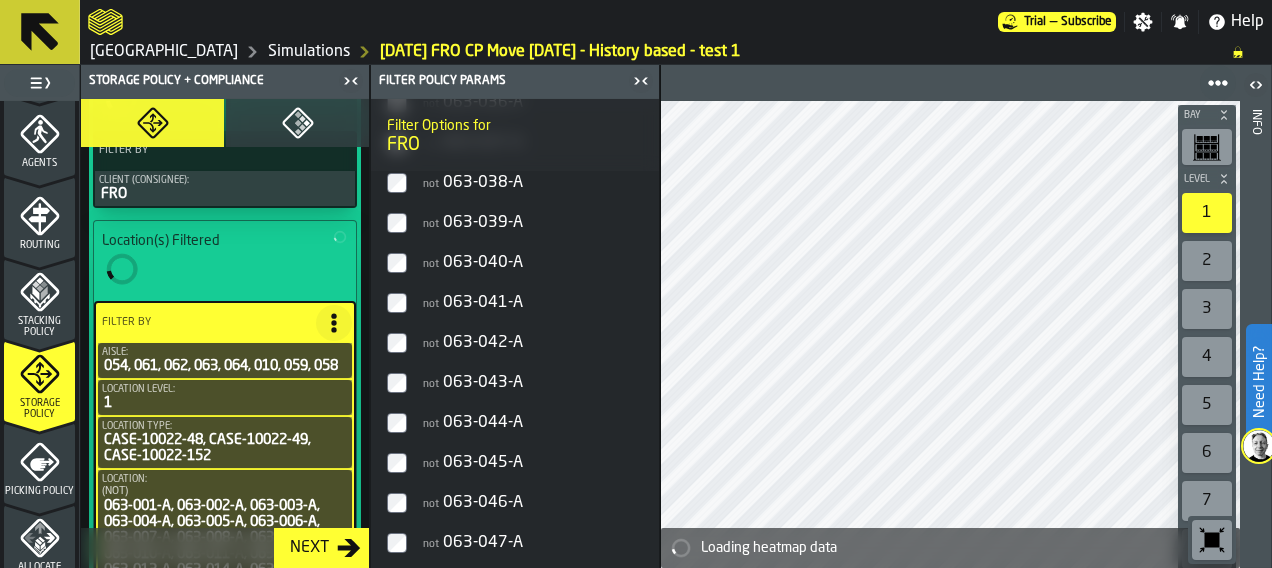 click on "not 063-042-A" at bounding box center [533, 343] 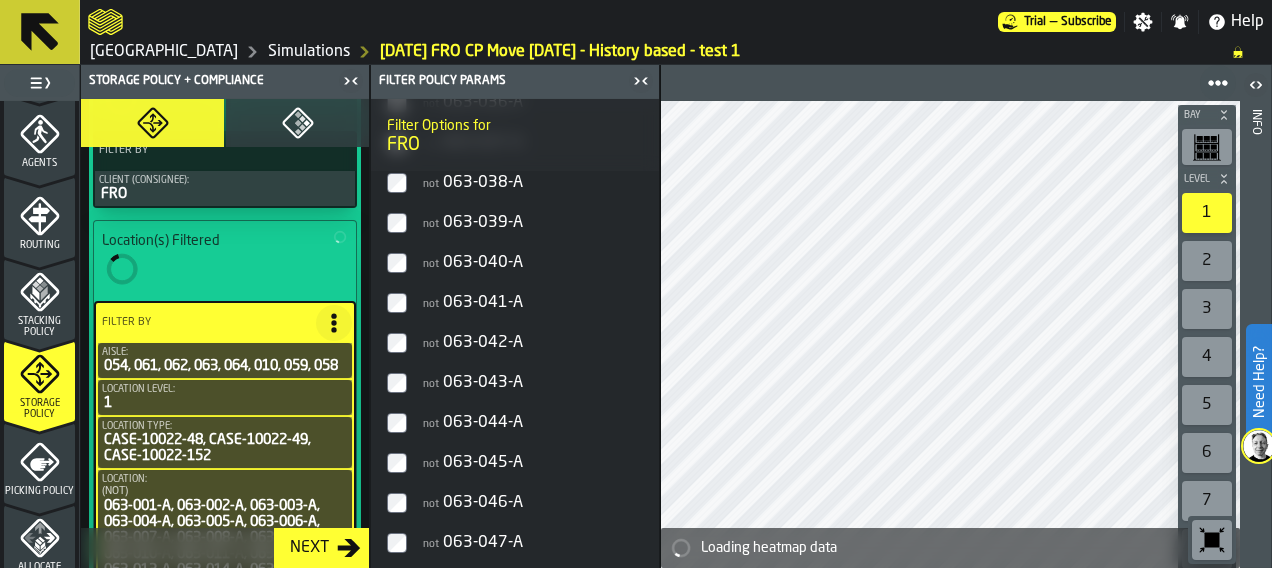 click on "not 063-043-A" at bounding box center [533, 383] 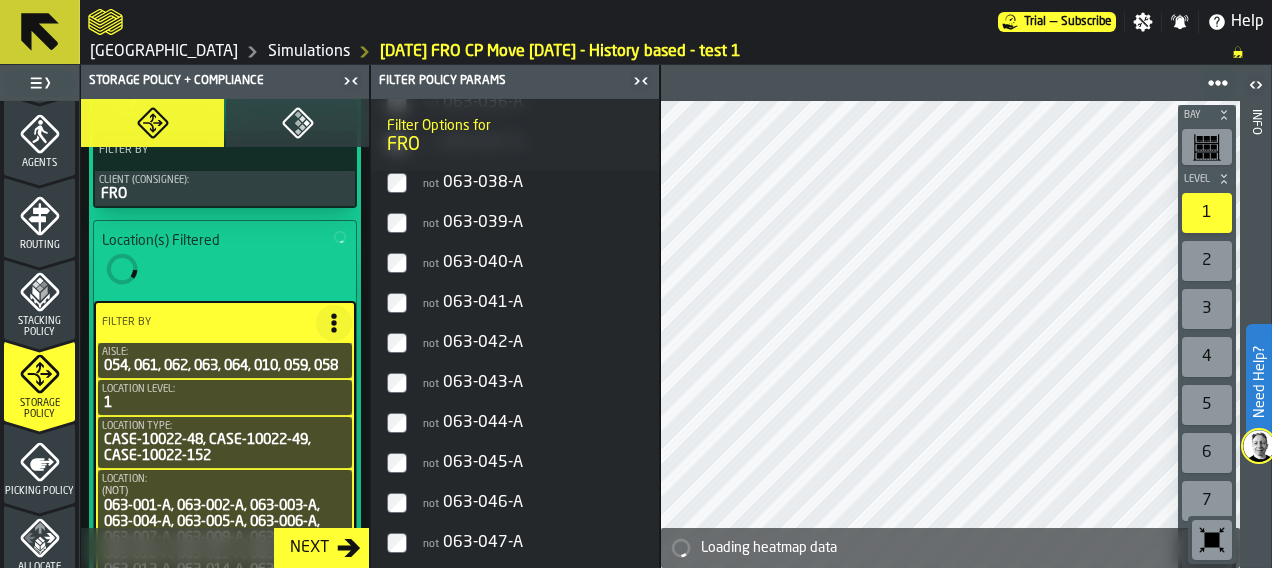 click on "not 063-044-A" at bounding box center (533, 423) 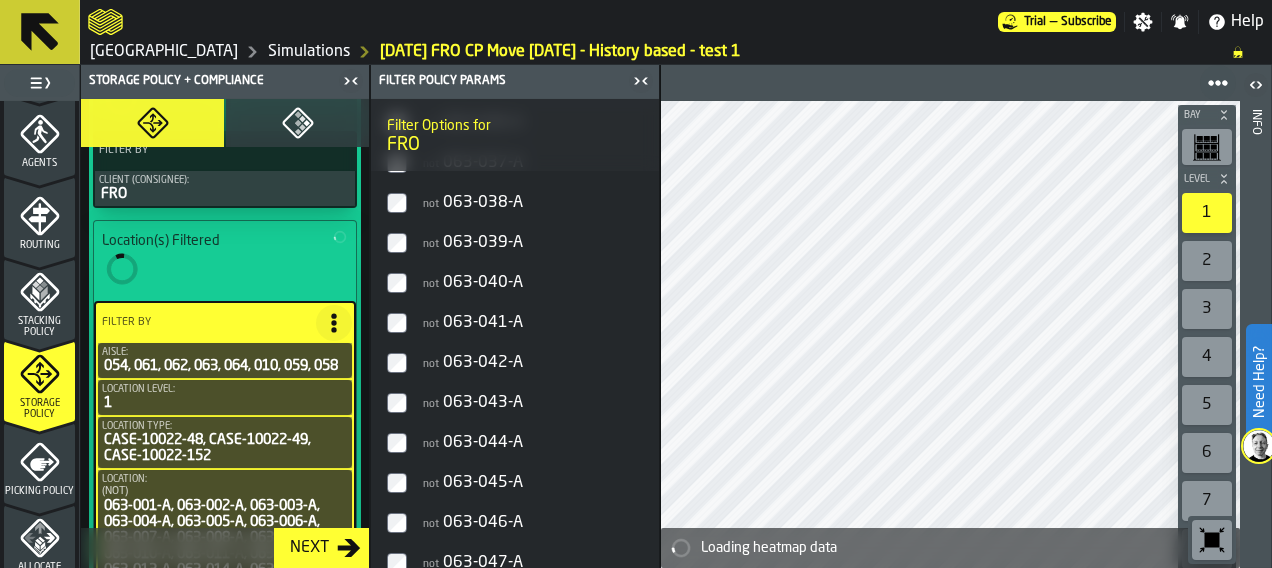 click on "not 063-045-A" at bounding box center [533, 483] 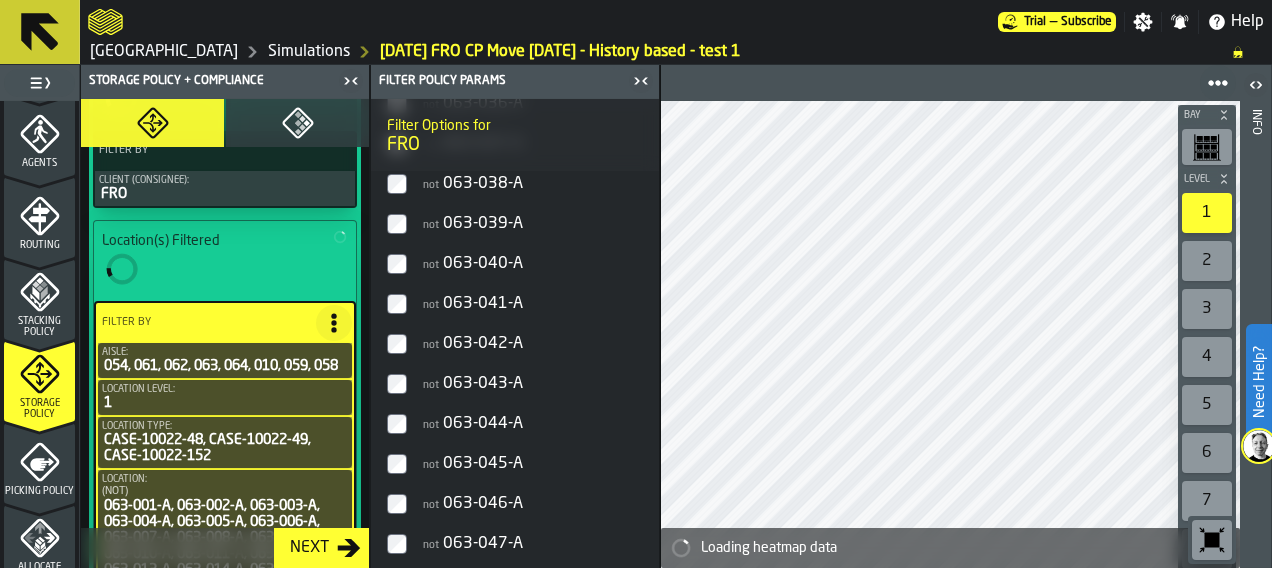 click on "not 063-046-A" at bounding box center [533, 504] 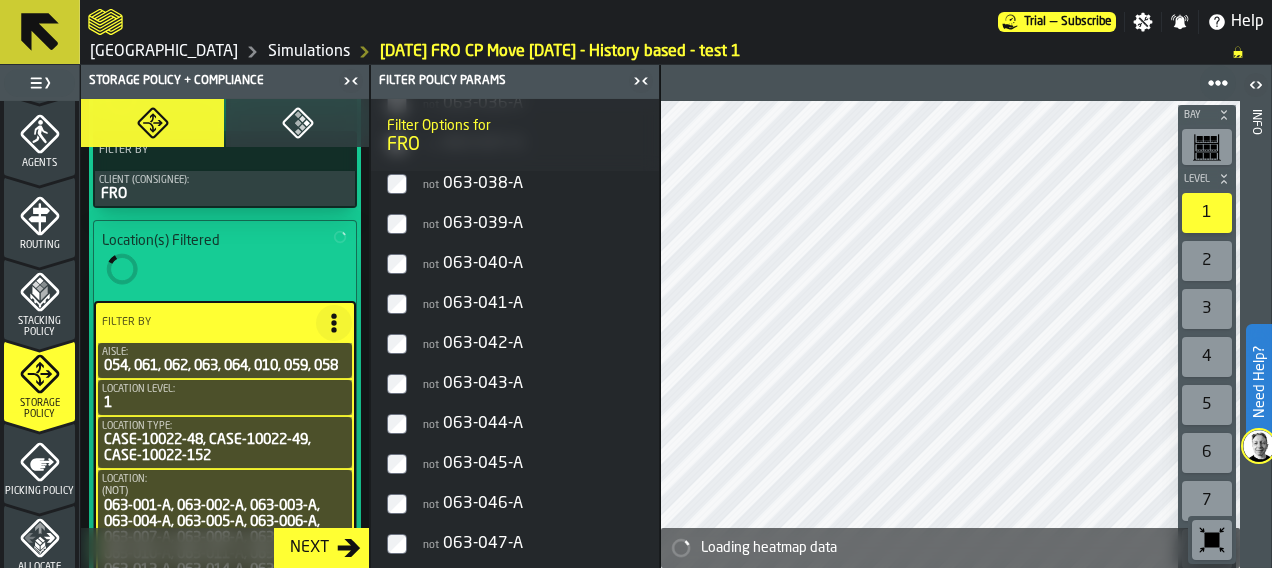 click on "not 063-047-A" at bounding box center [533, 544] 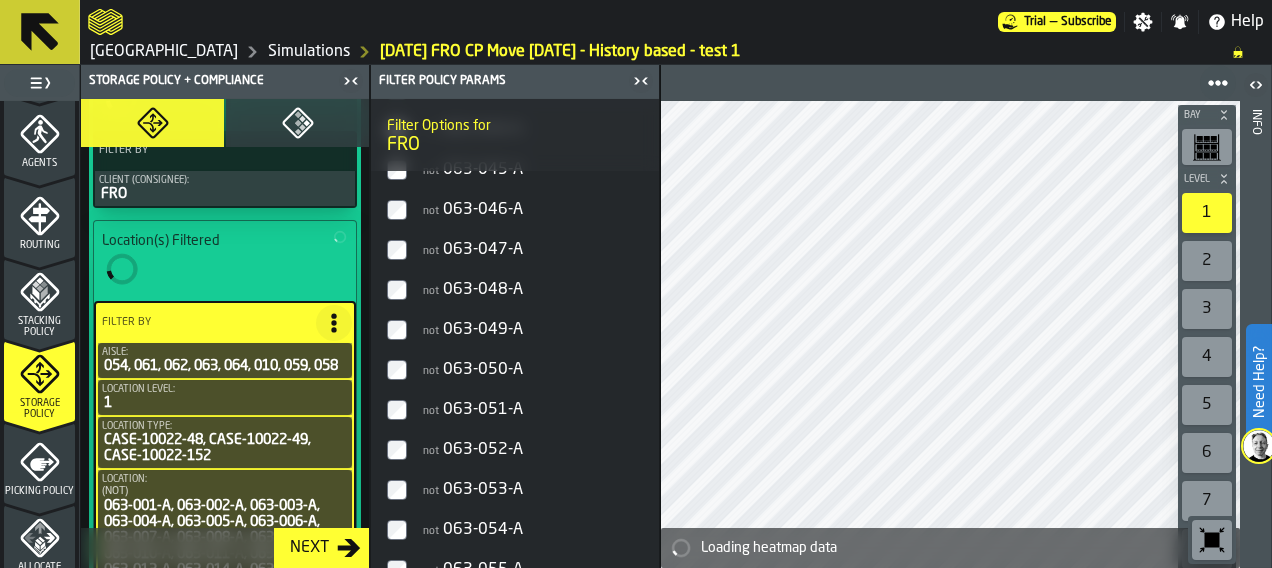 scroll, scrollTop: 2900, scrollLeft: 0, axis: vertical 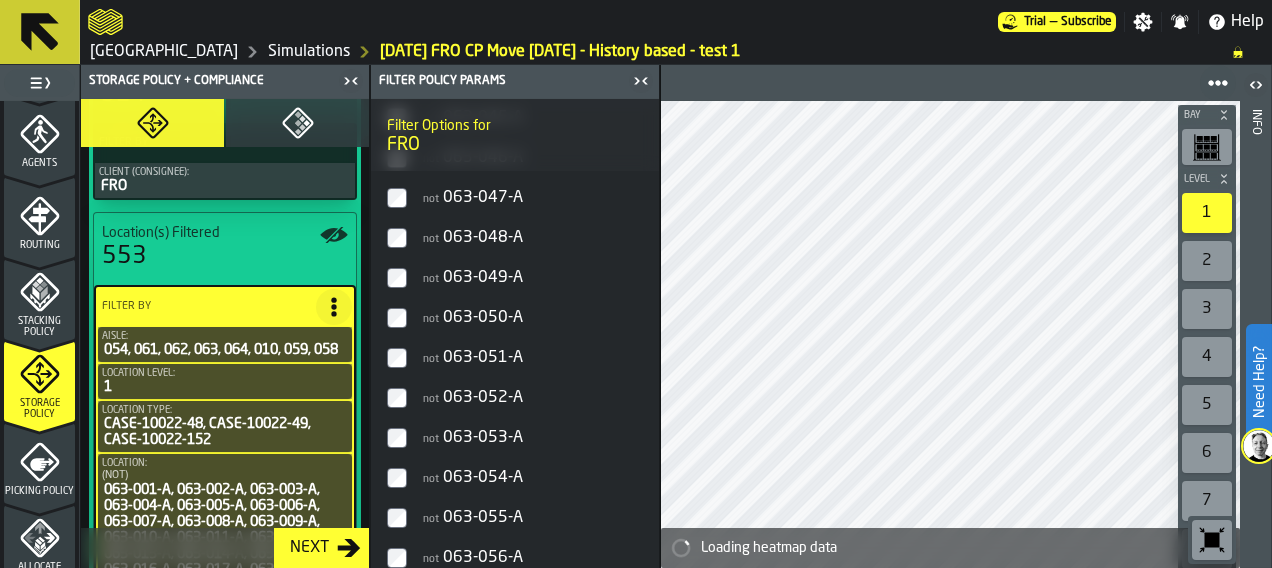 click on "not 063-048-A" at bounding box center [533, 238] 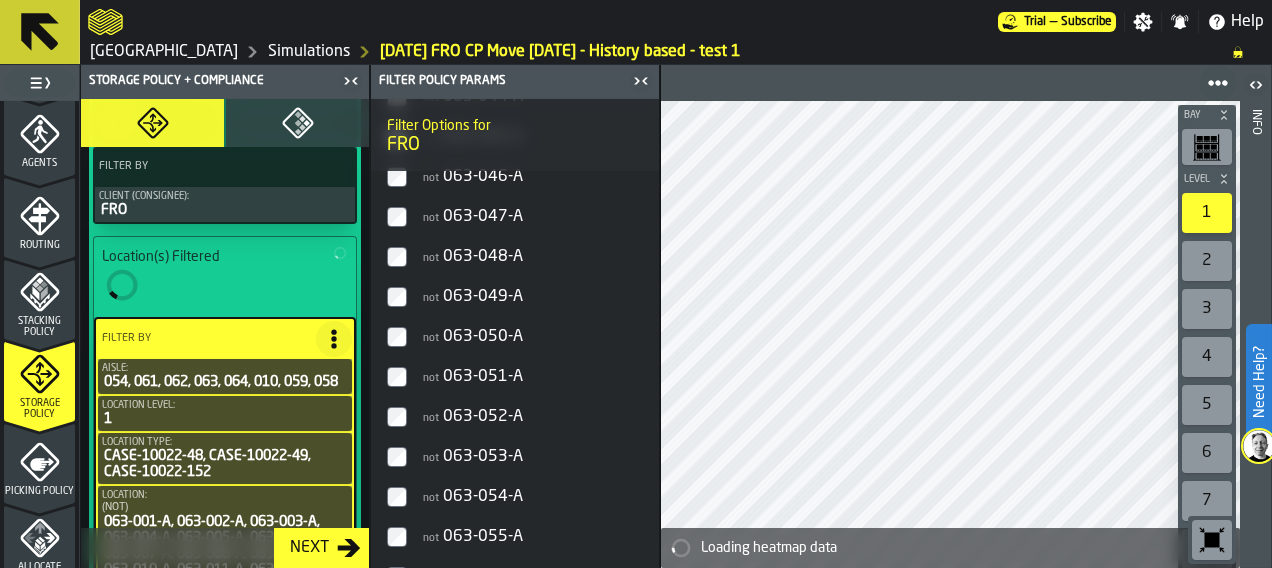 scroll, scrollTop: 952, scrollLeft: 0, axis: vertical 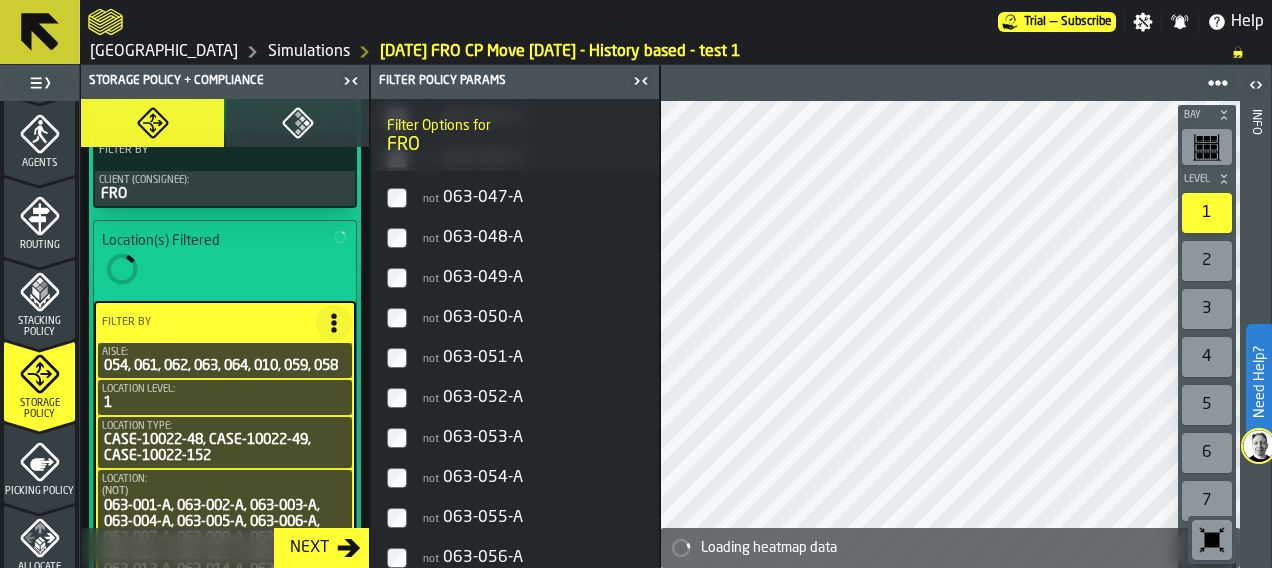 click on "not 063-049-A" at bounding box center [533, 278] 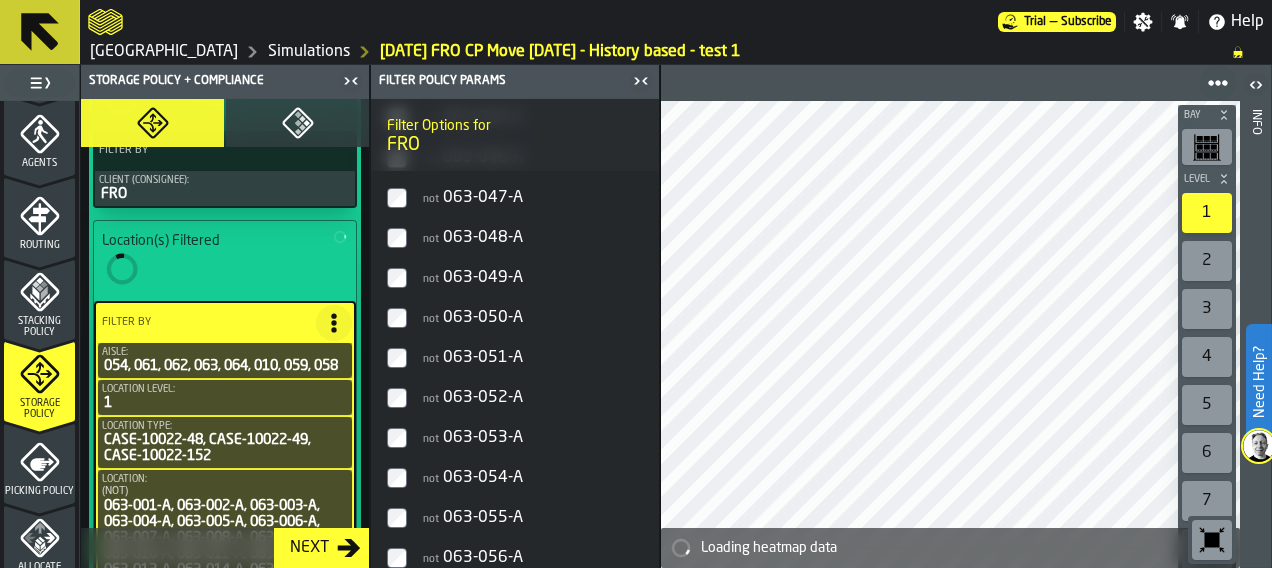 click on "not 063-051-A" at bounding box center (533, 358) 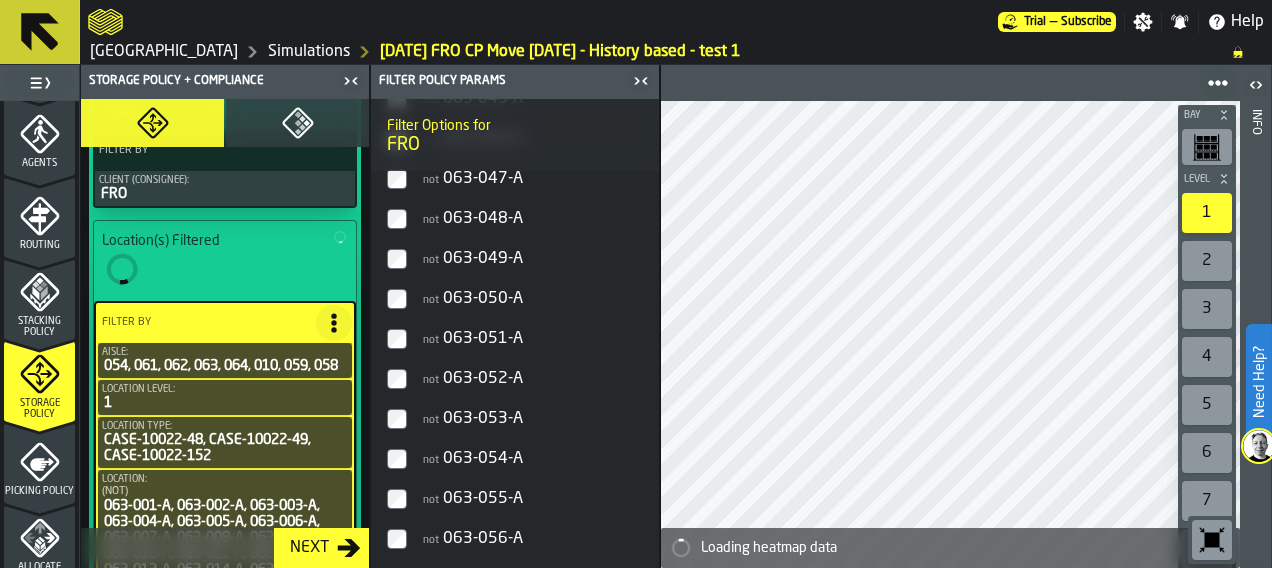 scroll, scrollTop: 952, scrollLeft: 0, axis: vertical 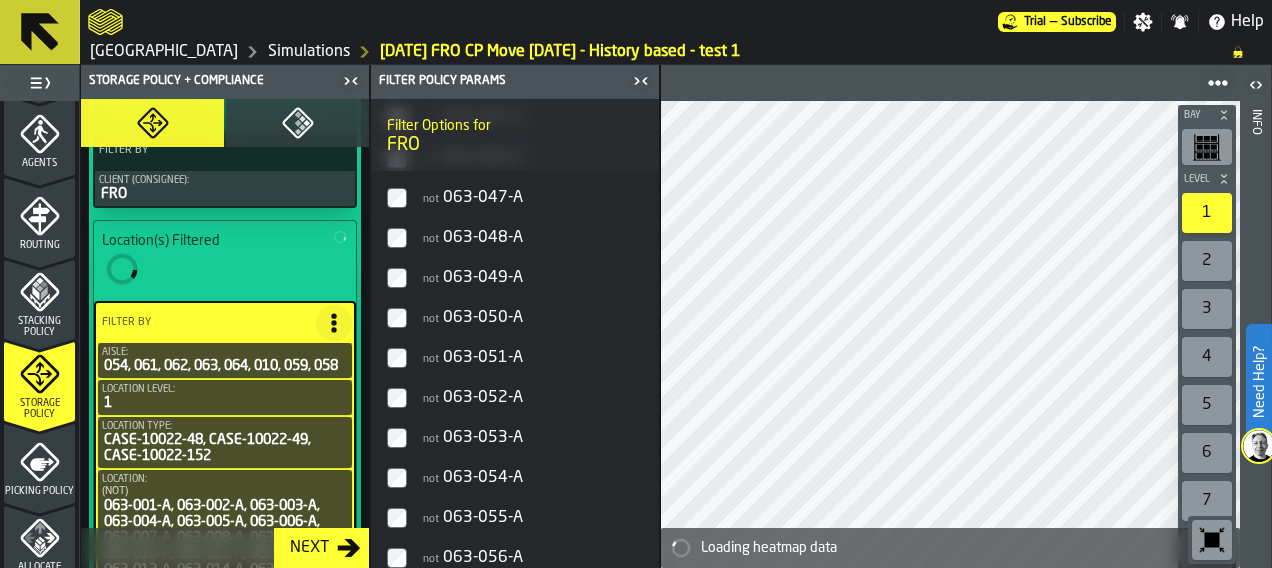 click on "not 063-050-A" at bounding box center (533, 318) 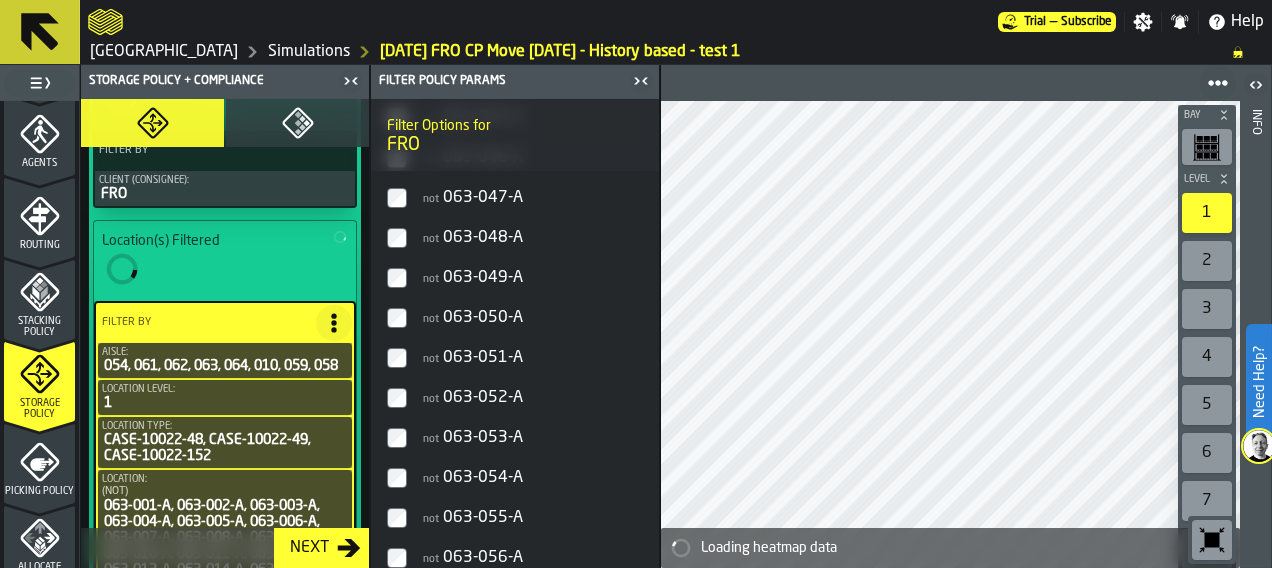 scroll, scrollTop: 2919, scrollLeft: 0, axis: vertical 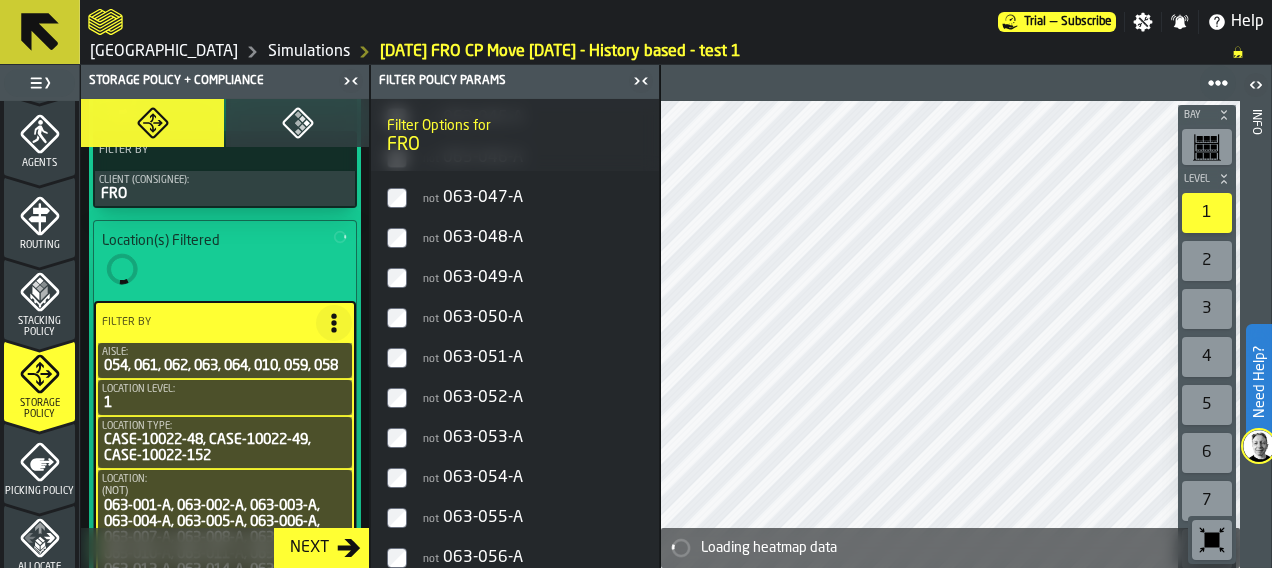click on "not 063-052-A" at bounding box center (533, 398) 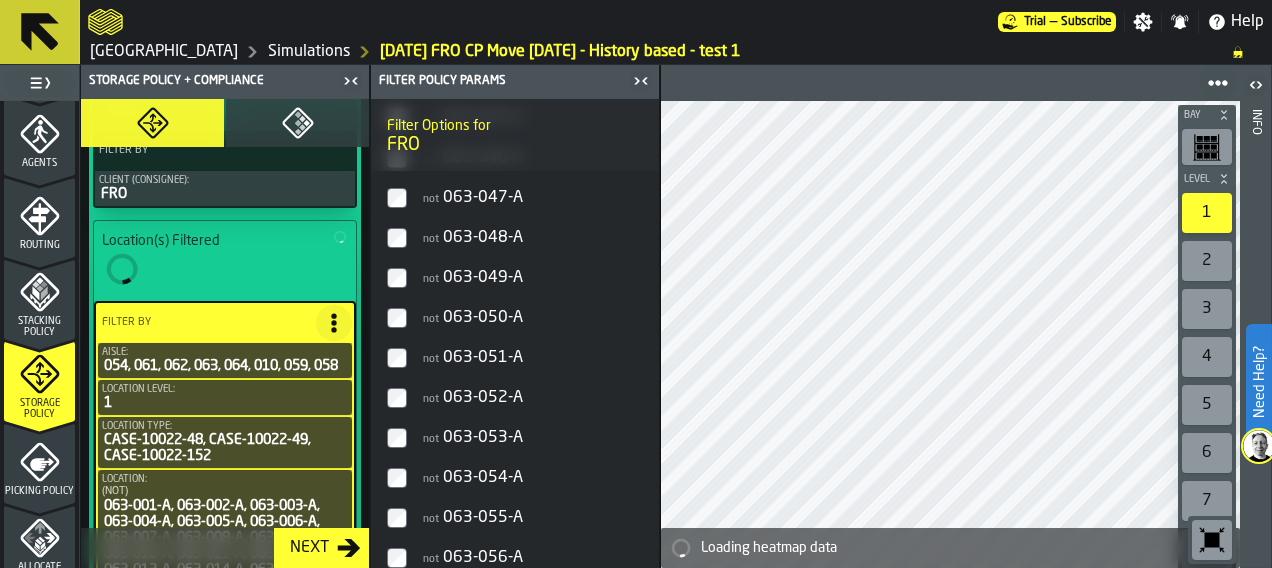 click on "not 063-053-A" at bounding box center (533, 438) 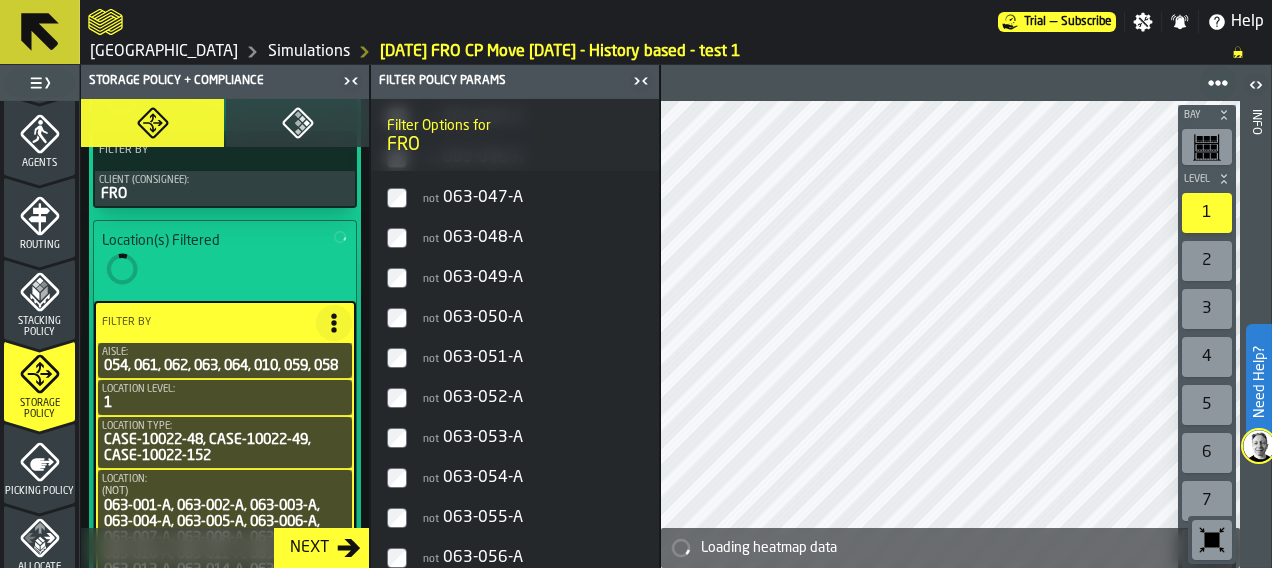 scroll, scrollTop: 952, scrollLeft: 0, axis: vertical 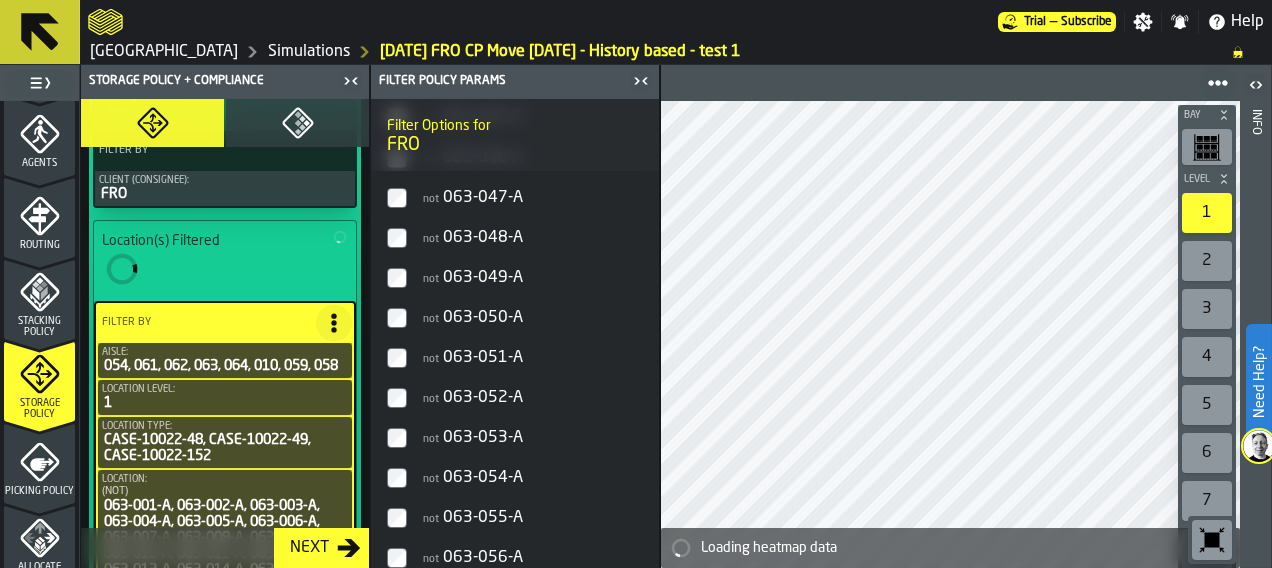 click on "not 063-054-A" at bounding box center [533, 478] 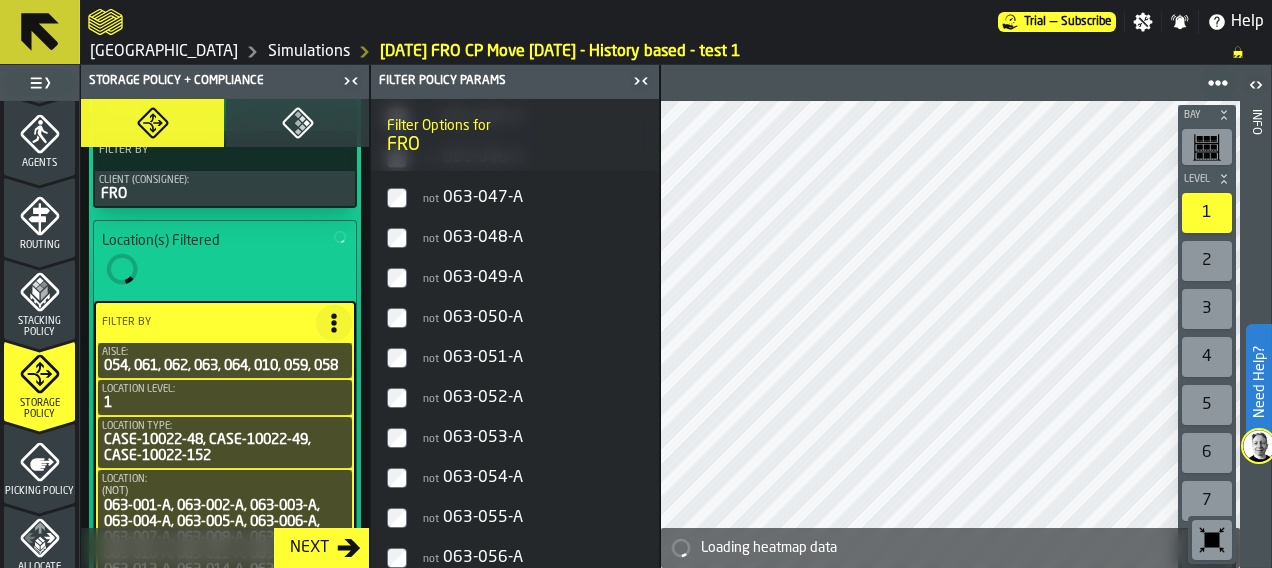 click on "not 063-055-A" at bounding box center [533, 518] 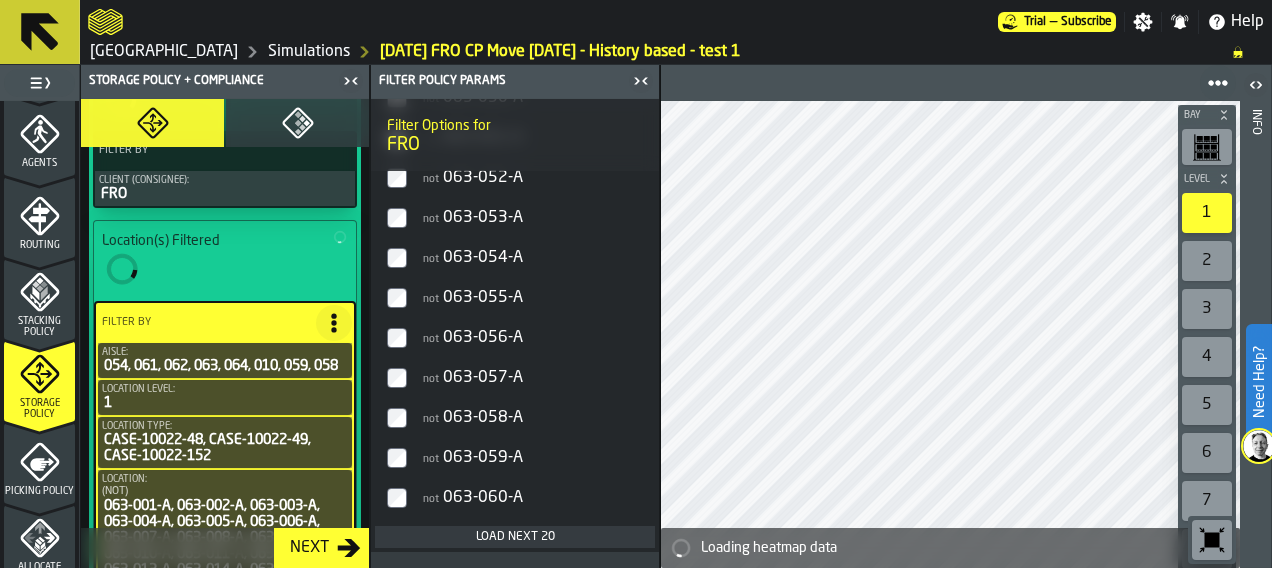 click on "not 063-056-A" at bounding box center (533, 338) 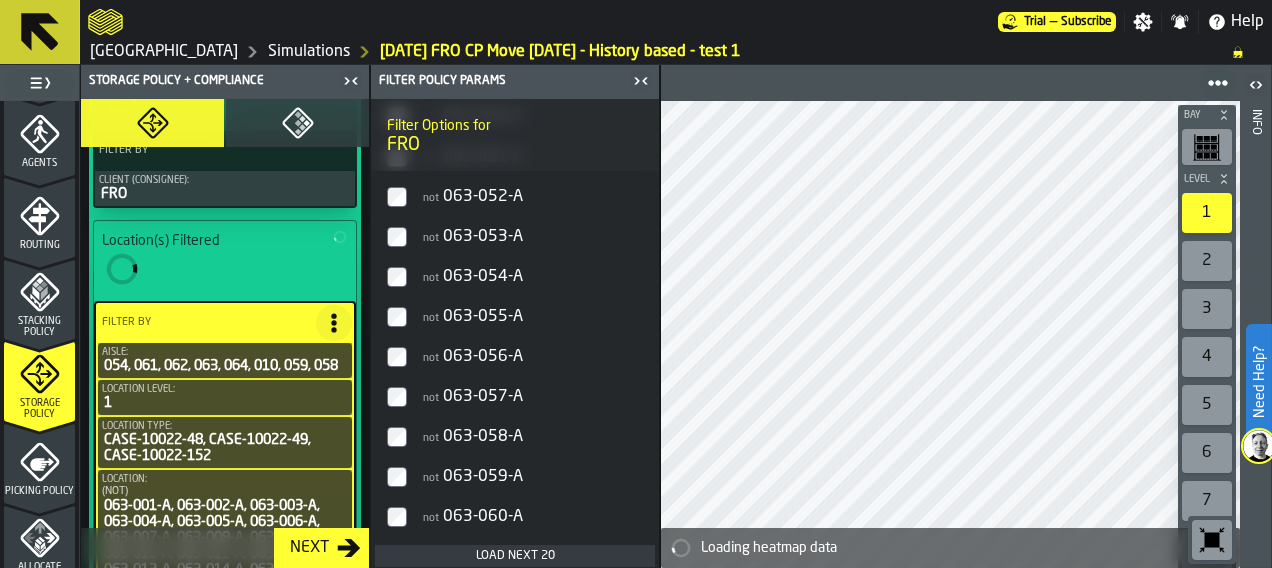 click on "not 063-057-A" at bounding box center [533, 397] 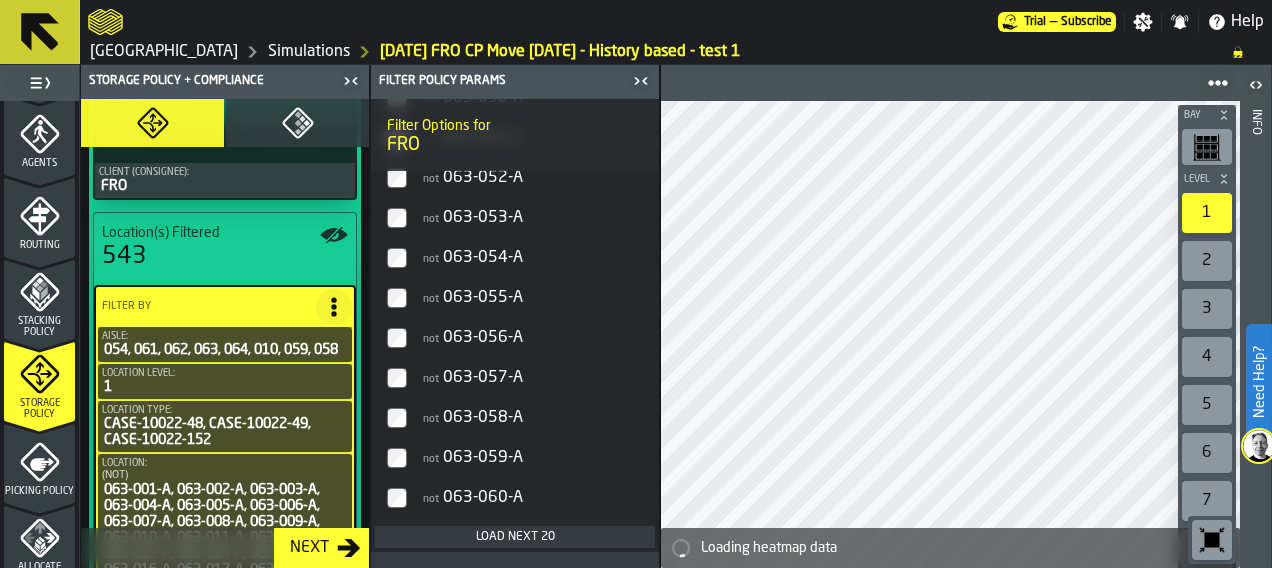 click on "not 063-058-A" at bounding box center [533, 418] 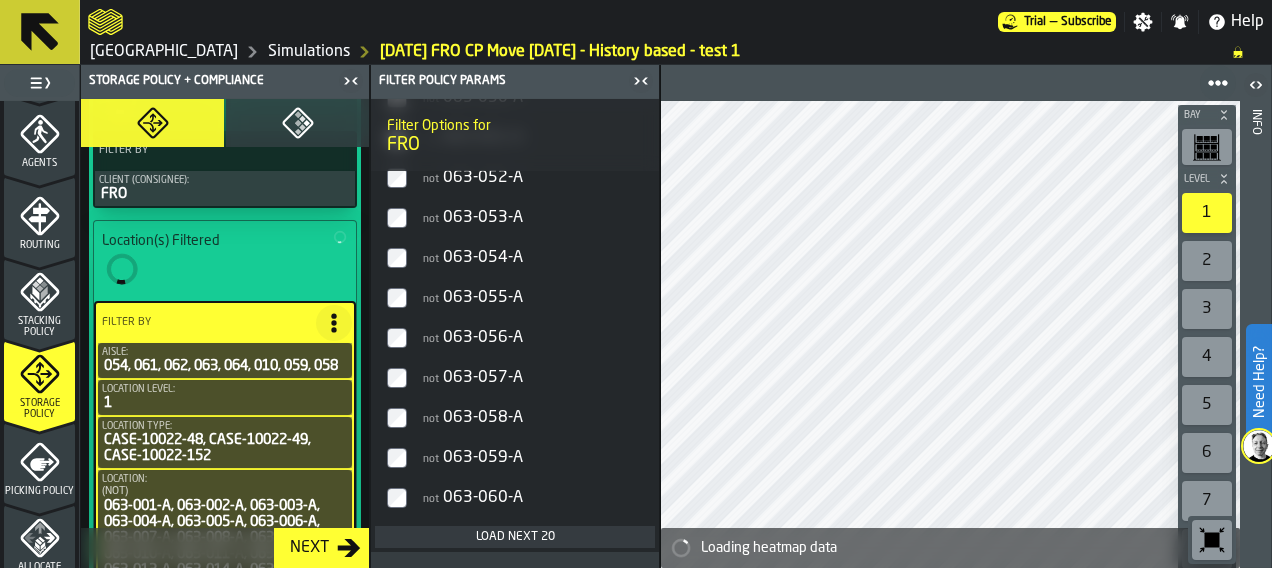 click on "not 063-059-A" at bounding box center (533, 458) 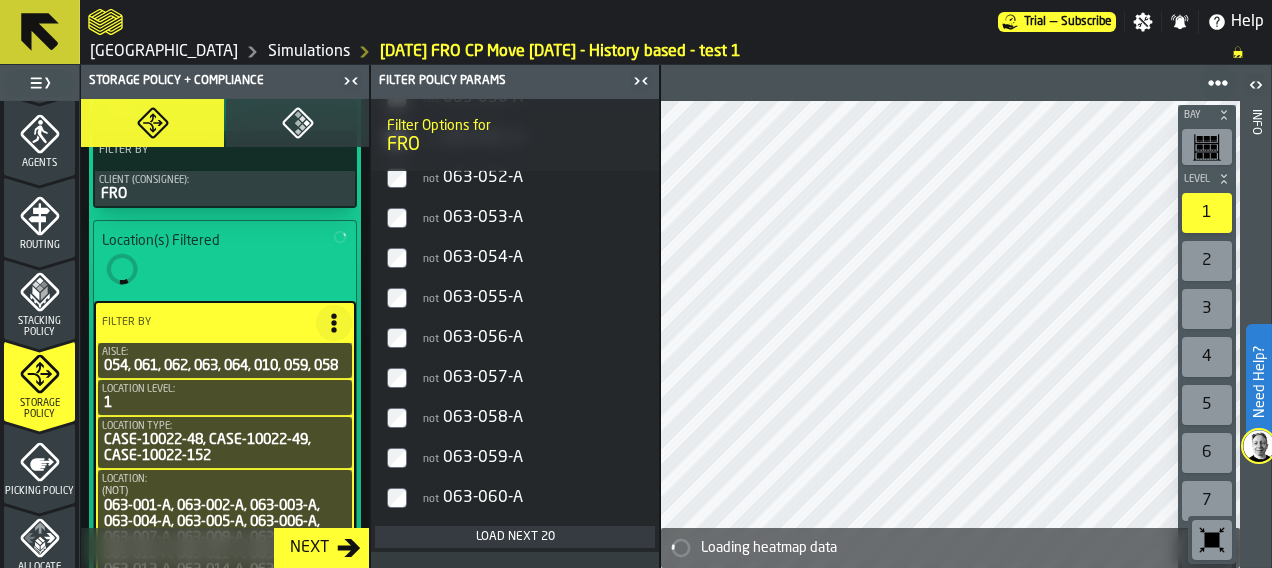 click on "not 063-060-A" at bounding box center [533, 498] 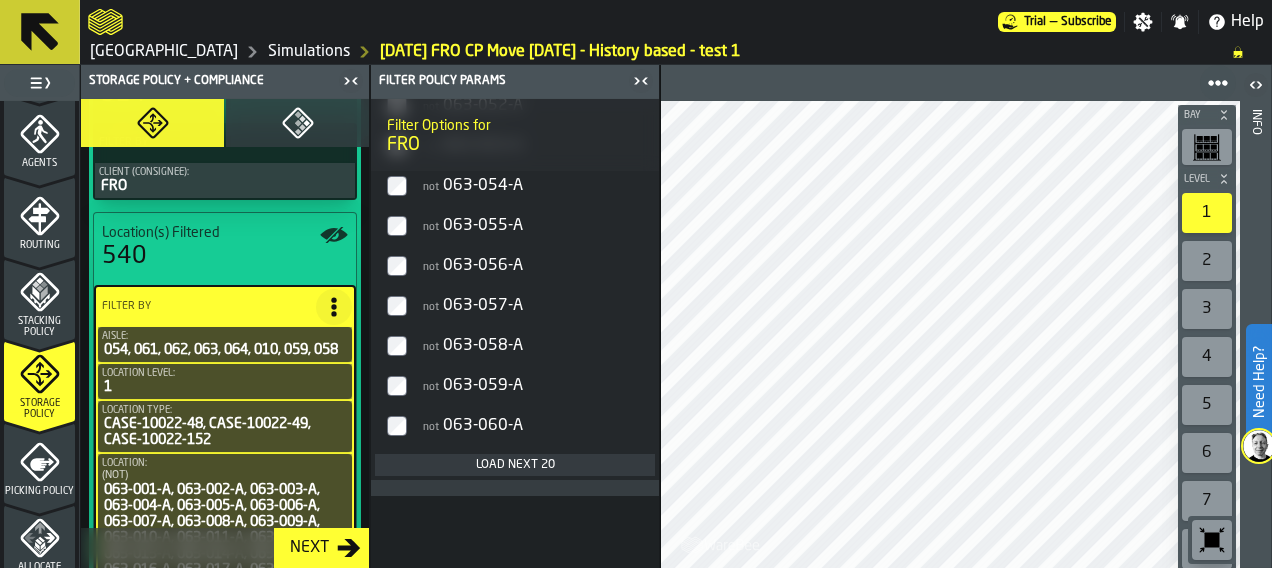 scroll, scrollTop: 3194, scrollLeft: 0, axis: vertical 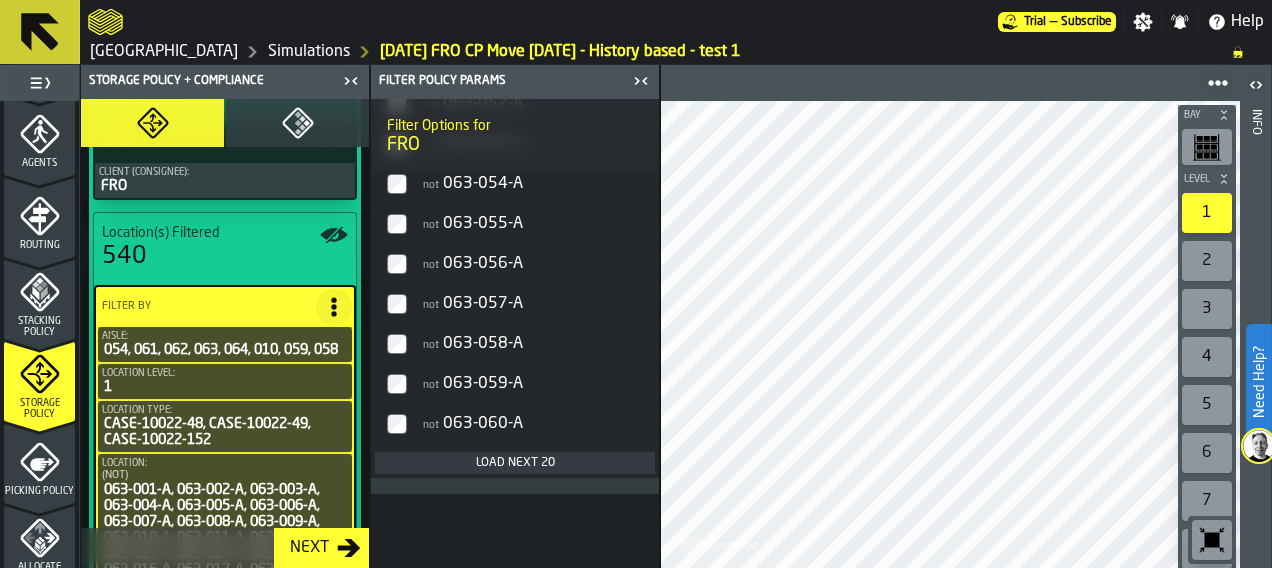 click on "Load next 20" at bounding box center [515, 463] 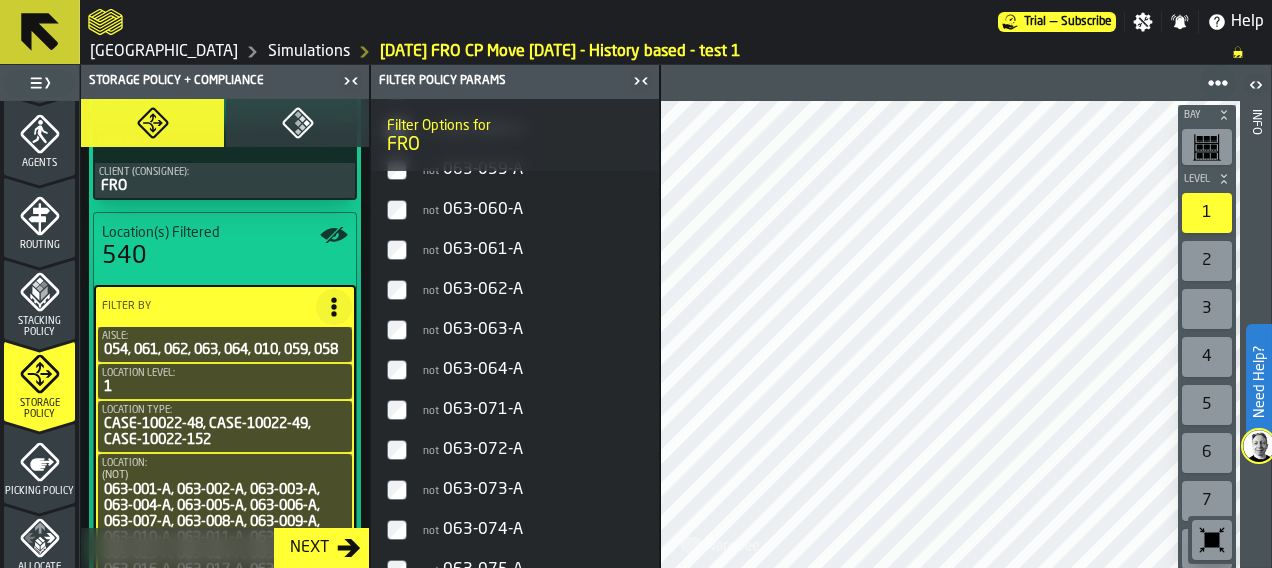 scroll, scrollTop: 3408, scrollLeft: 0, axis: vertical 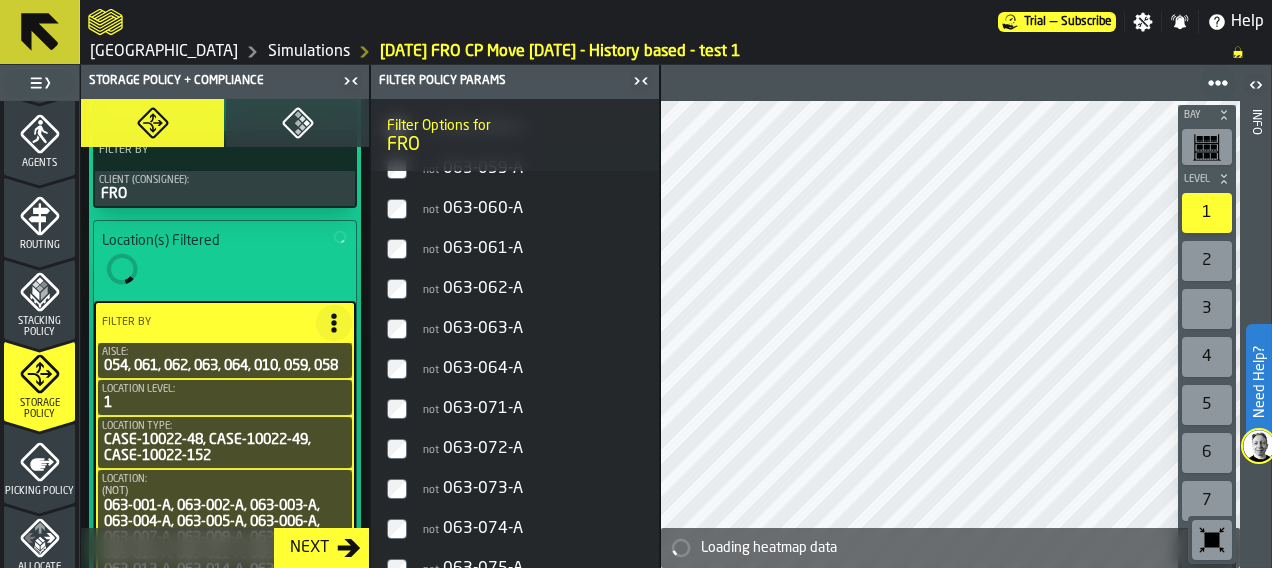 click on "not 063-064-A" at bounding box center [515, 369] 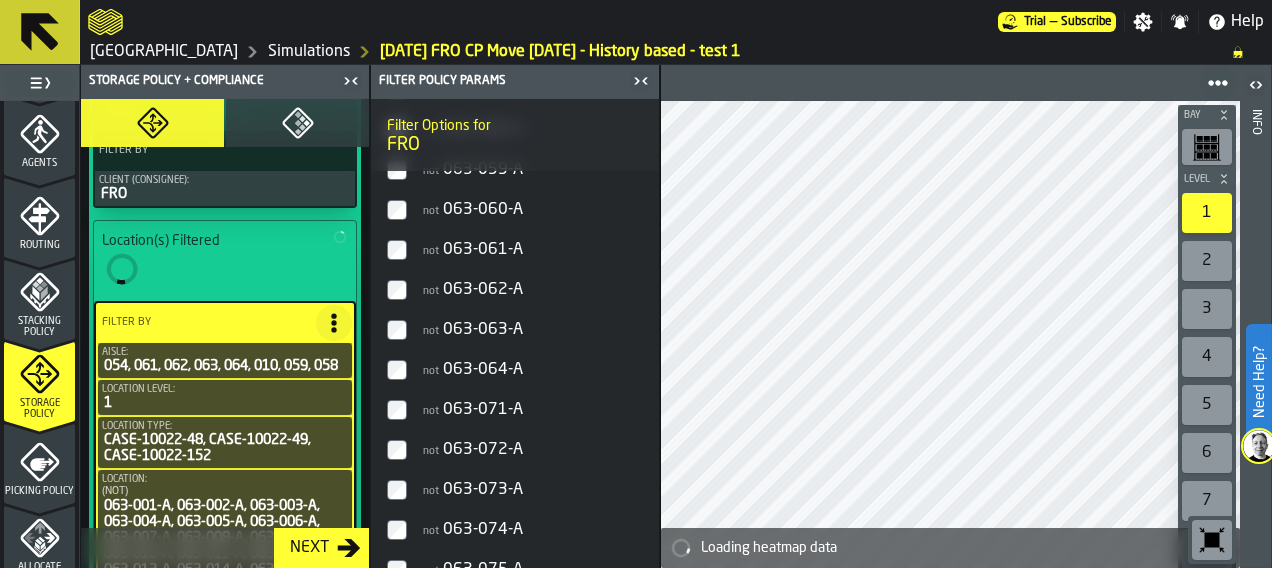 click on "not 063-073-A" at bounding box center [515, 490] 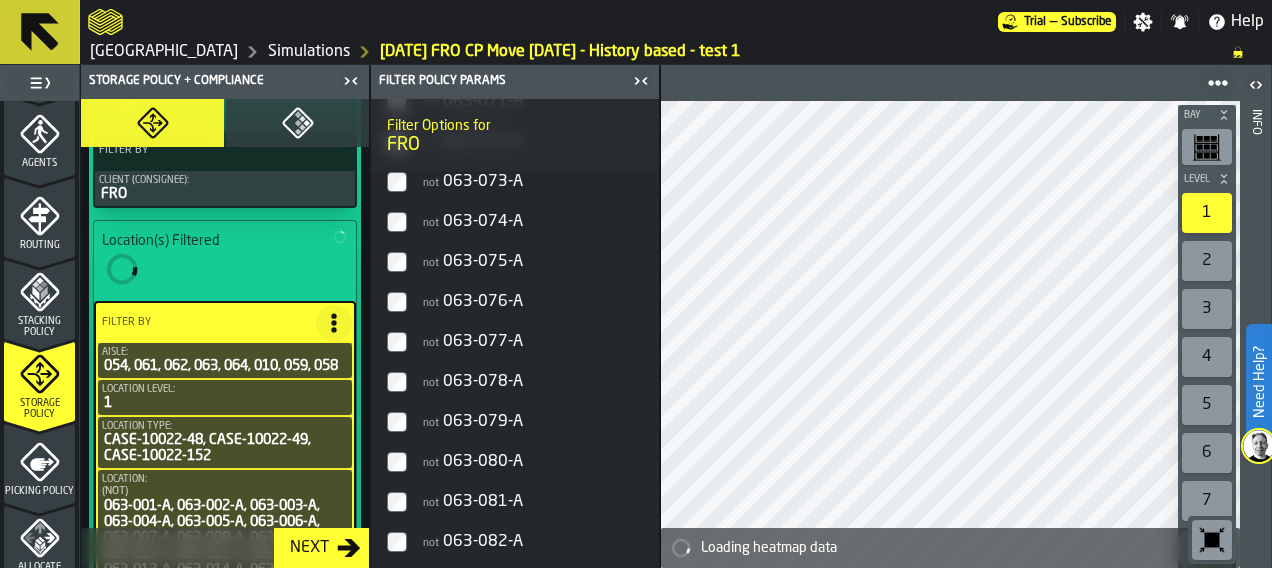 scroll, scrollTop: 3736, scrollLeft: 0, axis: vertical 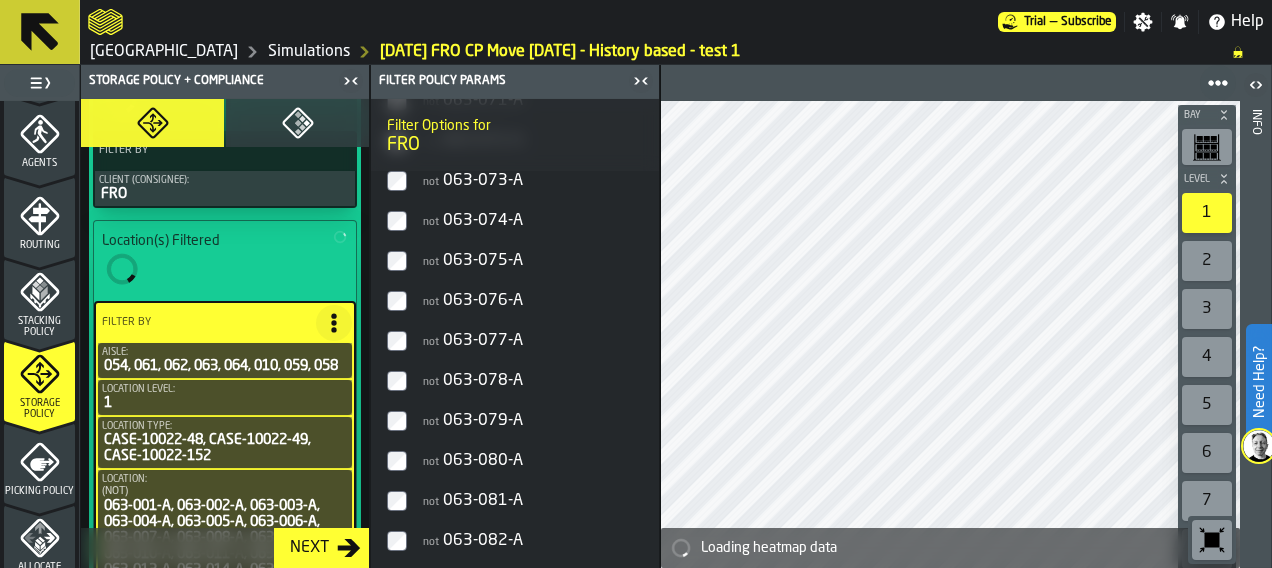 click on "not 063-075-A" at bounding box center [515, 261] 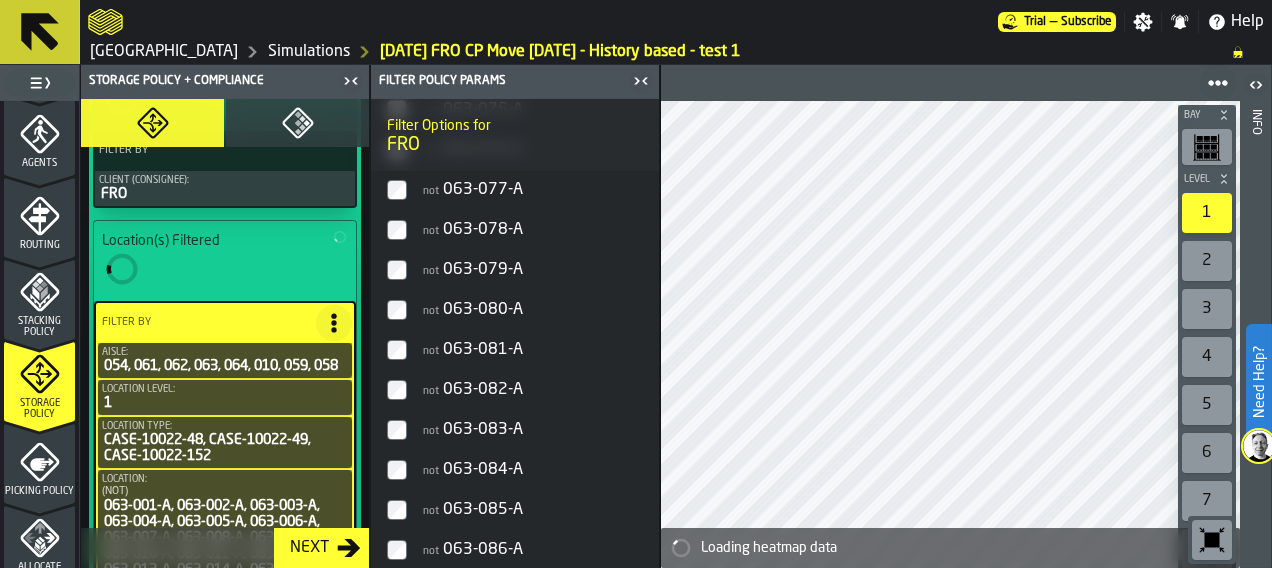 scroll, scrollTop: 3994, scrollLeft: 0, axis: vertical 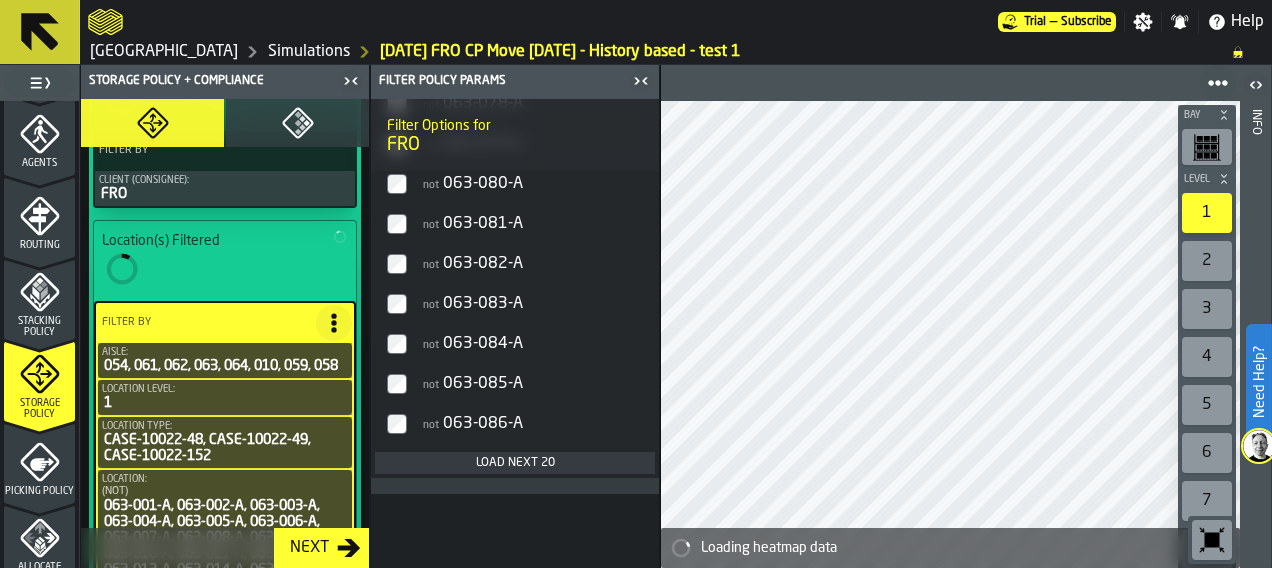 click on "not 063-083-A" at bounding box center [515, 304] 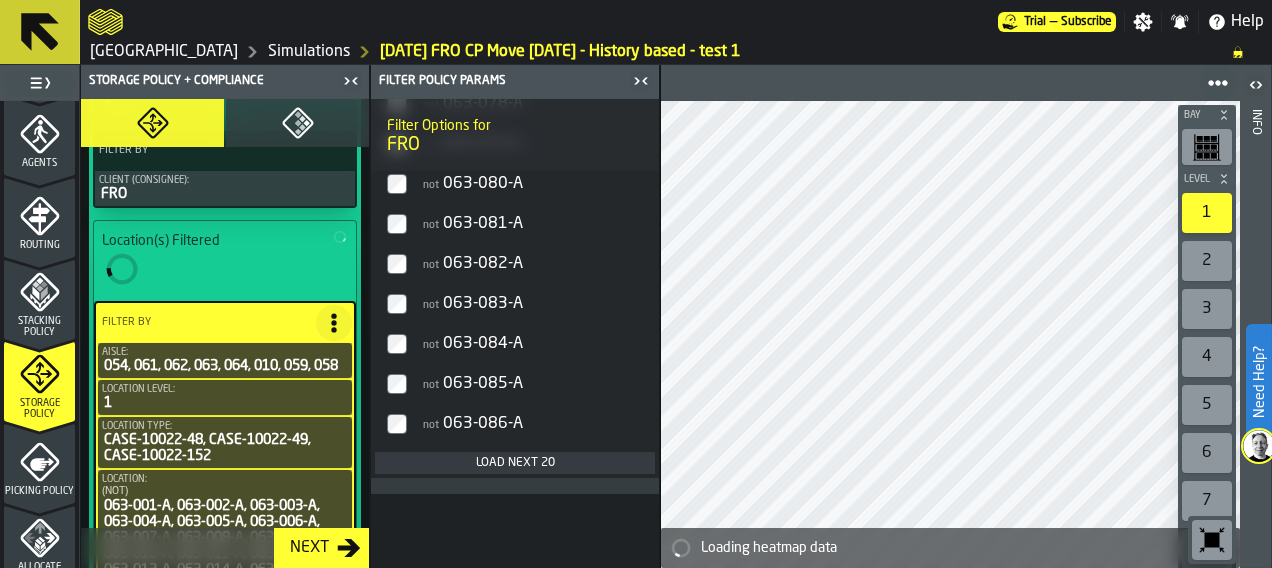 click on "not 063-085-A" at bounding box center [515, 384] 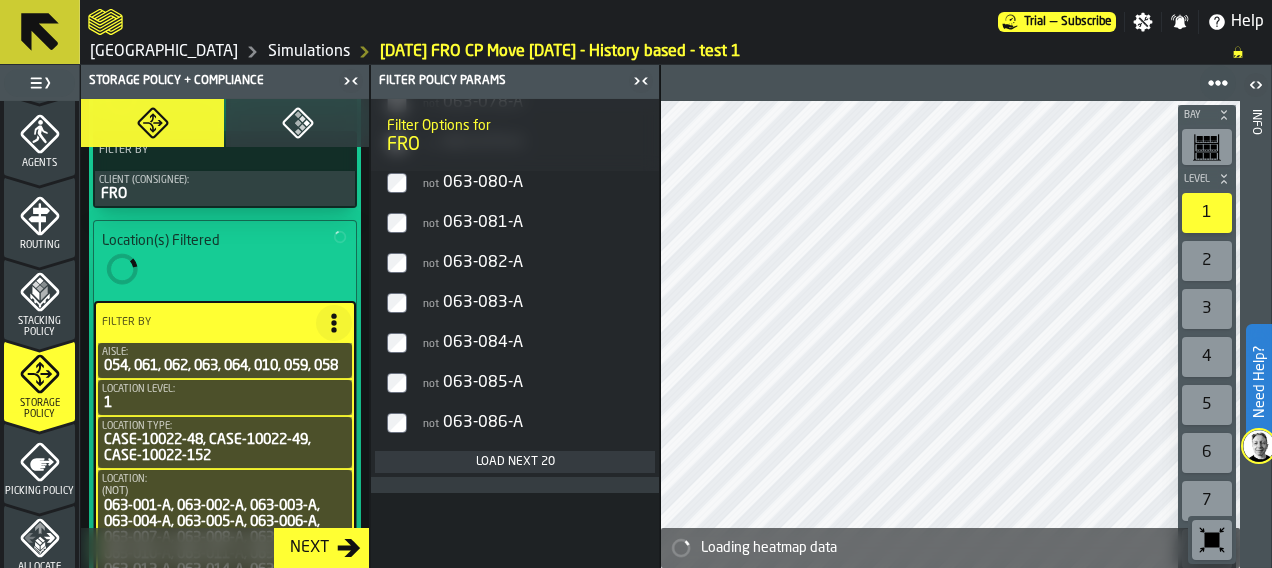 scroll, scrollTop: 3994, scrollLeft: 0, axis: vertical 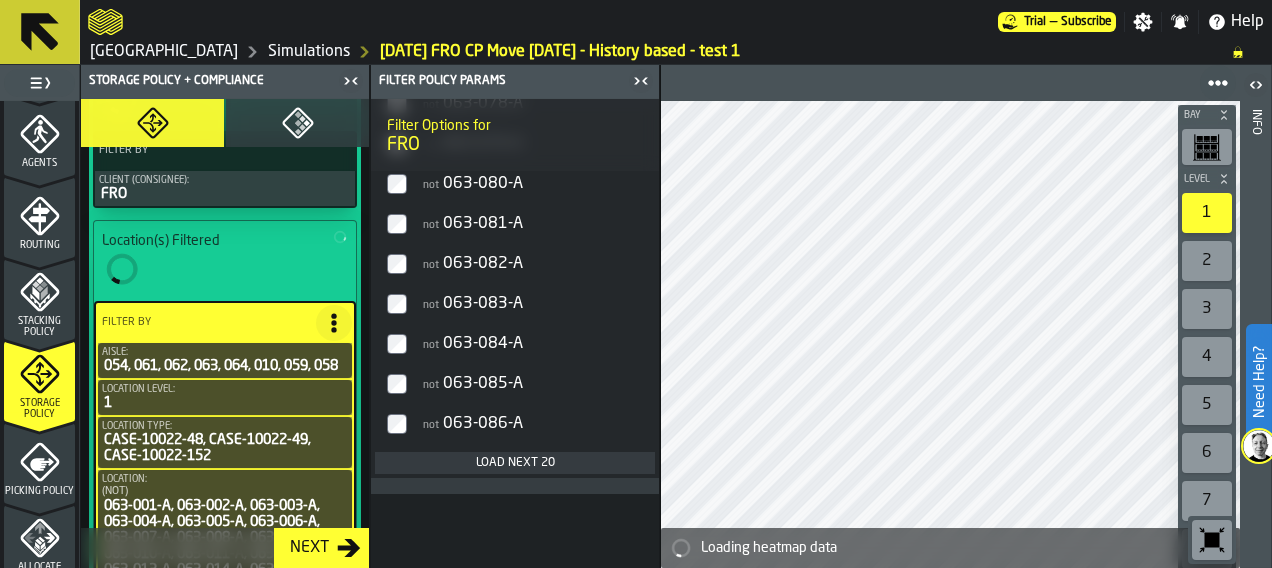 click on "Load next 20" at bounding box center (515, 463) 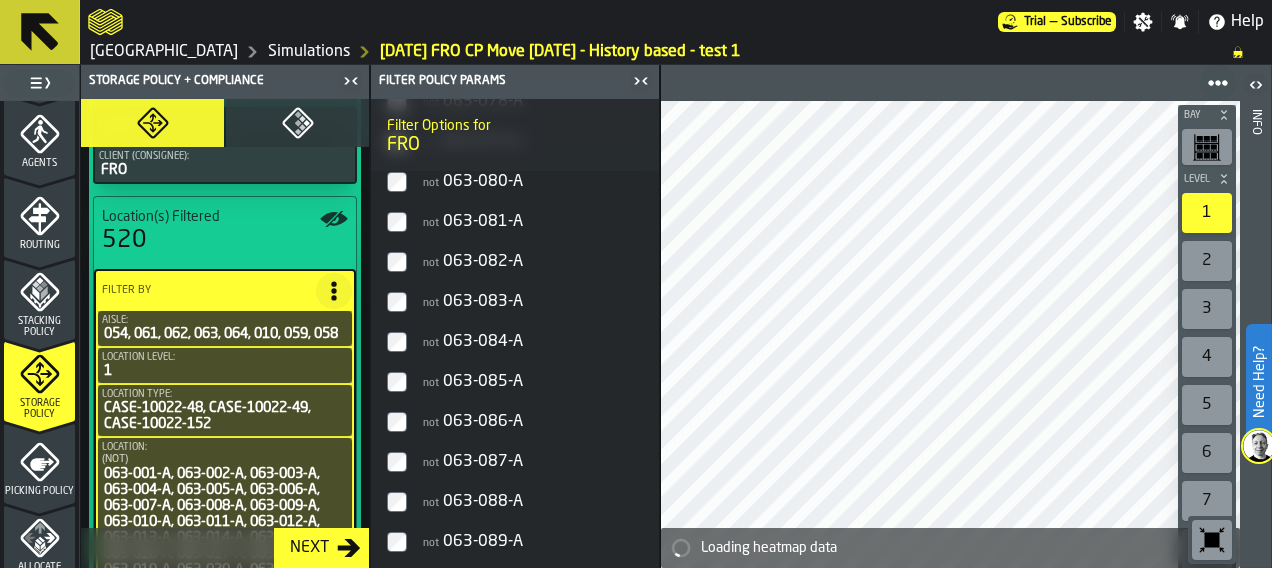 scroll, scrollTop: 3994, scrollLeft: 0, axis: vertical 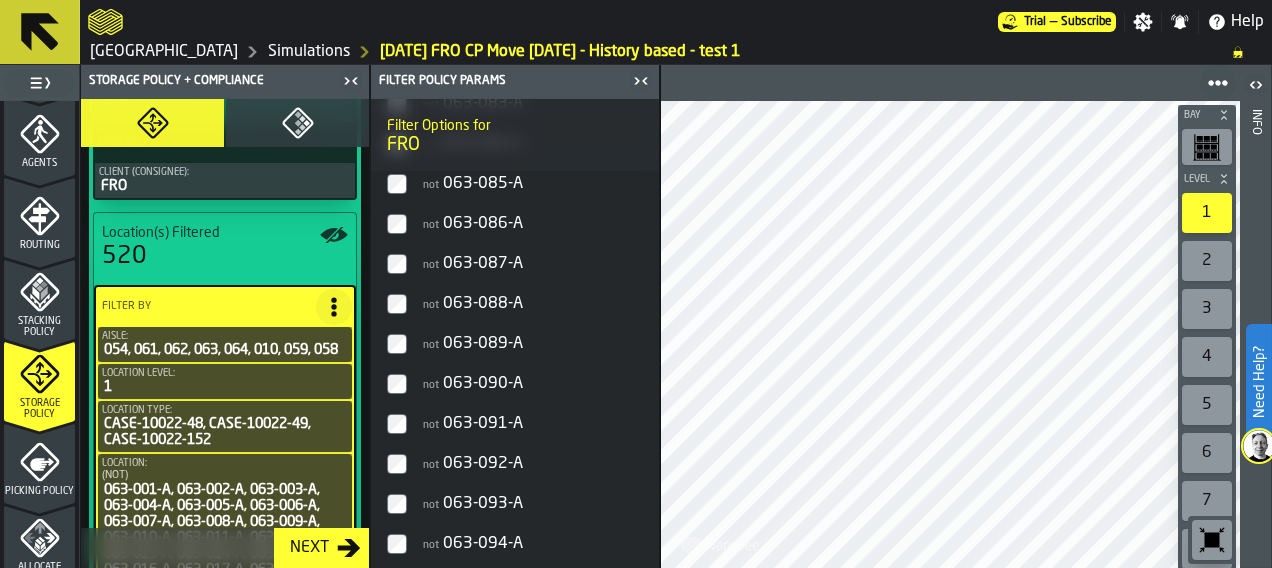 click on "not 063-087-A" at bounding box center (533, 264) 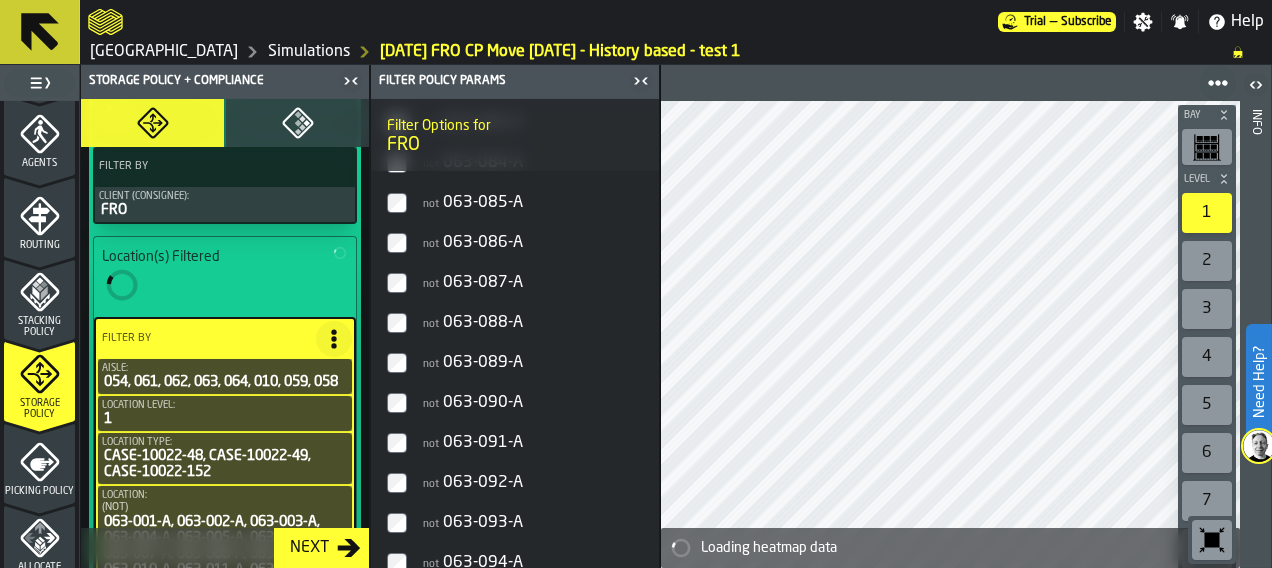 scroll, scrollTop: 952, scrollLeft: 0, axis: vertical 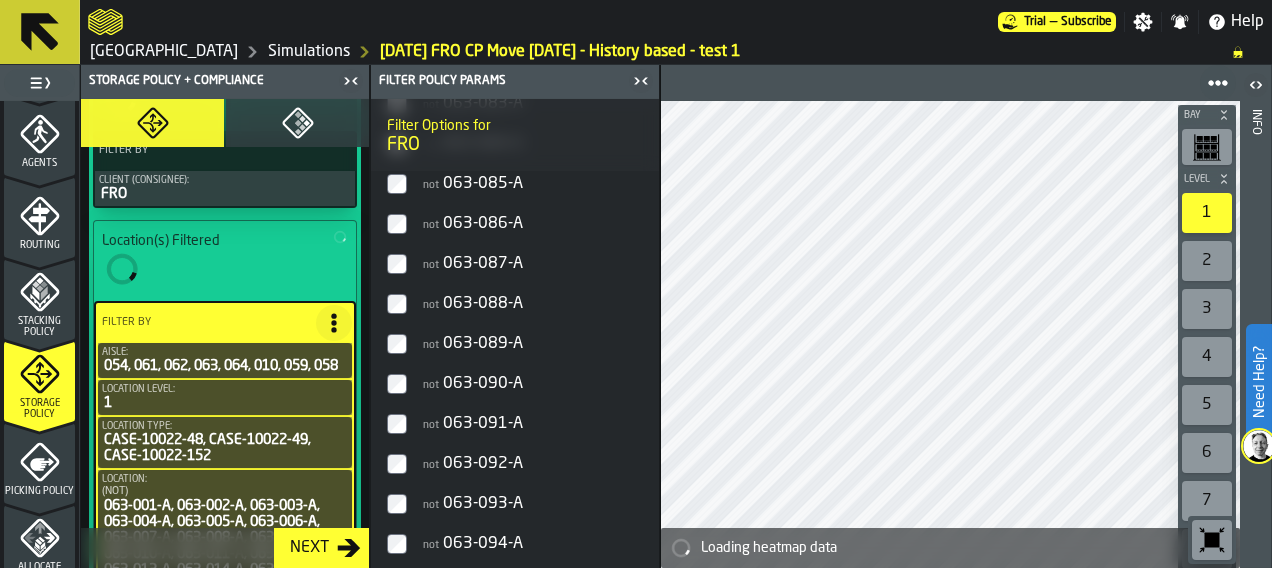 click on "not 063-088-A" at bounding box center [533, 304] 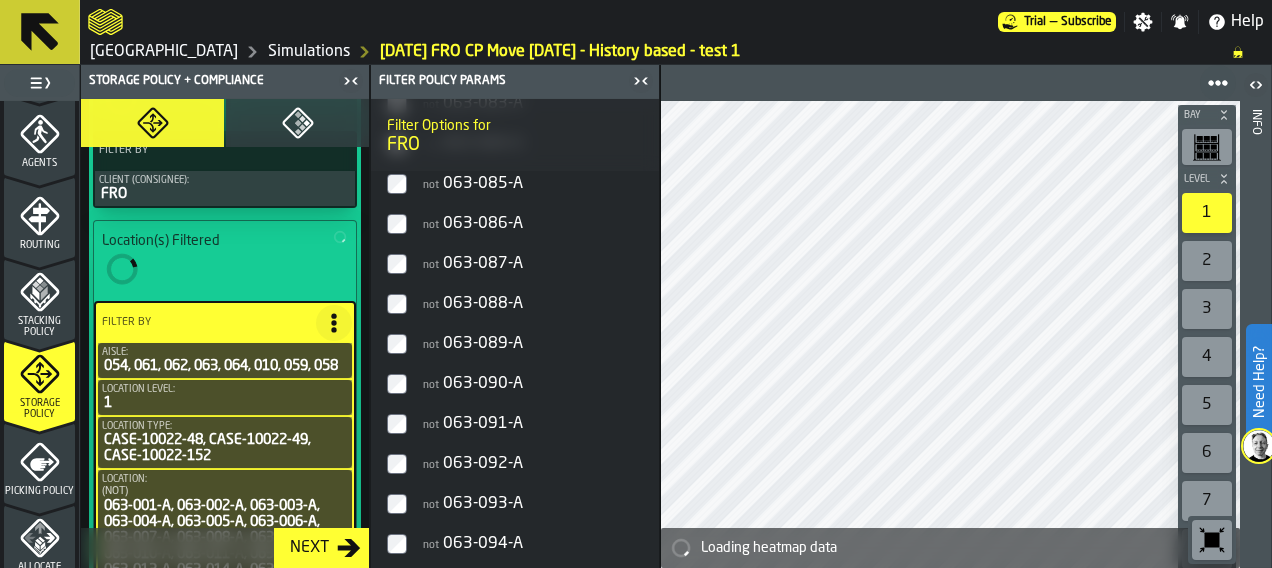 click on "not 063-089-A" at bounding box center (533, 344) 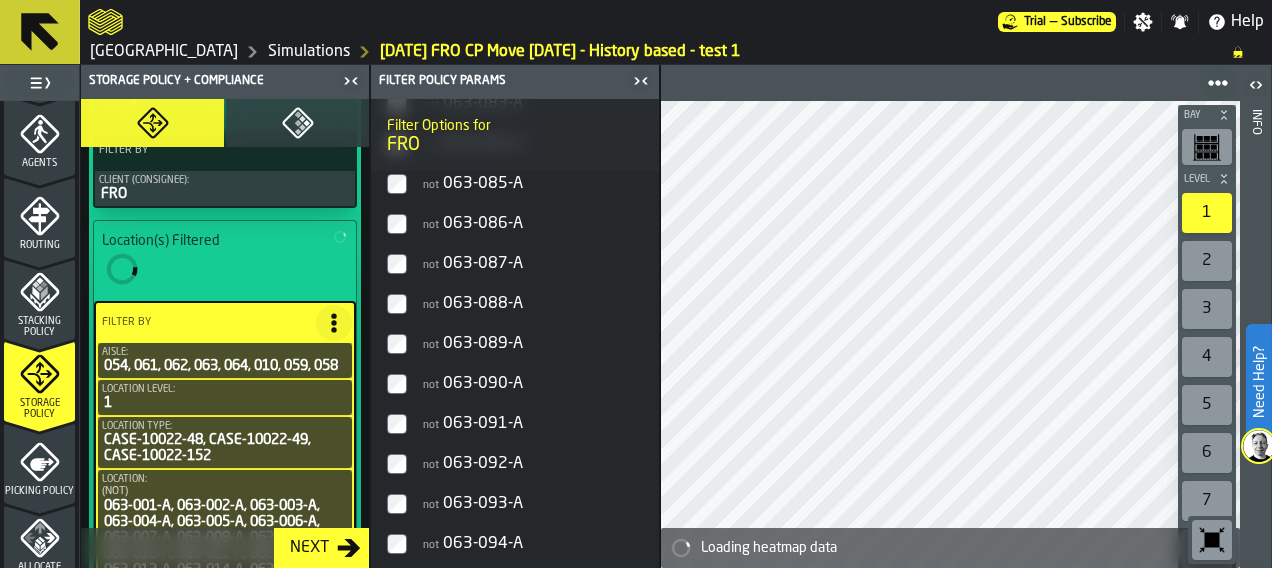 click on "not 063-090-A" at bounding box center (533, 384) 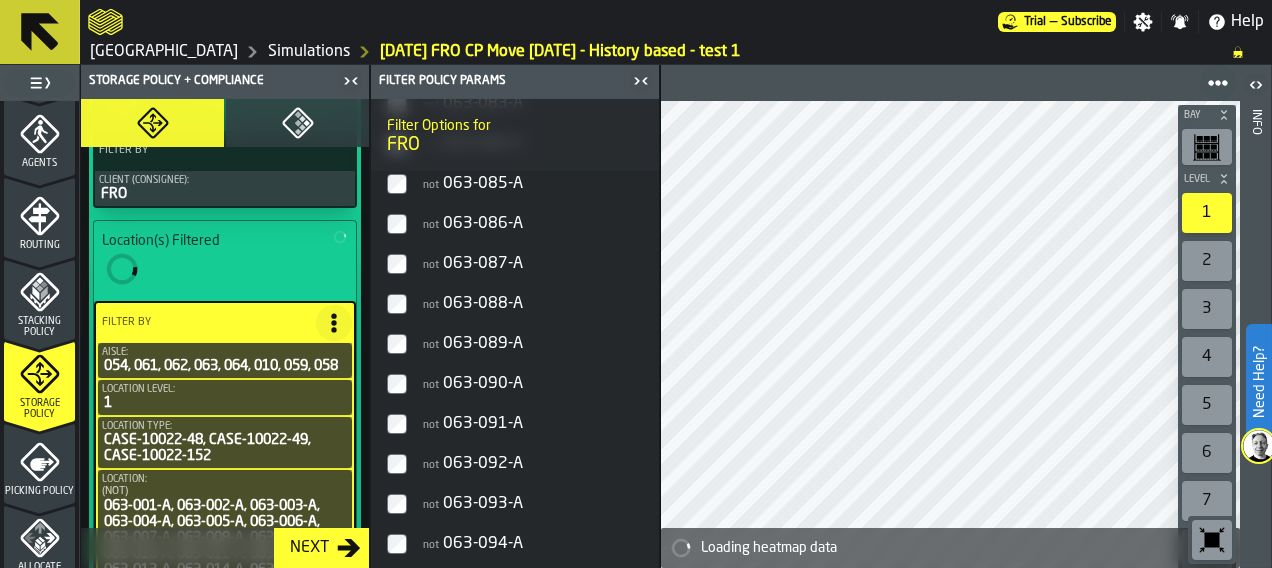 click on "not 063-091-A" at bounding box center (533, 424) 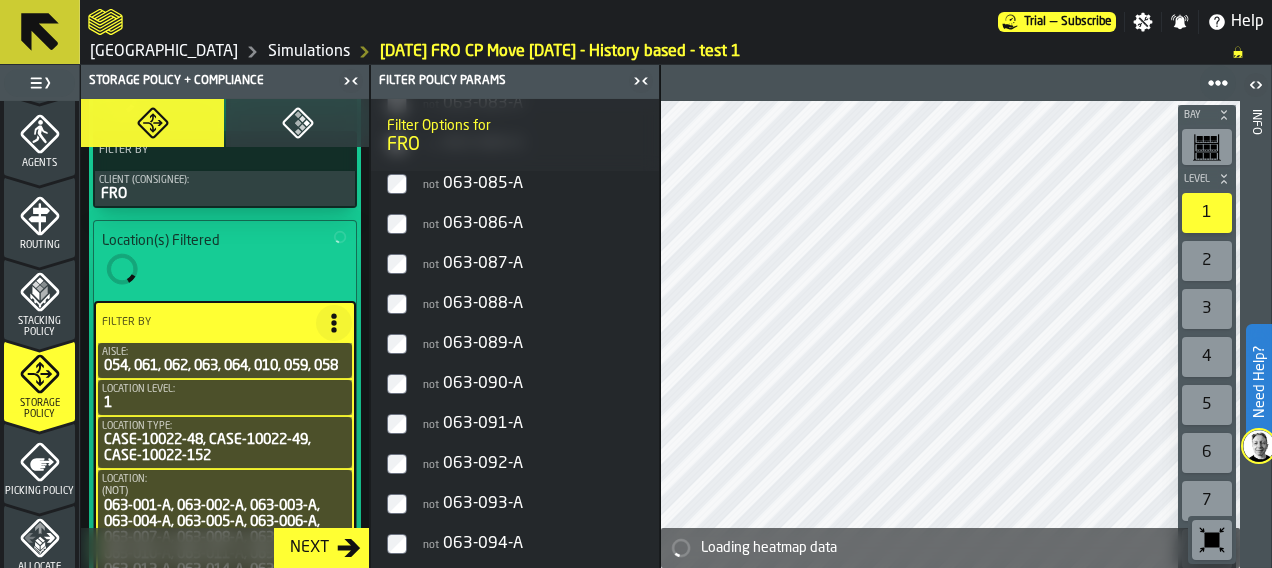 click on "not 063-092-A" at bounding box center (533, 464) 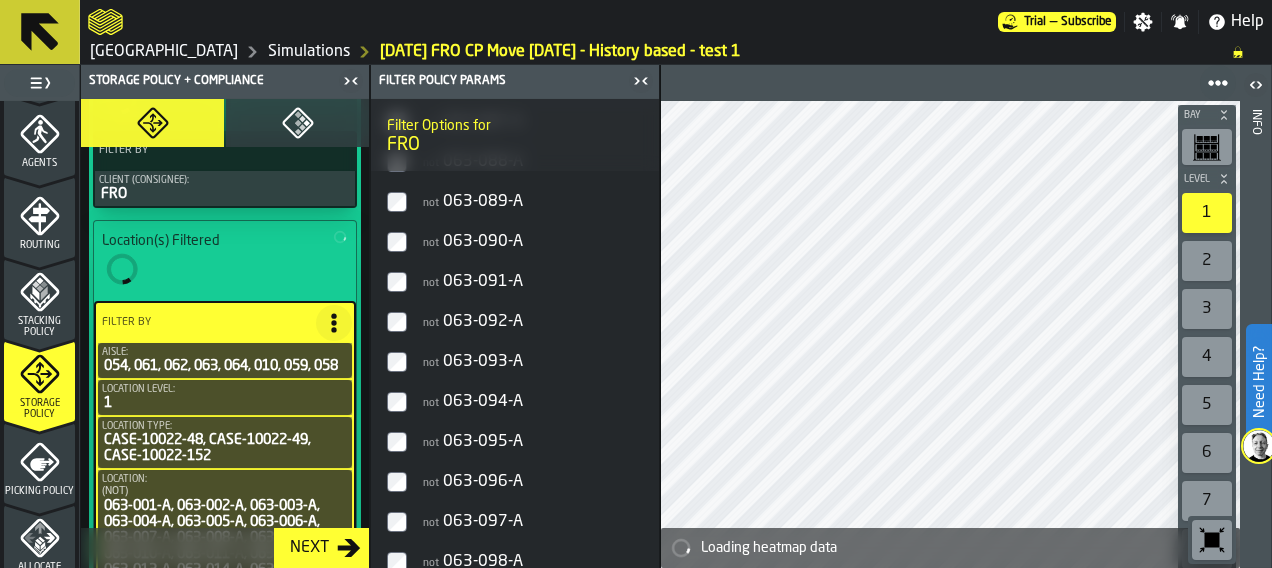 scroll, scrollTop: 4356, scrollLeft: 0, axis: vertical 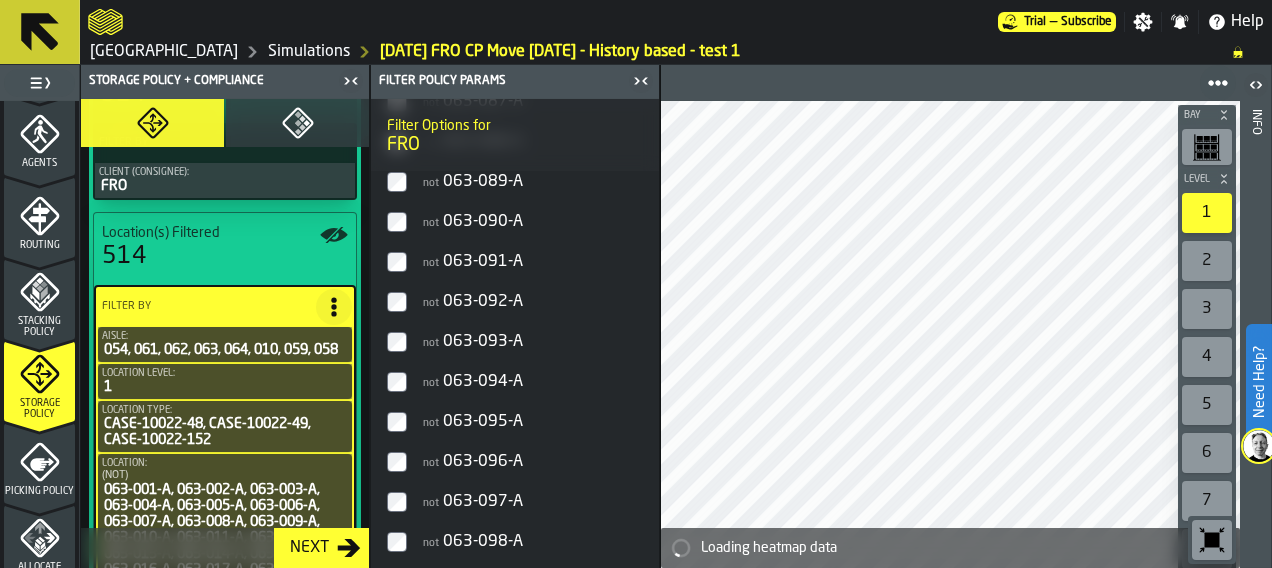 click on "not 063-093-A" at bounding box center [533, 342] 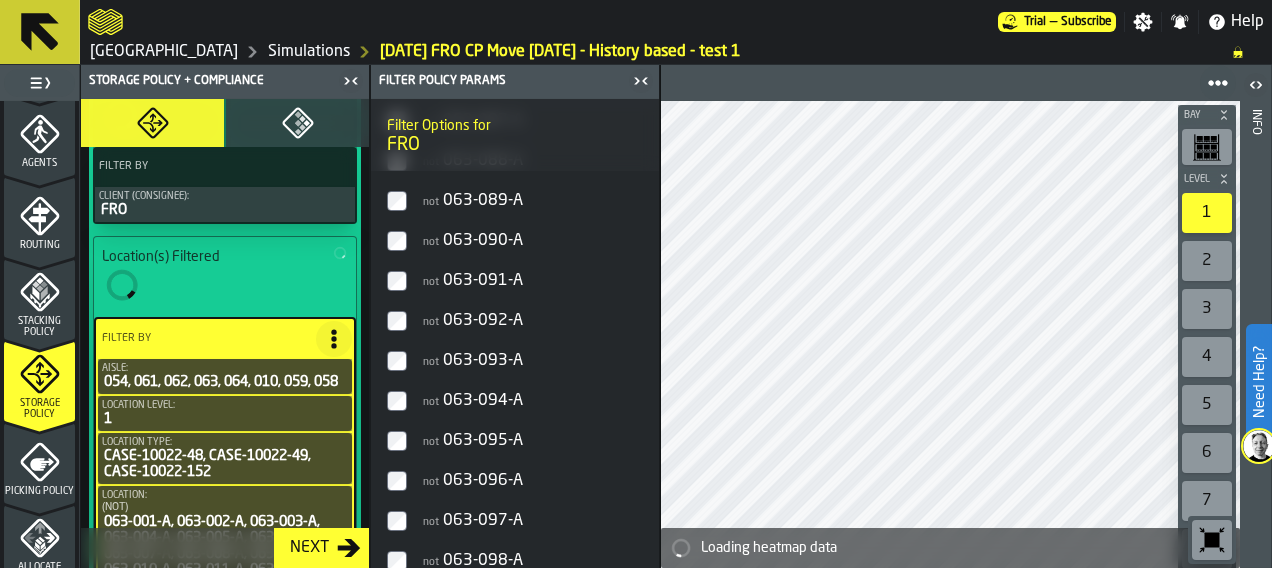 scroll, scrollTop: 952, scrollLeft: 0, axis: vertical 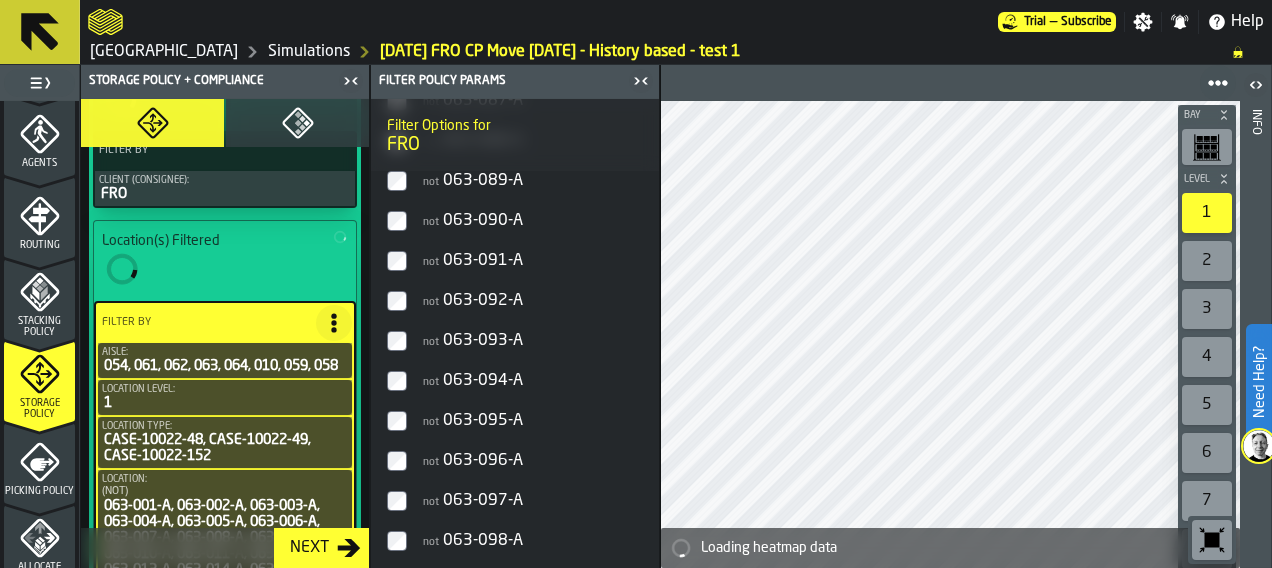 click on "not 063-094-A" at bounding box center [533, 381] 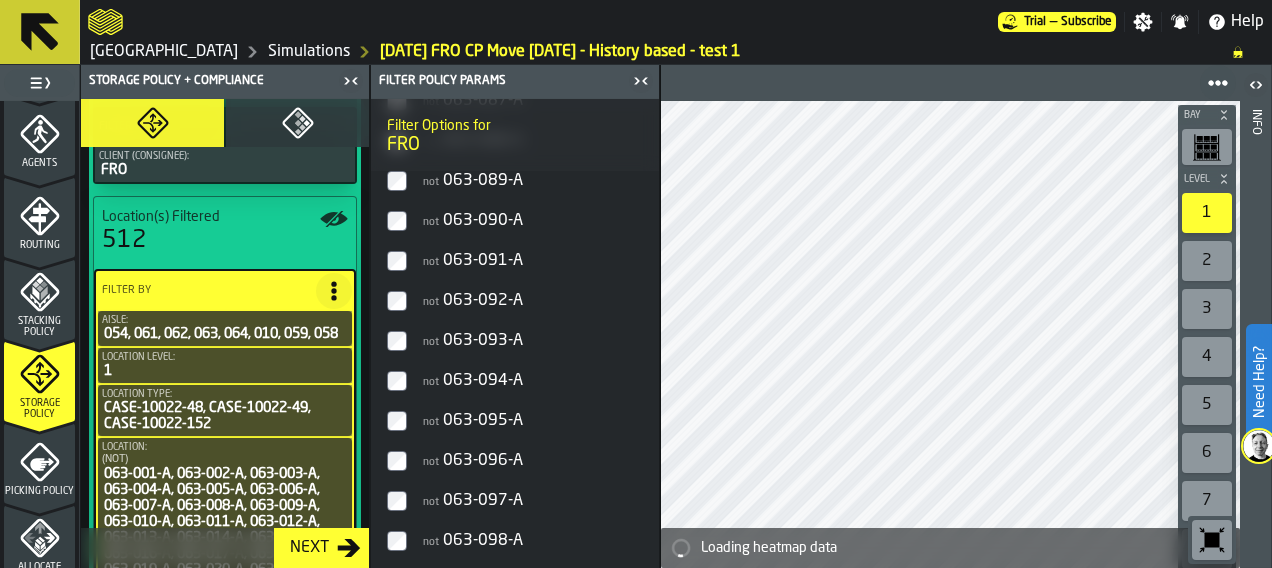 click on "not 063-095-A" at bounding box center (533, 421) 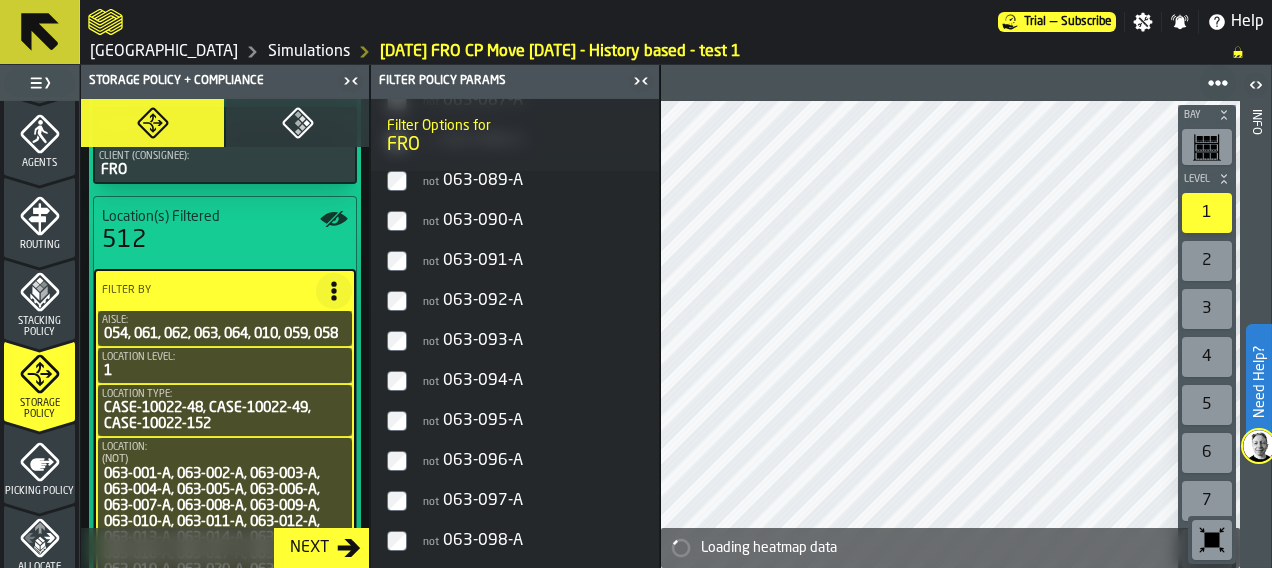 scroll, scrollTop: 952, scrollLeft: 0, axis: vertical 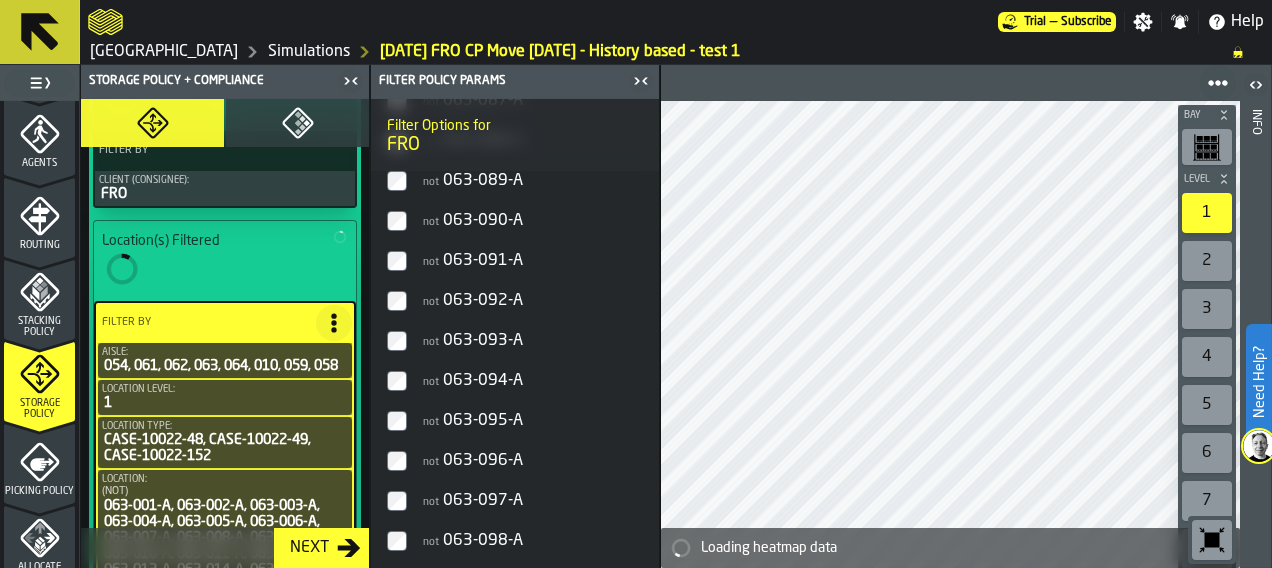click on "not 063-096-A" at bounding box center [533, 461] 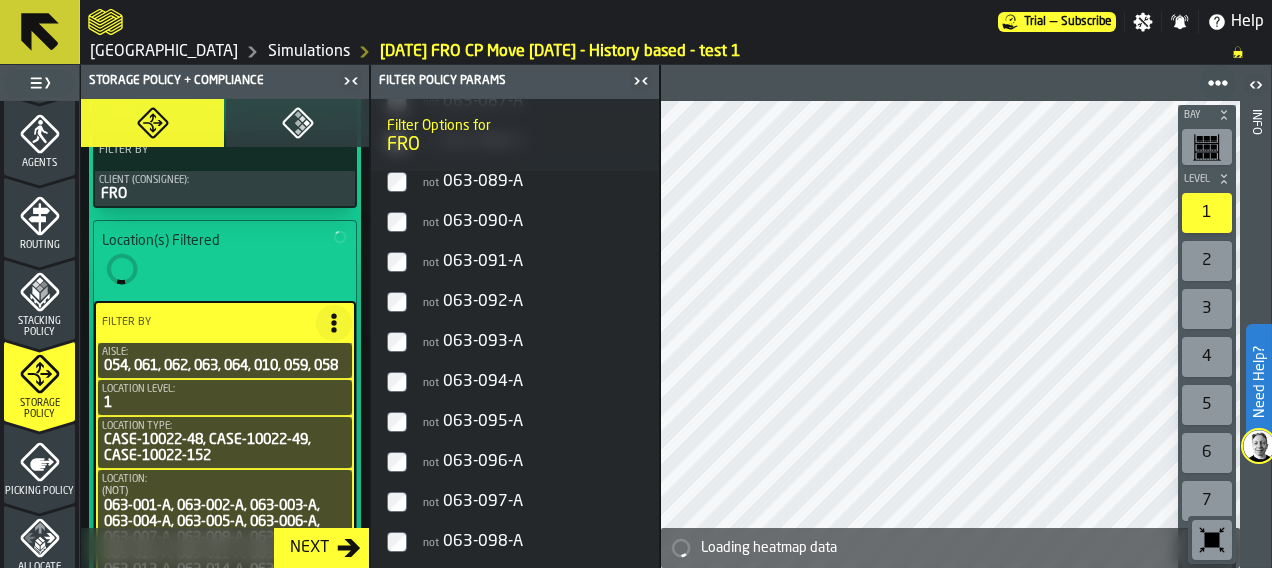 click on "not 063-097-A" at bounding box center (533, 502) 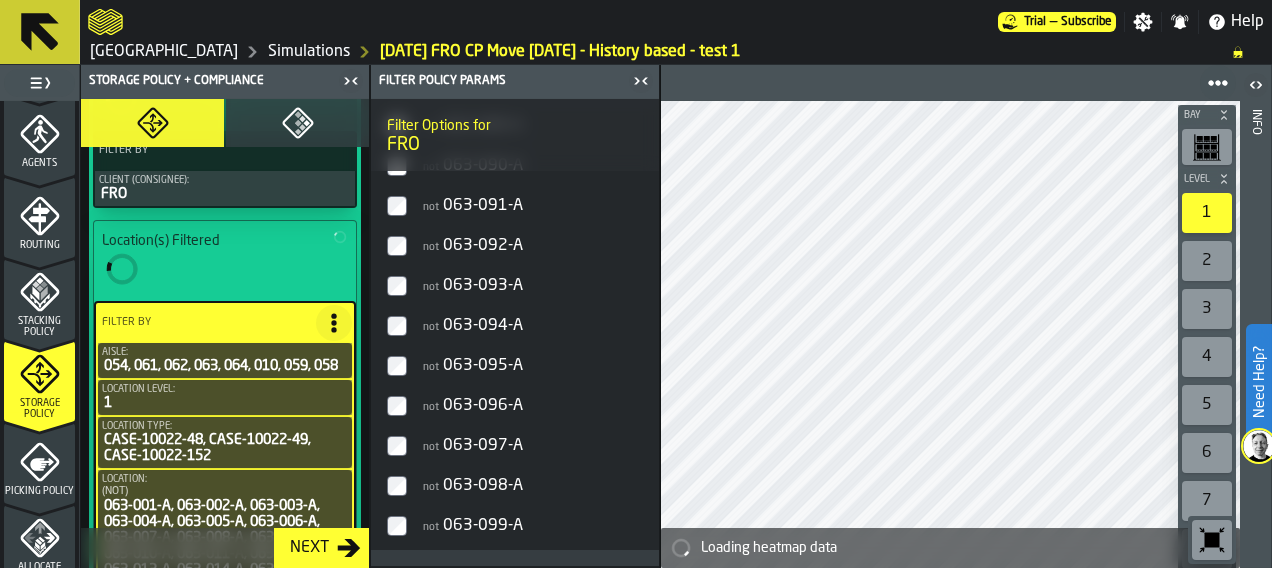 scroll, scrollTop: 4484, scrollLeft: 0, axis: vertical 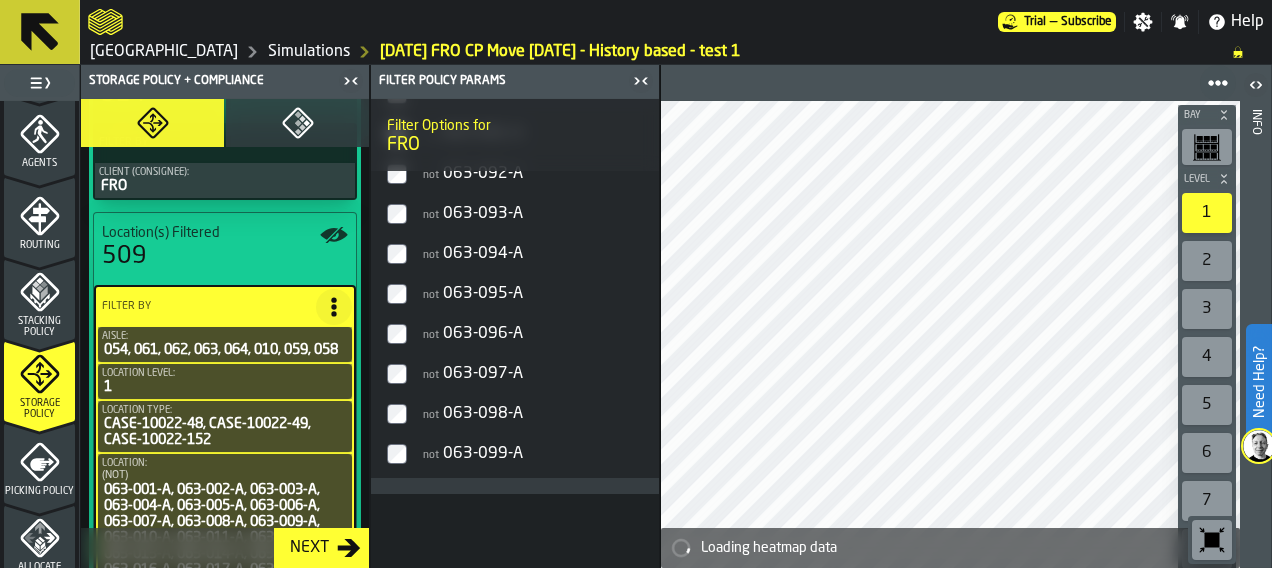 drag, startPoint x: 482, startPoint y: 412, endPoint x: 471, endPoint y: 455, distance: 44.38468 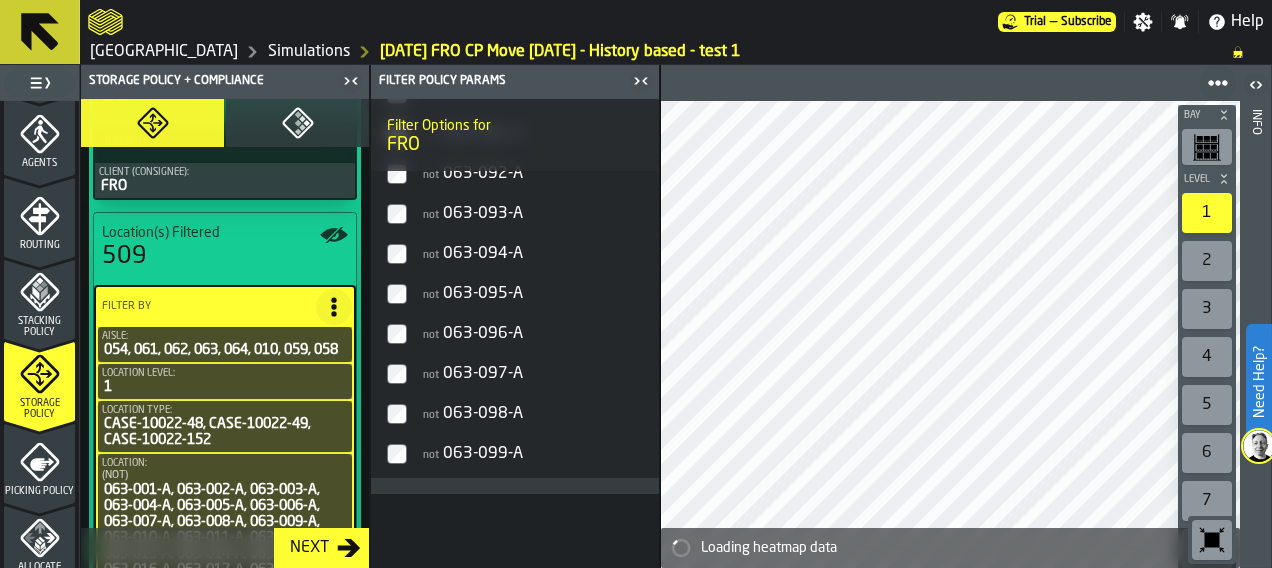 click on "not 063-098-A" at bounding box center (533, 414) 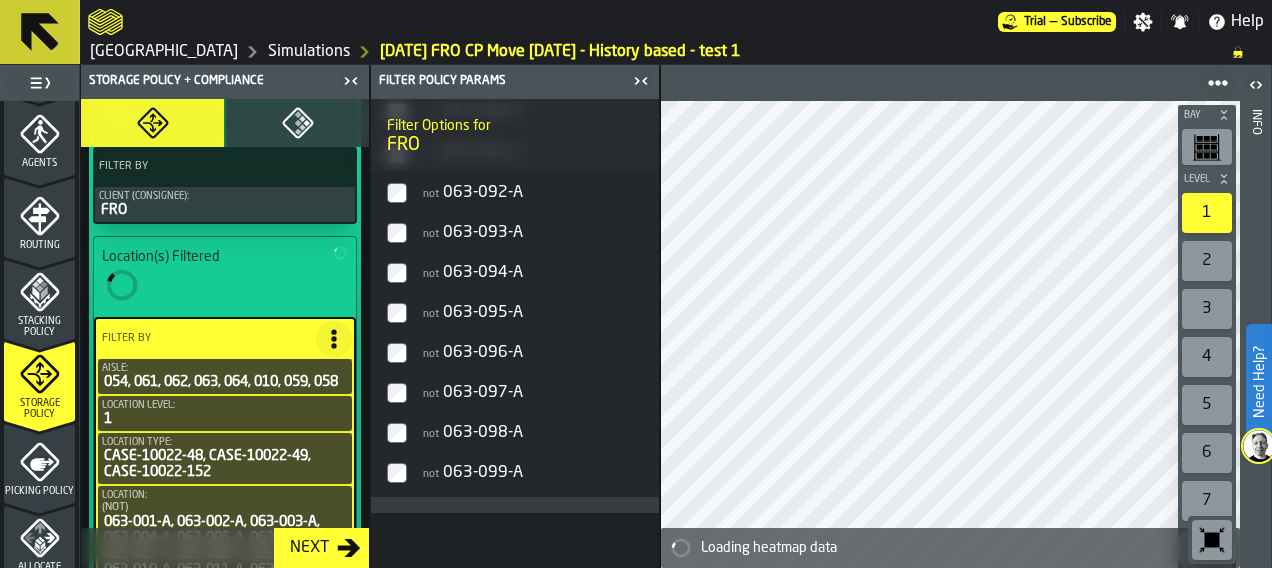 scroll, scrollTop: 952, scrollLeft: 0, axis: vertical 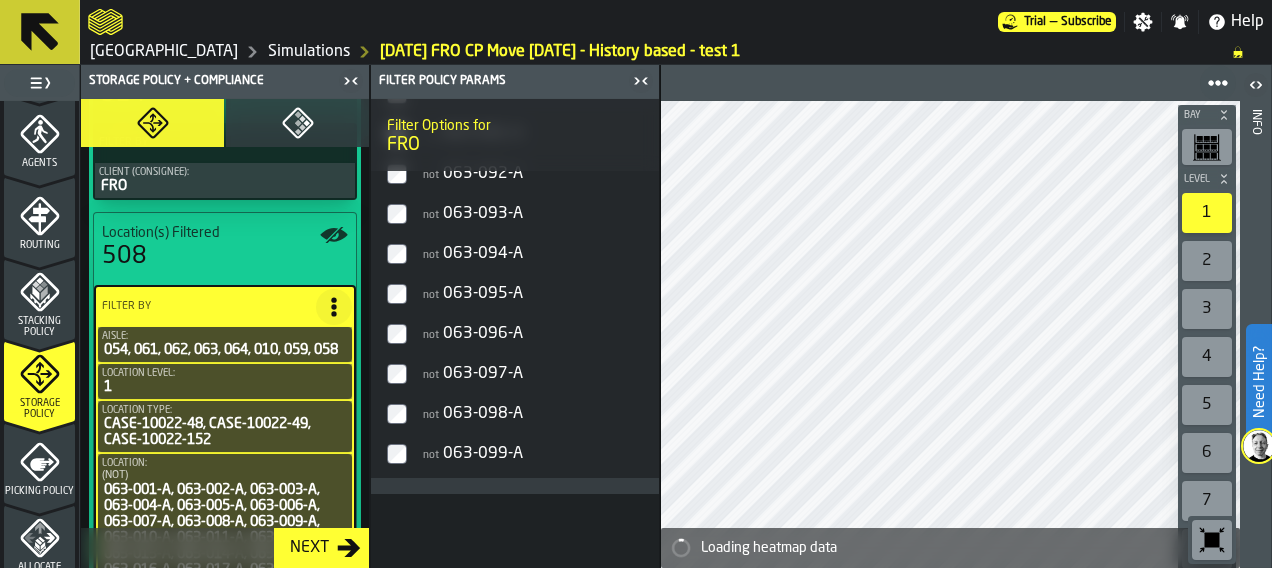click on "not 063-099-A" at bounding box center [533, 454] 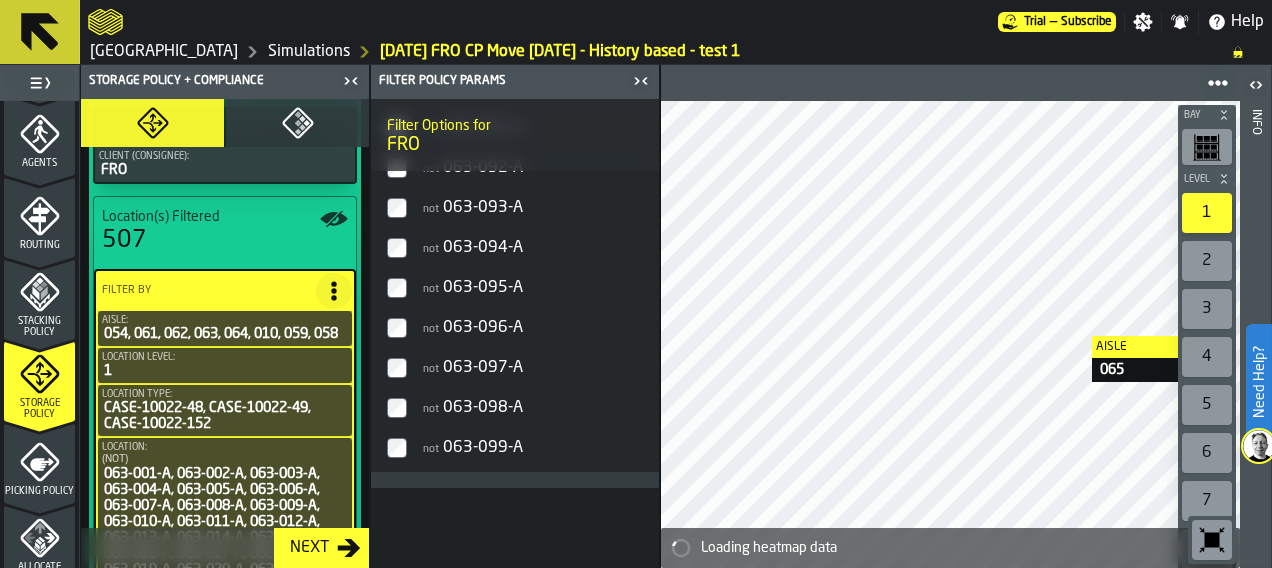 scroll, scrollTop: 936, scrollLeft: 0, axis: vertical 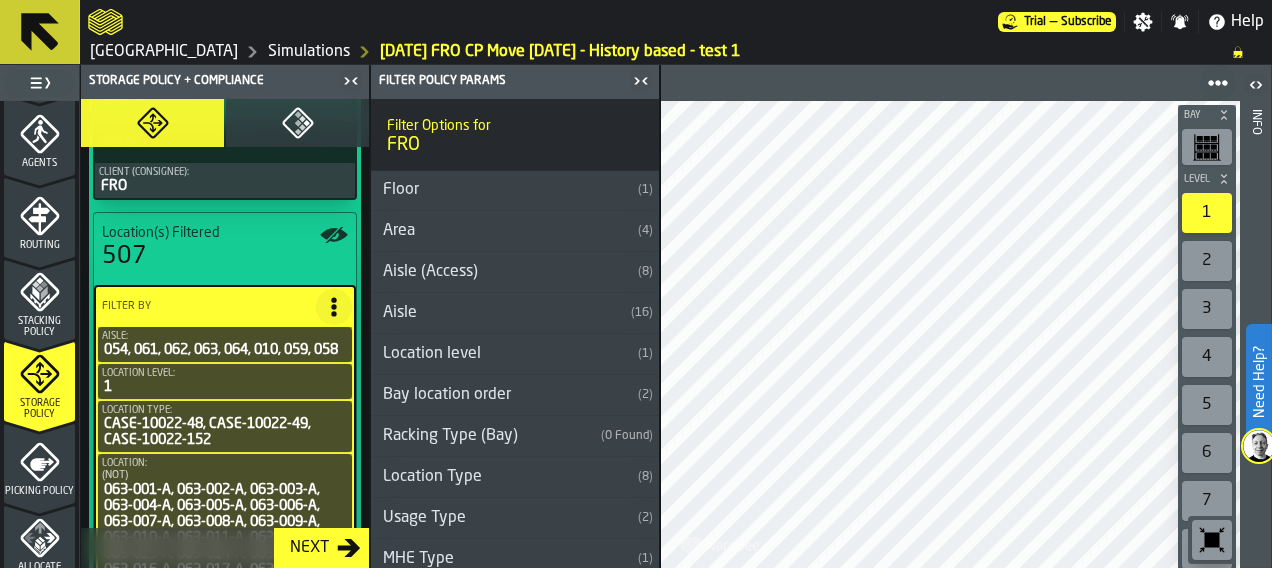 click on "Aisle" at bounding box center [497, 313] 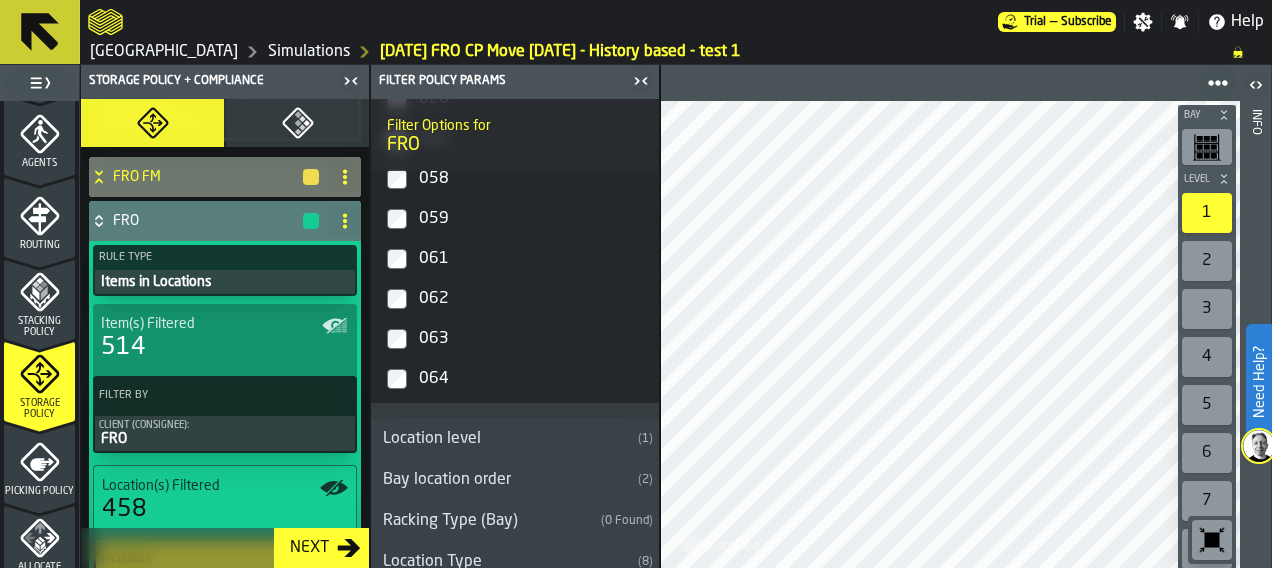 click on "Client (Consignee):" at bounding box center (225, 425) 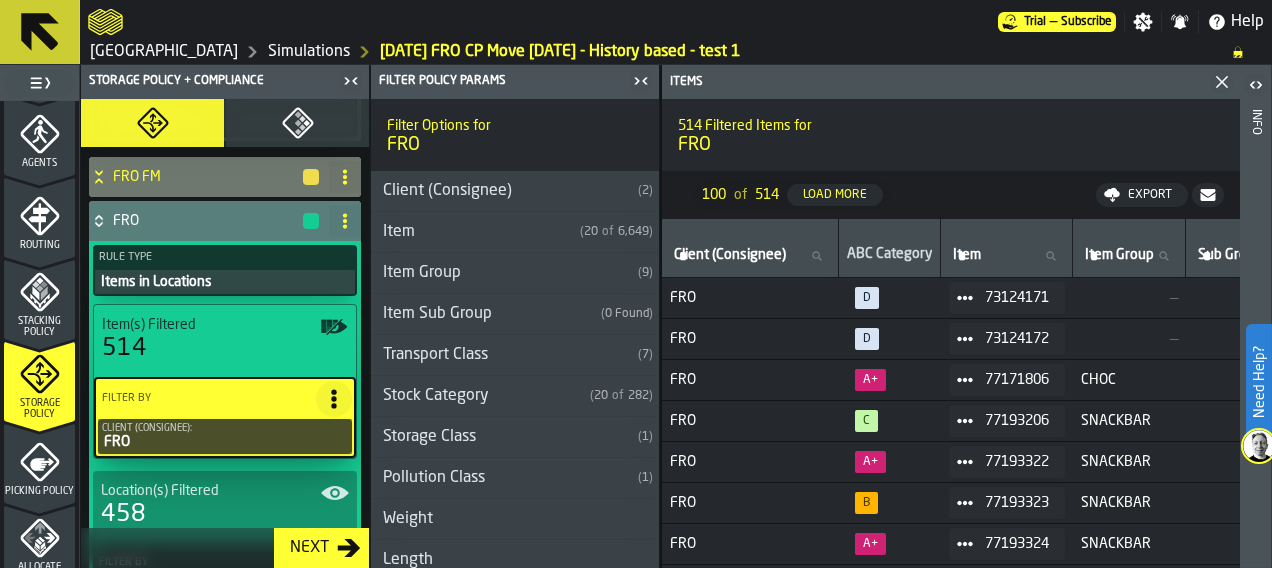 click on "Item" at bounding box center [471, 232] 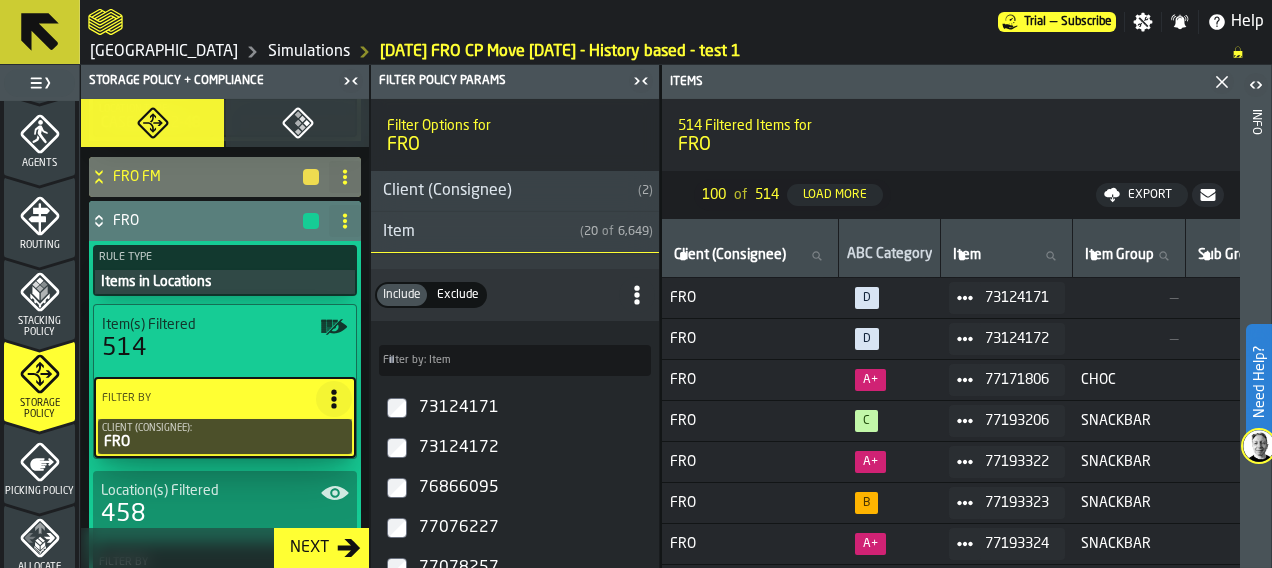 click on "Item" at bounding box center (471, 232) 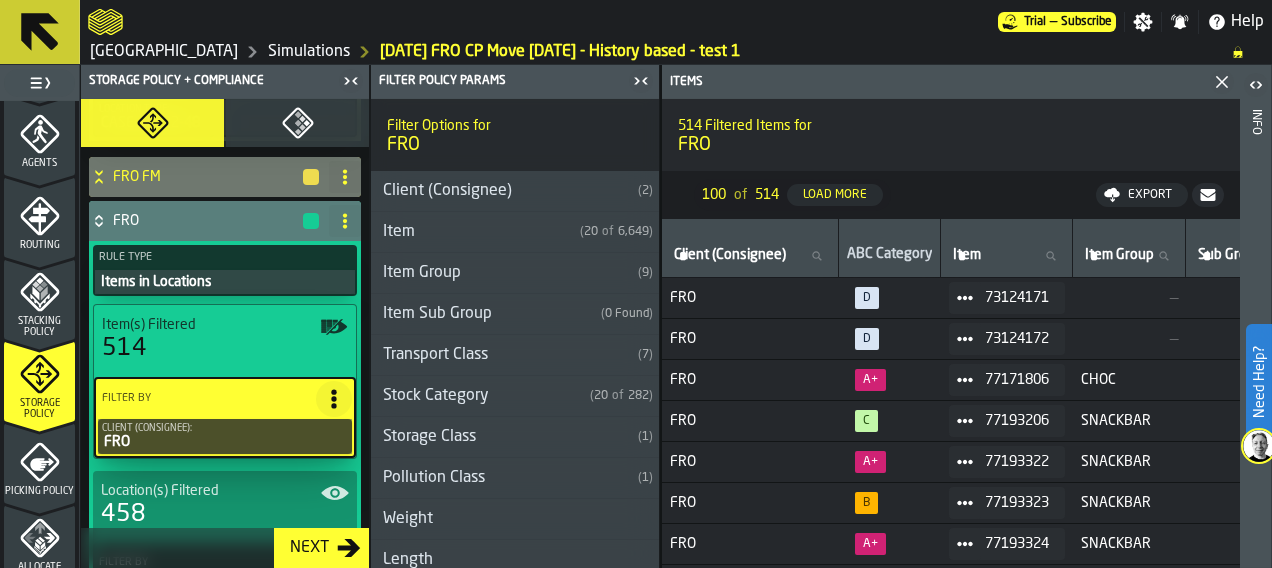 click on "Item Group" at bounding box center (500, 273) 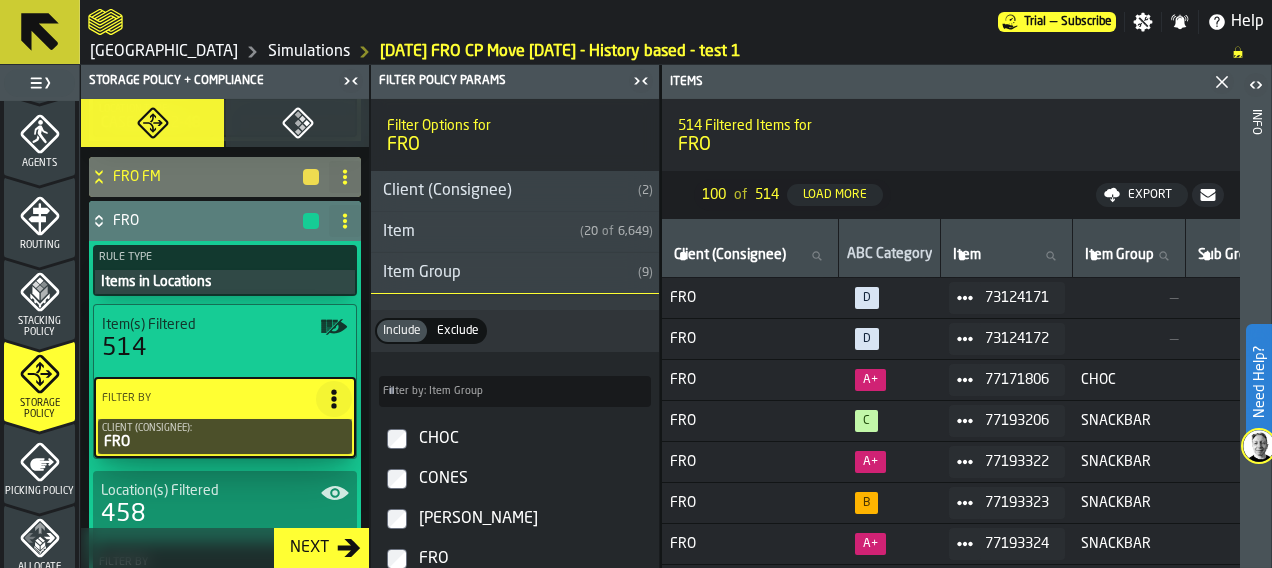 click on "Exclude Exclude" at bounding box center (458, 331) 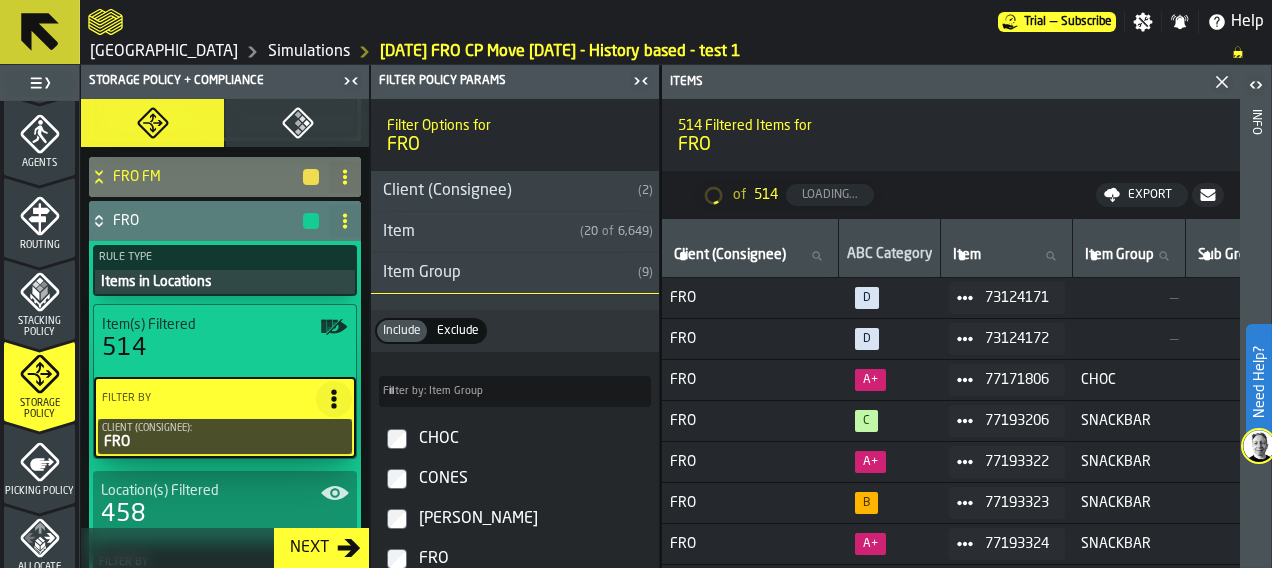 click on "Exclude" at bounding box center (458, 331) 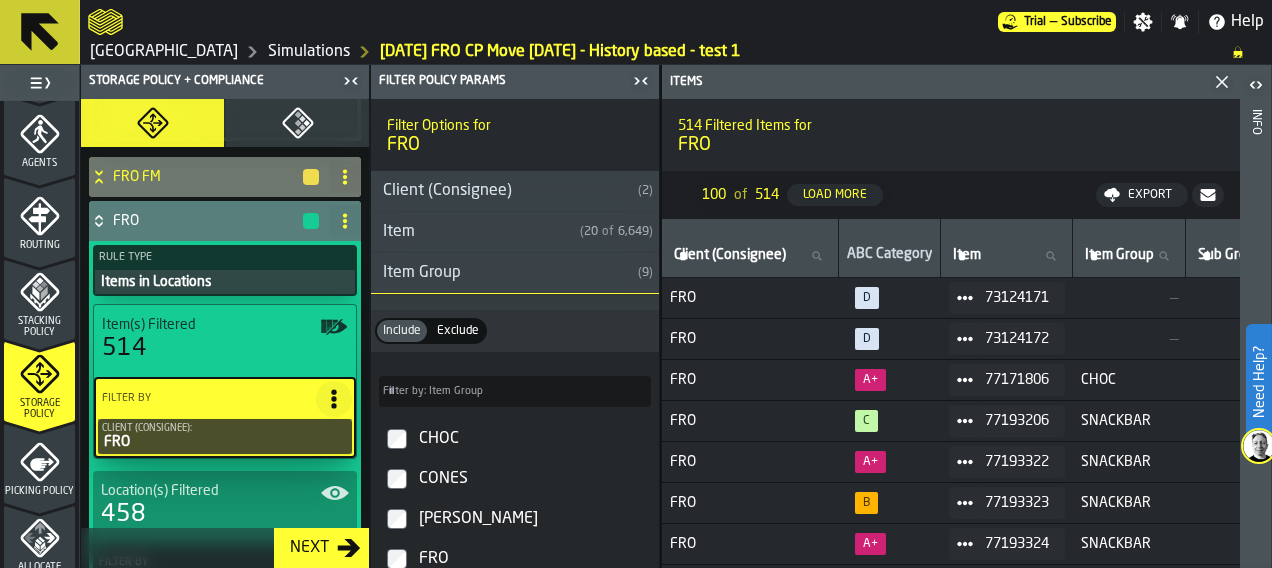 click on "Exclude" at bounding box center (458, 331) 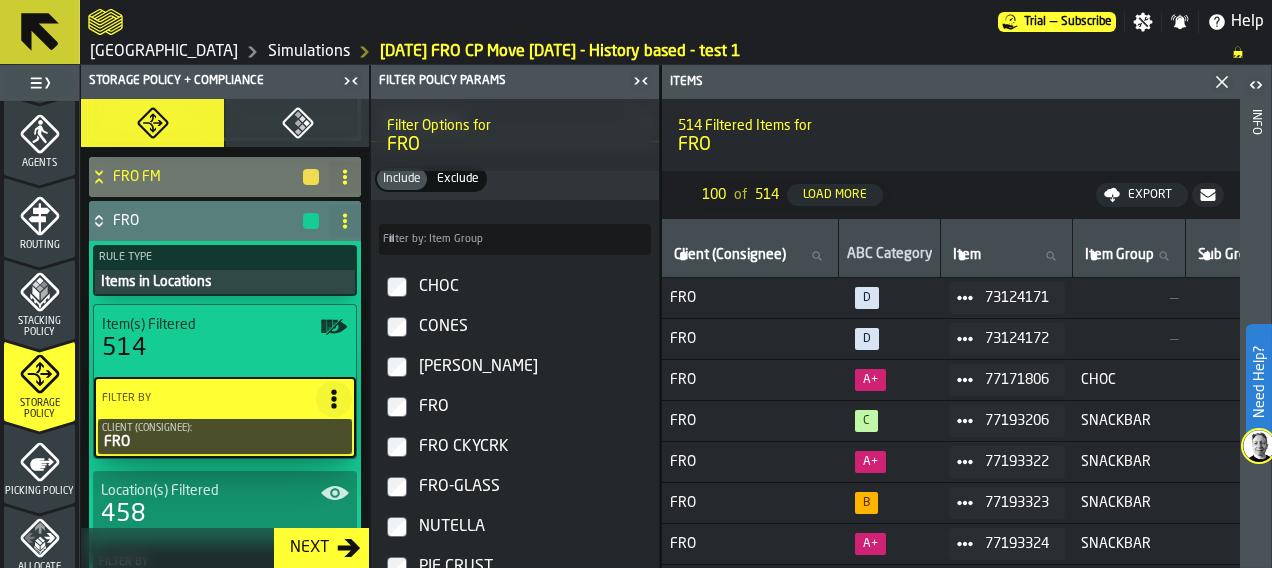 scroll, scrollTop: 151, scrollLeft: 0, axis: vertical 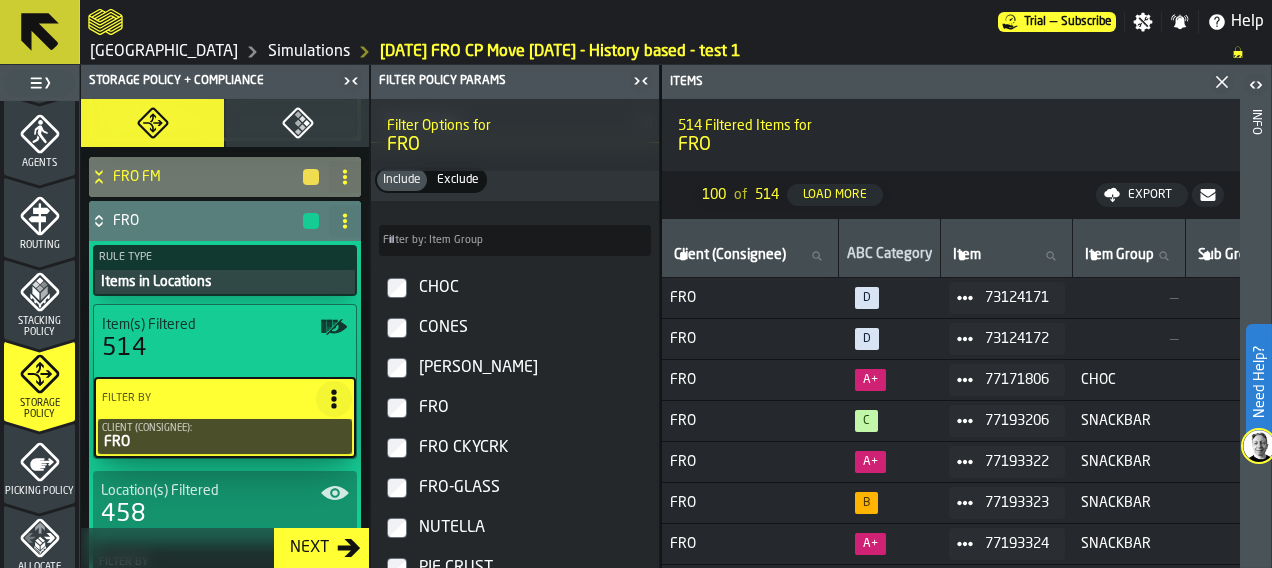 click on "Exclude" at bounding box center (458, 180) 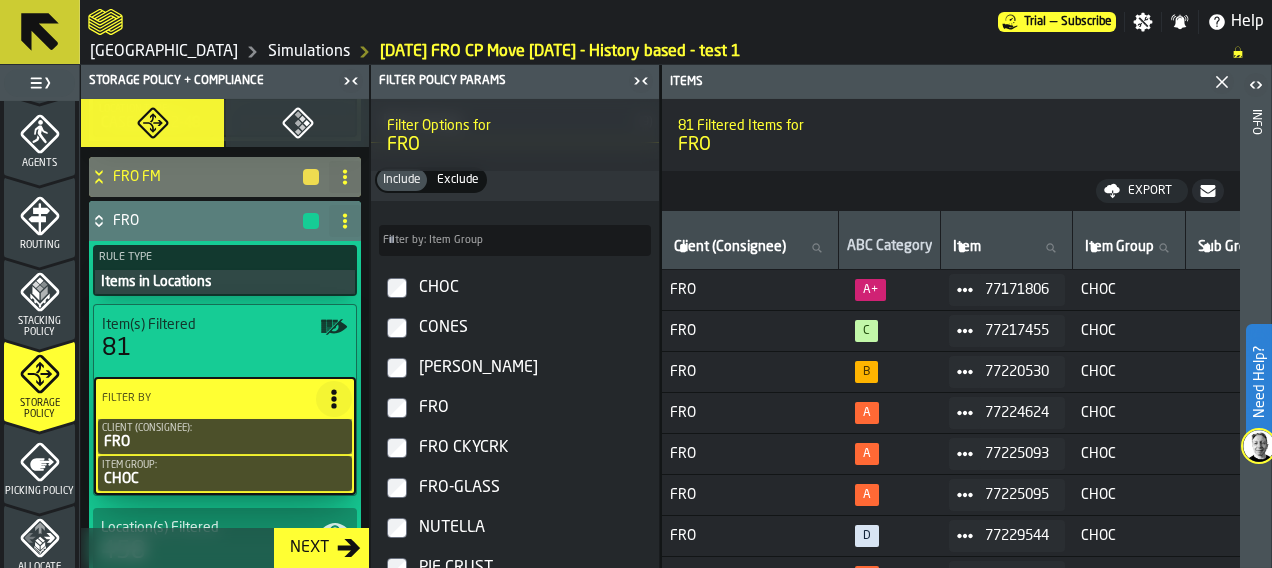 click on "CONES" at bounding box center [515, 328] 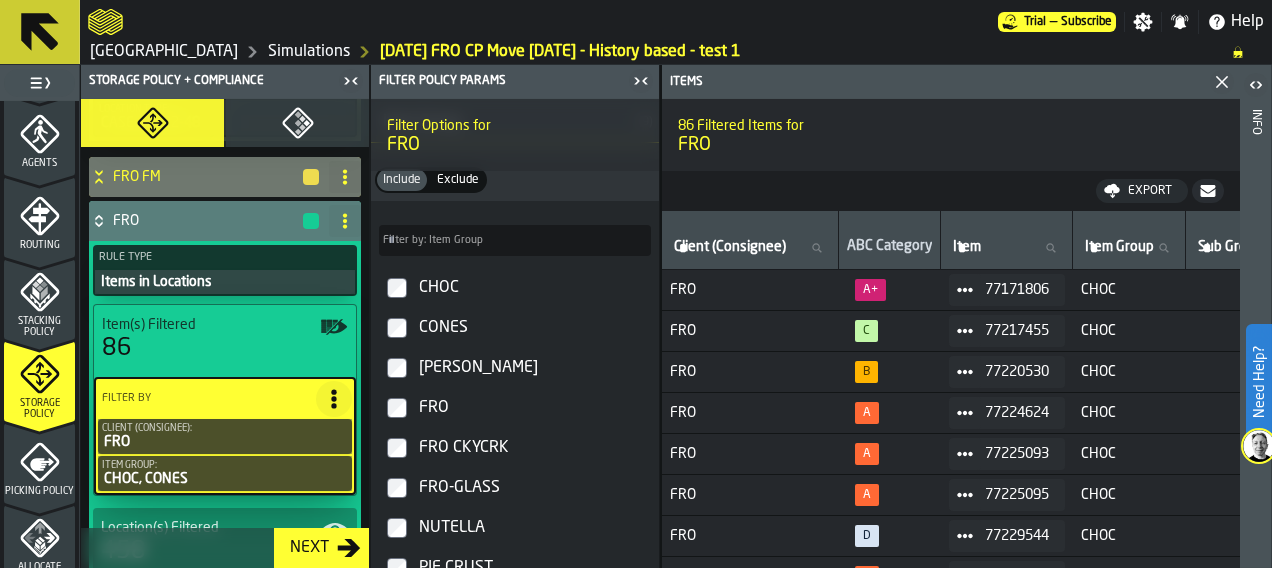 click on "FRO" at bounding box center (515, 408) 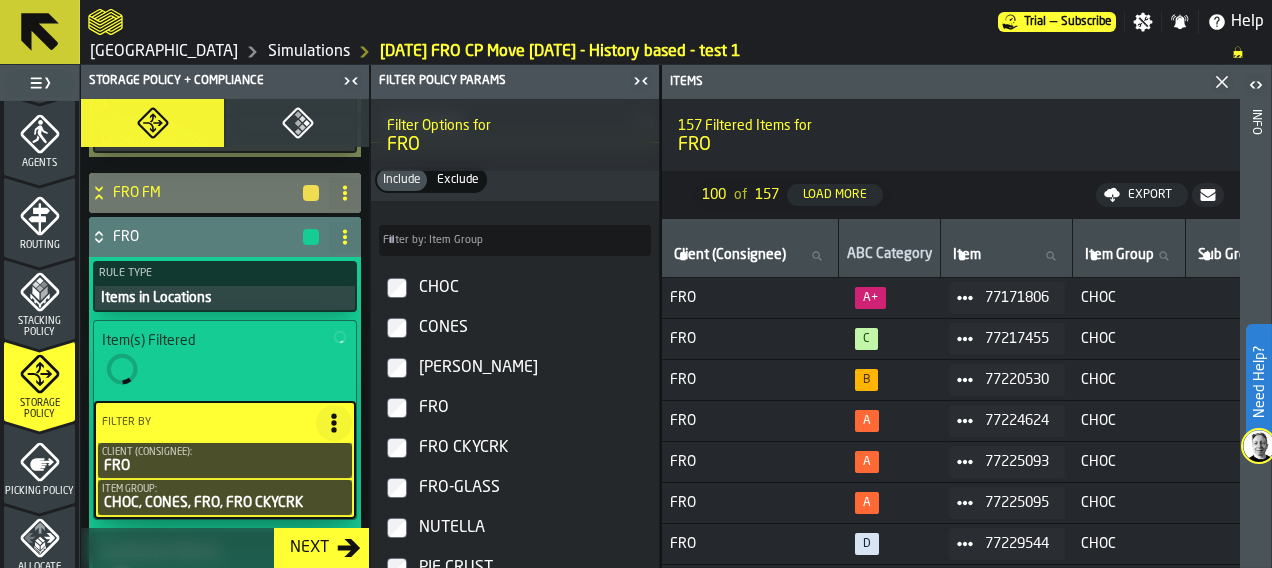 click on "FRO-GLASS" at bounding box center [515, 488] 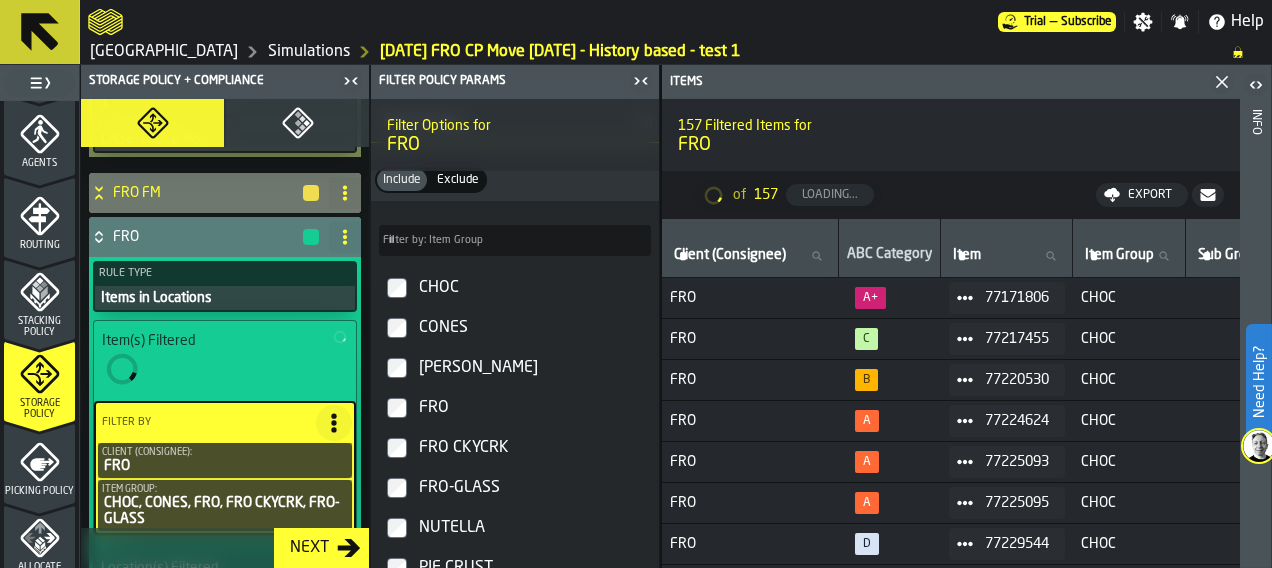 scroll, scrollTop: 699, scrollLeft: 0, axis: vertical 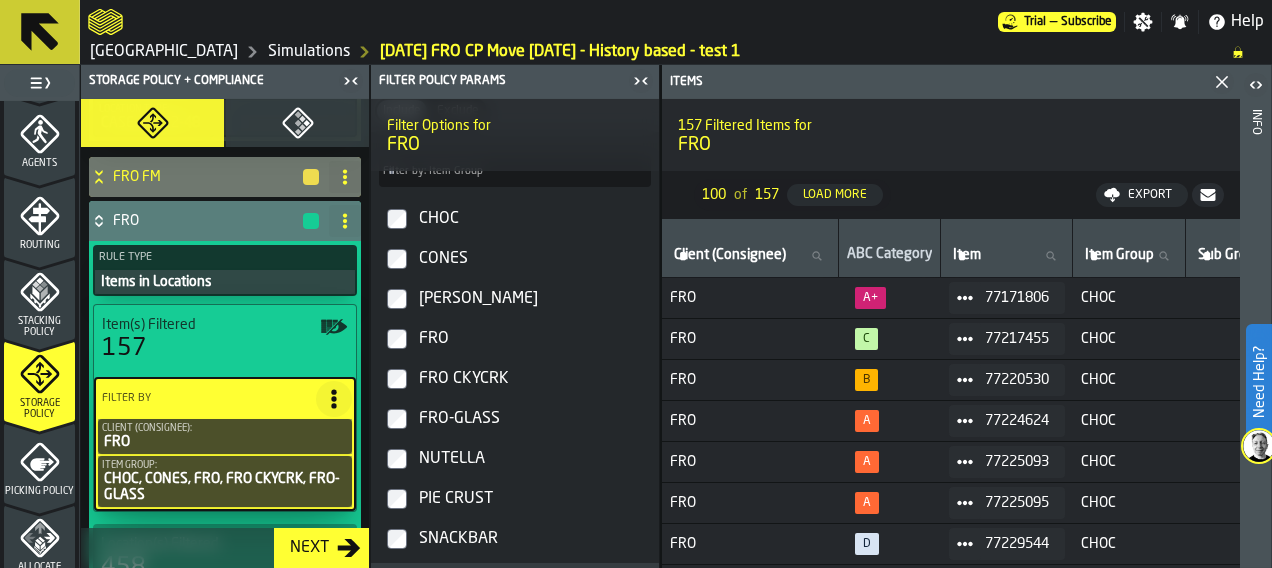 click on "NUTELLA" at bounding box center (515, 459) 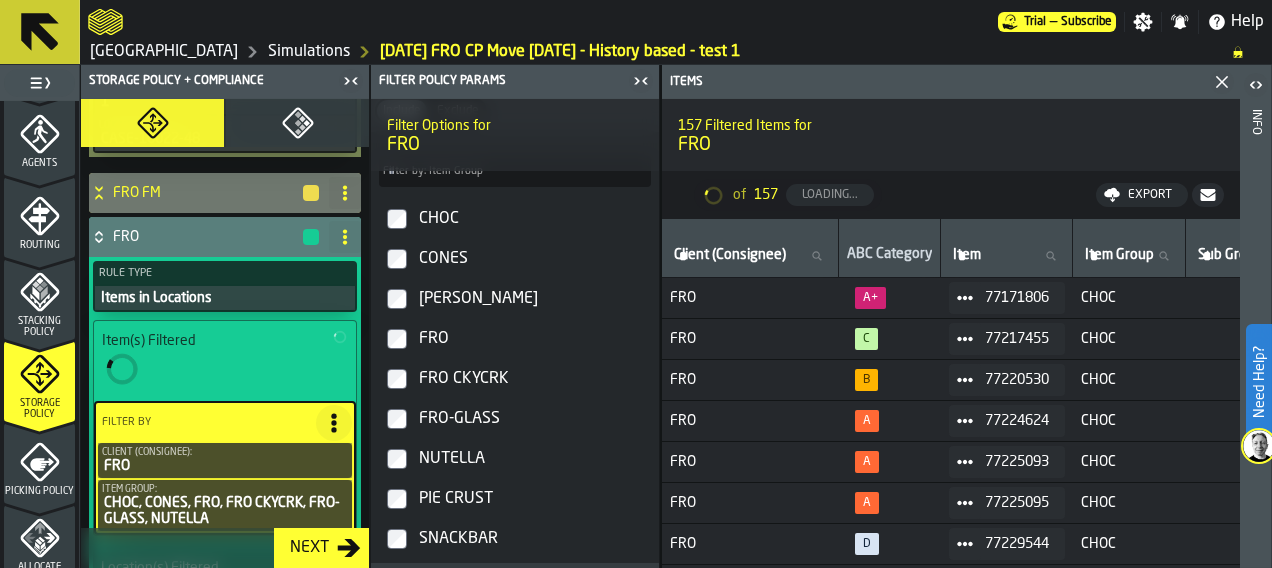 scroll, scrollTop: 699, scrollLeft: 0, axis: vertical 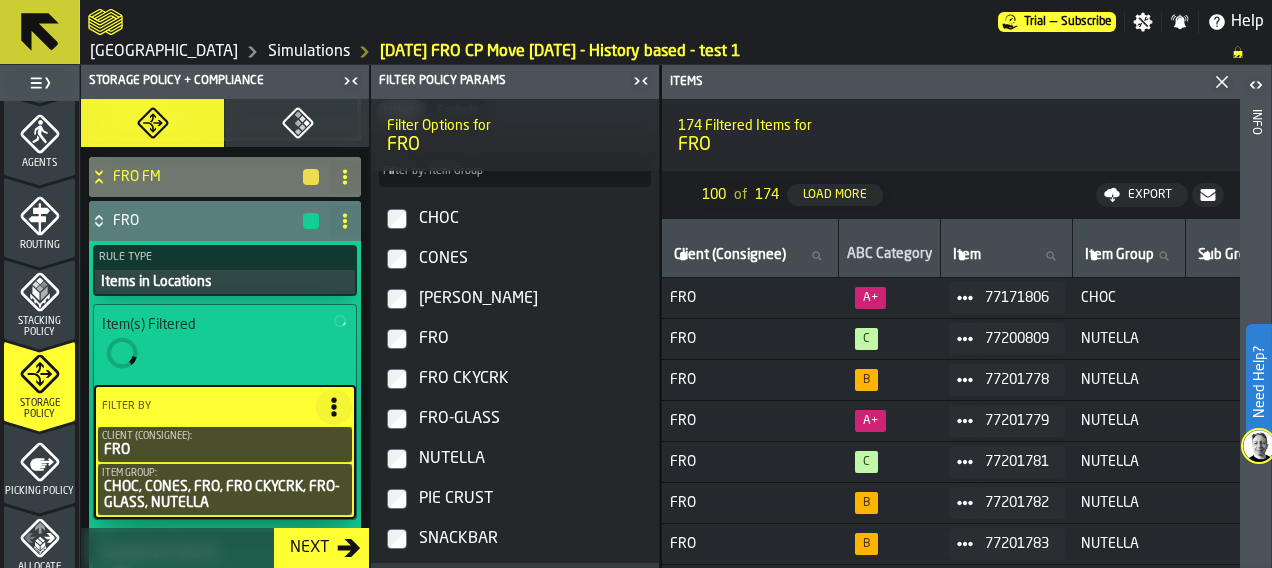 click on "PIE CRUST" at bounding box center [515, 499] 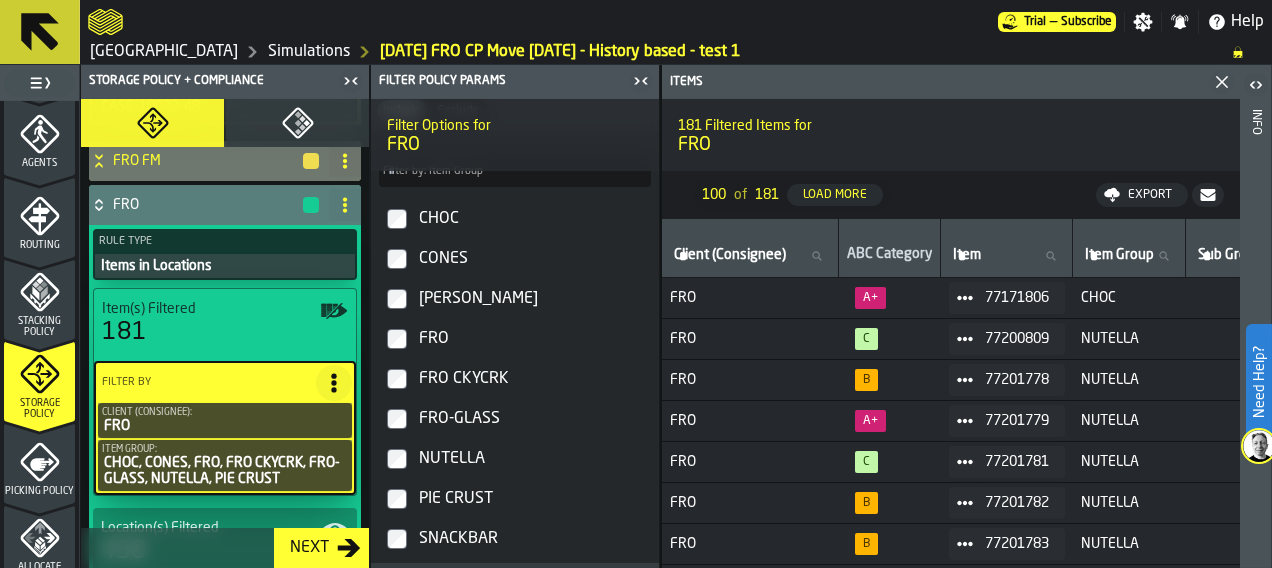 scroll, scrollTop: 699, scrollLeft: 0, axis: vertical 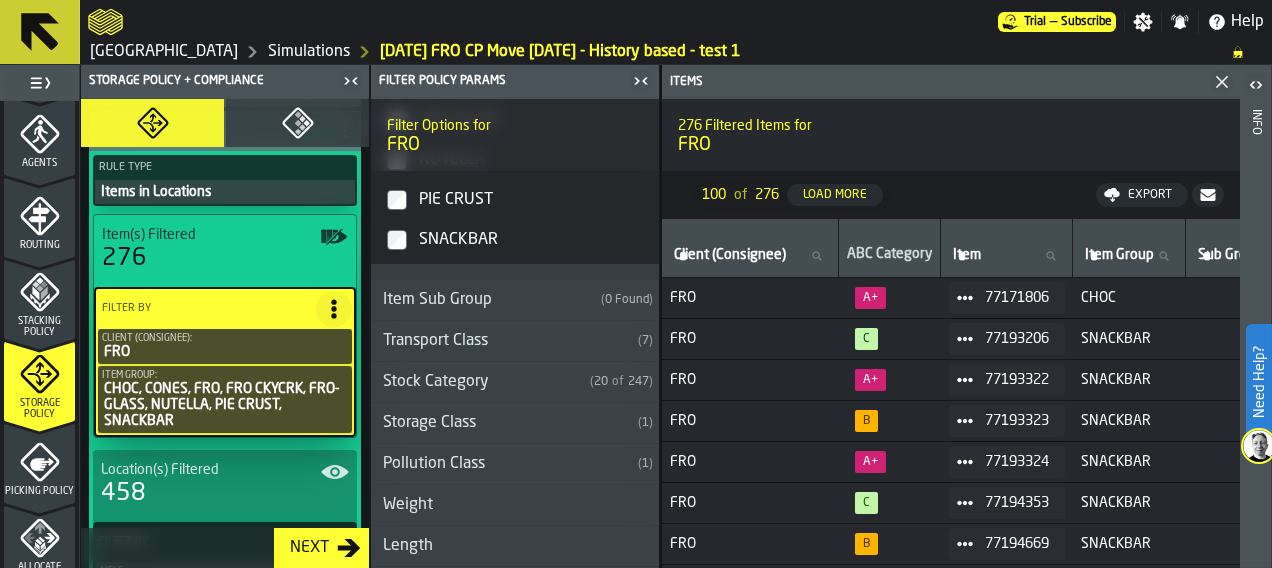 click on "Transport Class" at bounding box center (500, 341) 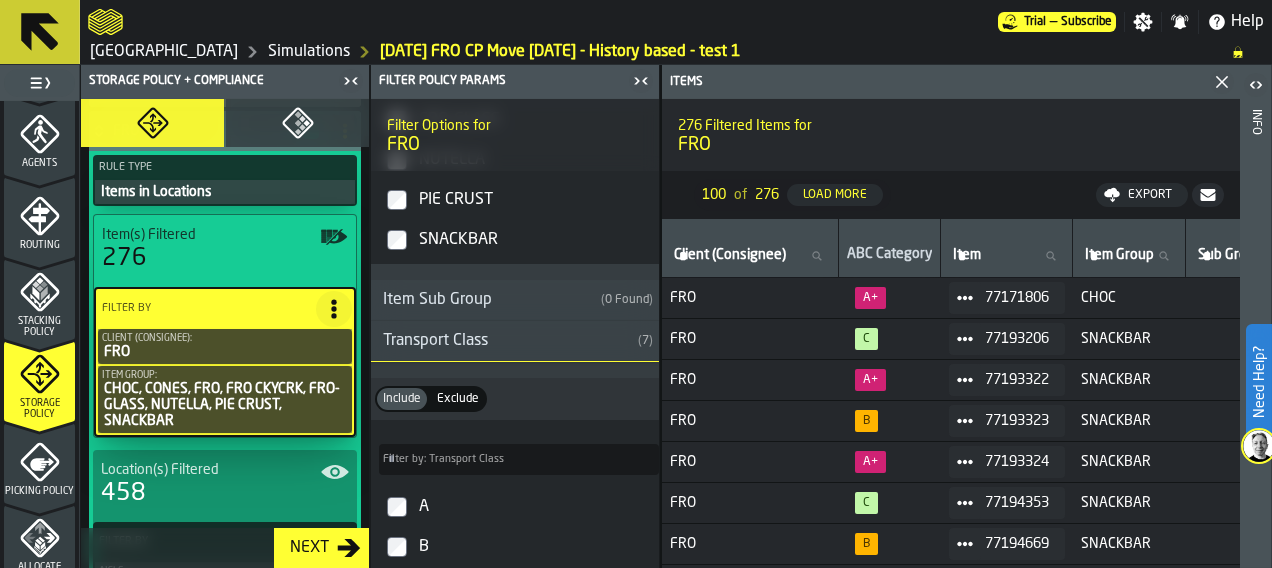 click on "Exclude" at bounding box center (458, 399) 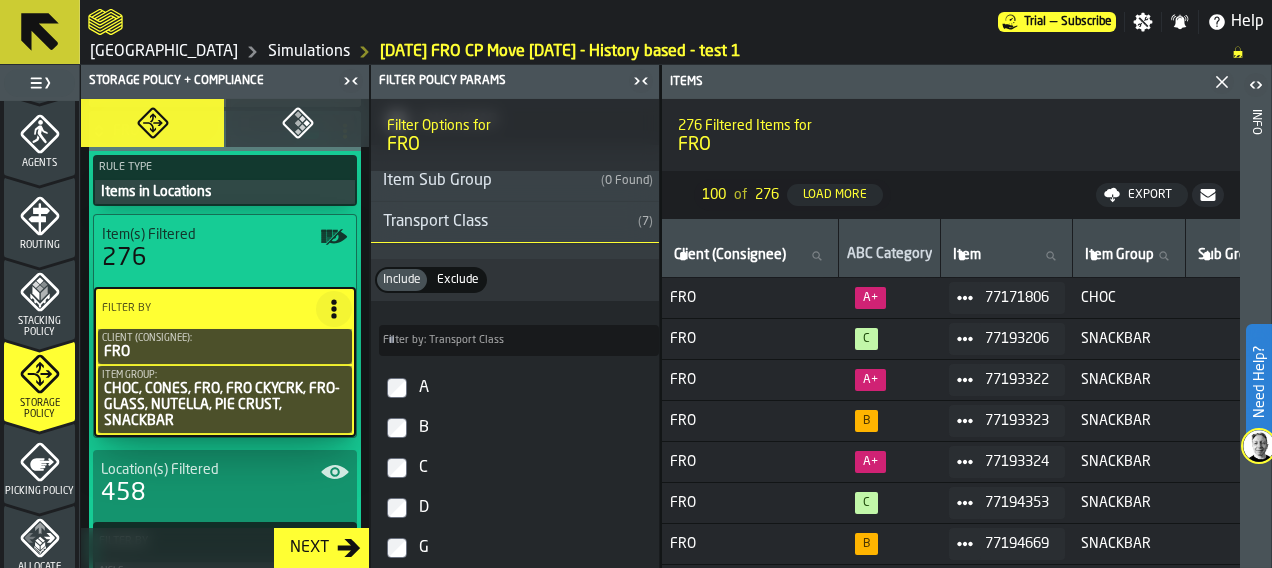 scroll, scrollTop: 697, scrollLeft: 0, axis: vertical 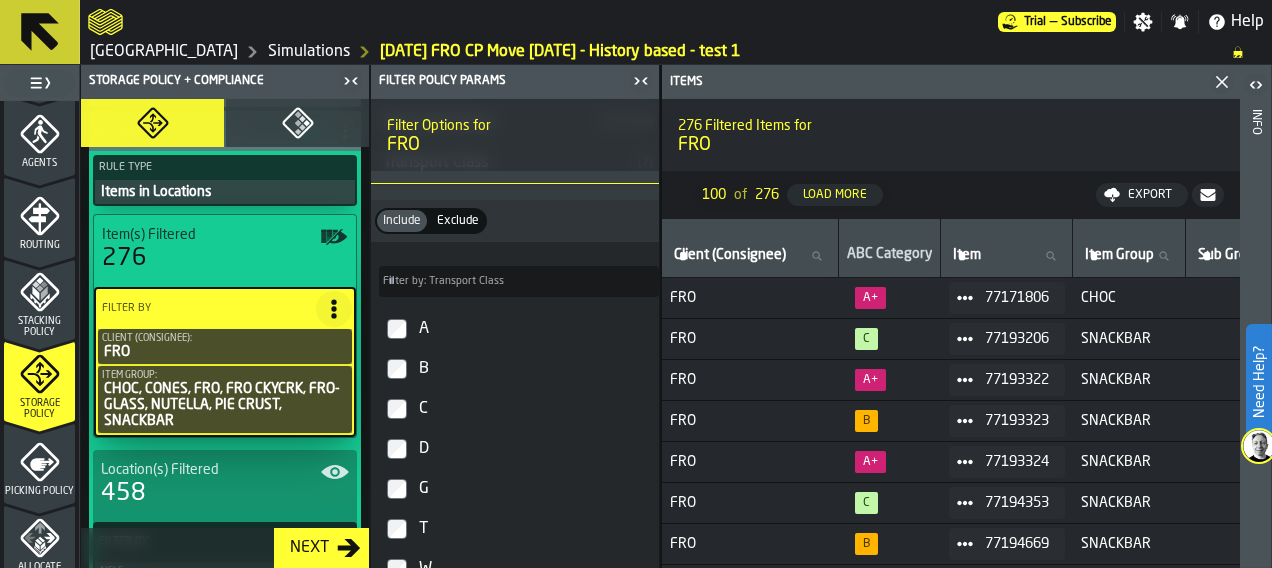 click on "Exclude" at bounding box center (458, 221) 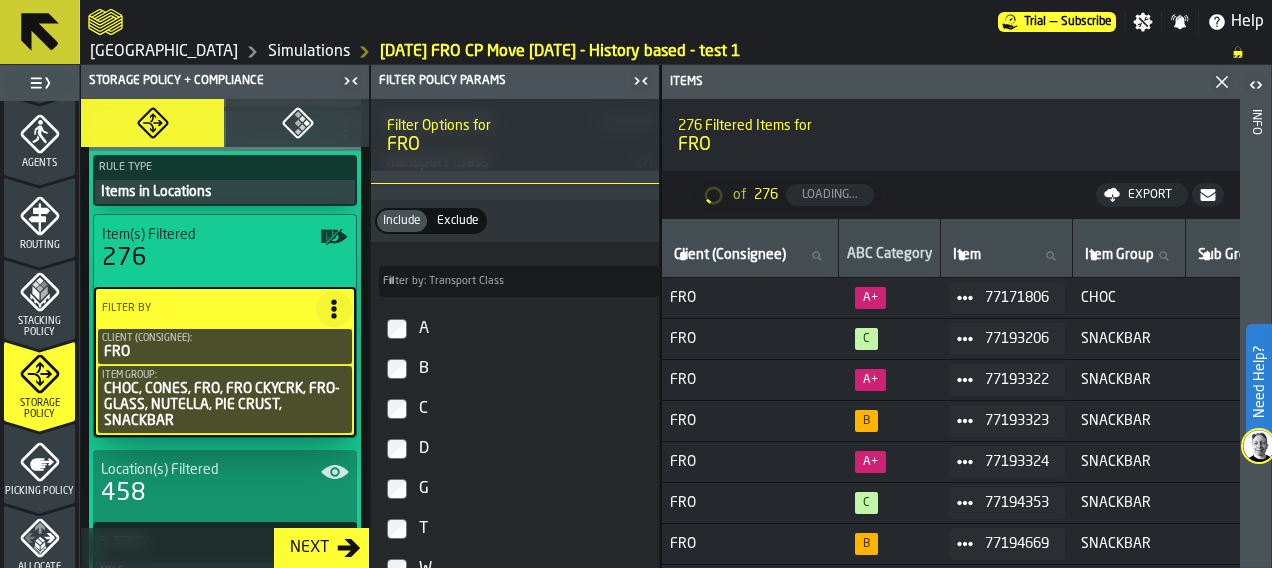 click on "Exclude" at bounding box center (458, 221) 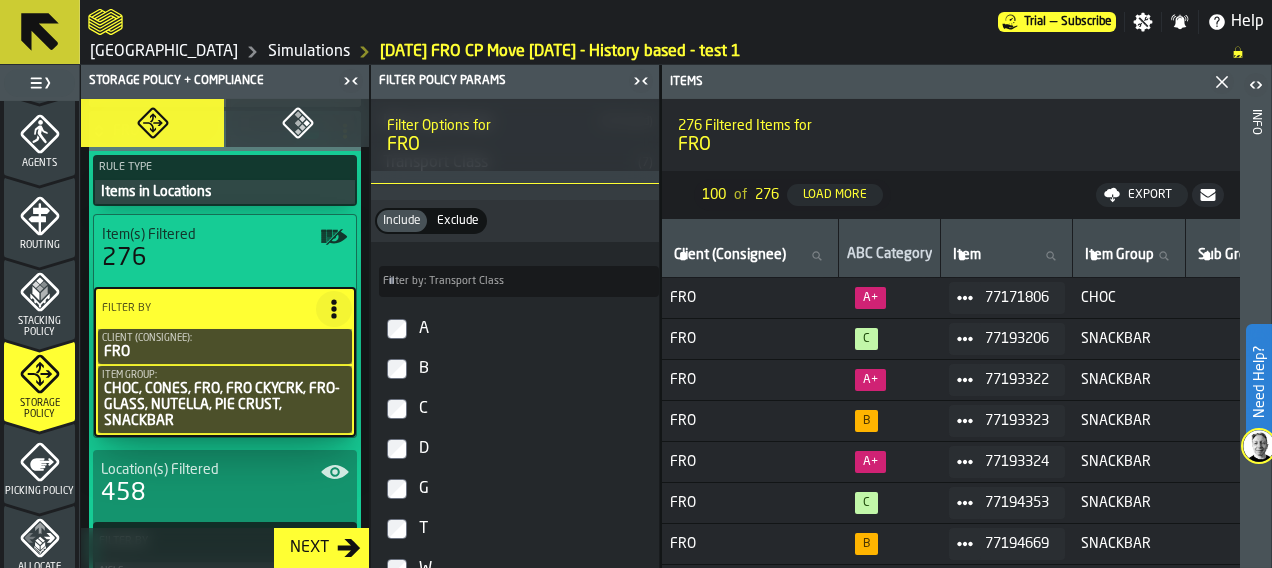 click on "A" at bounding box center [533, 329] 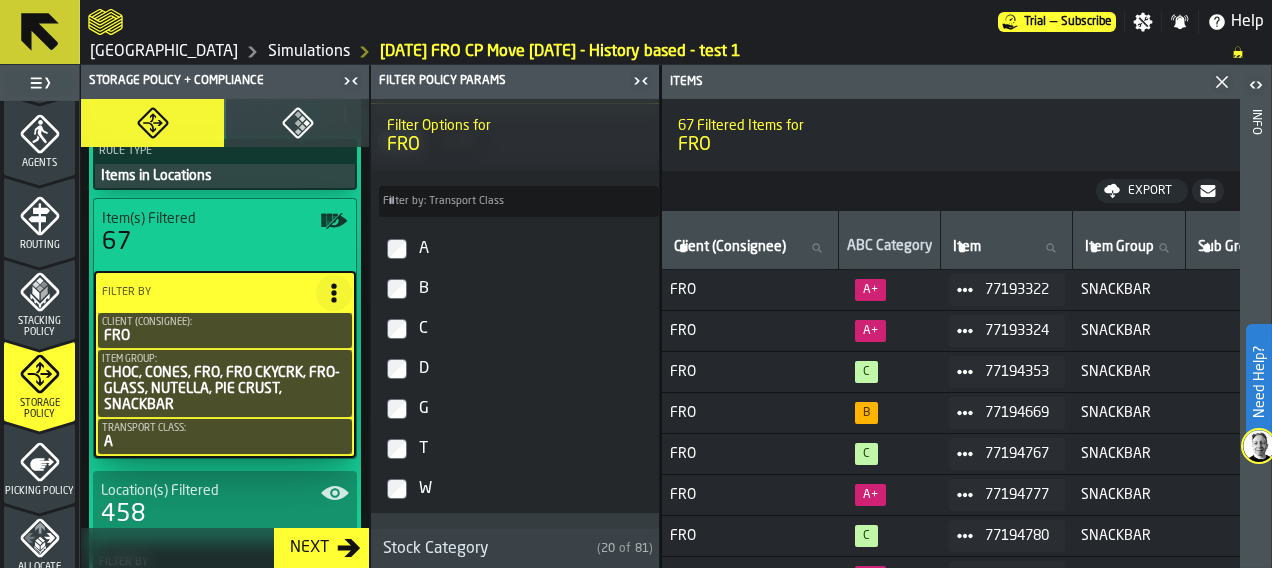 scroll, scrollTop: 773, scrollLeft: 0, axis: vertical 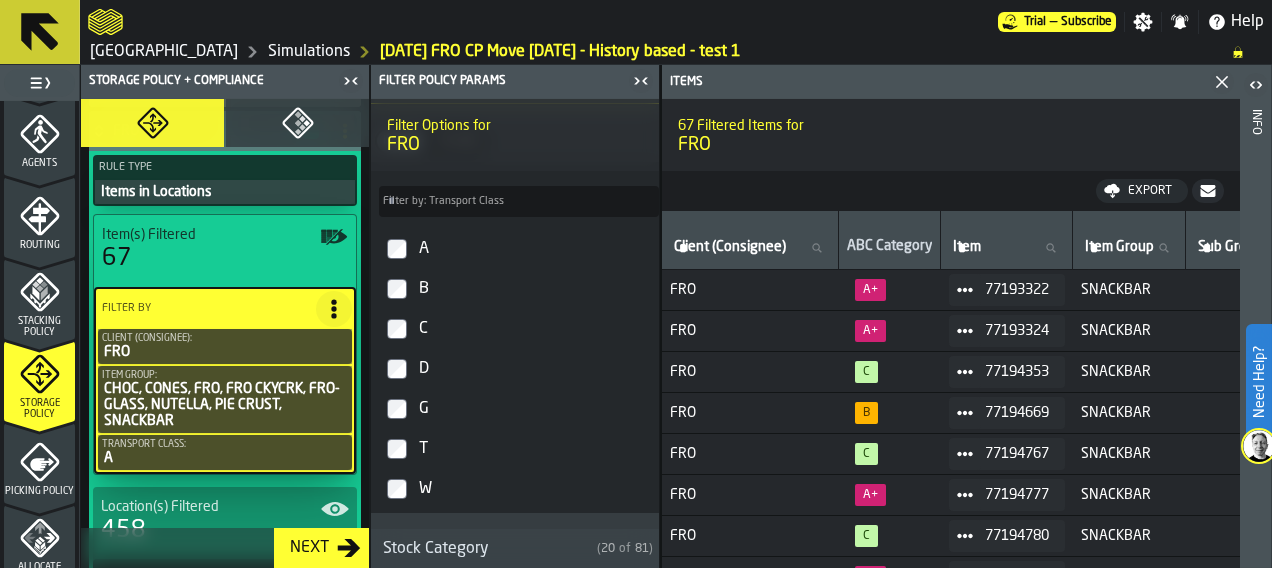 click on "B" at bounding box center (515, 289) 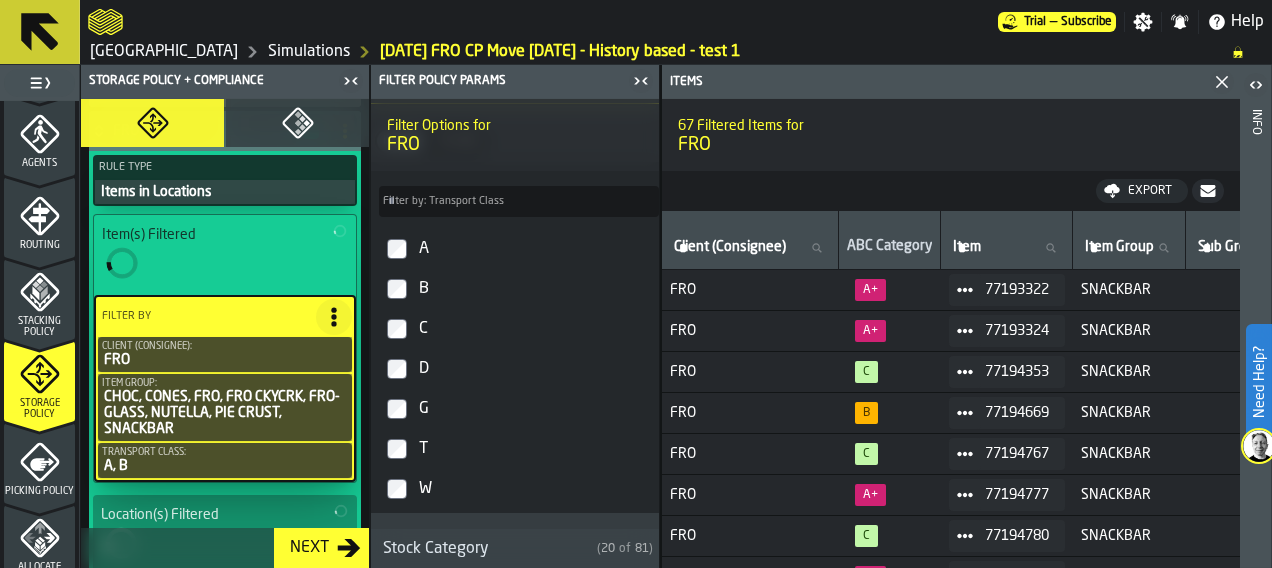 scroll, scrollTop: 777, scrollLeft: 0, axis: vertical 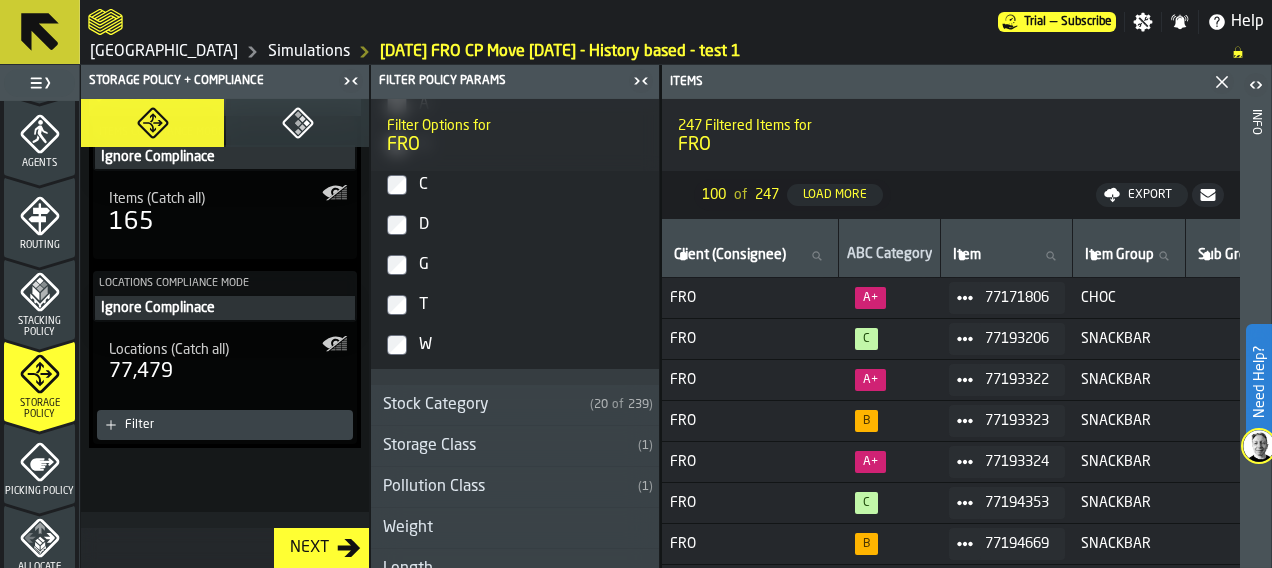 click on "Next" at bounding box center (309, 548) 